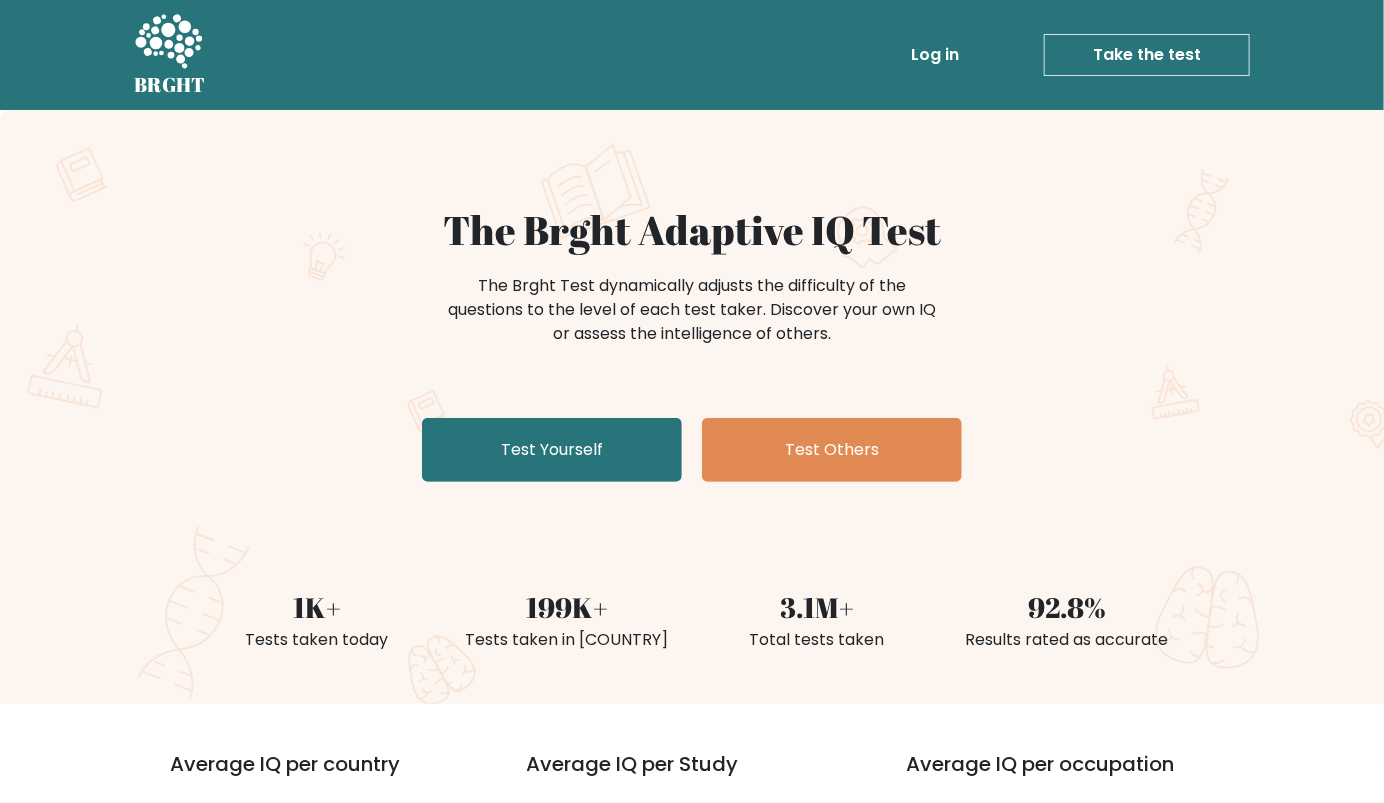 scroll, scrollTop: 111, scrollLeft: 0, axis: vertical 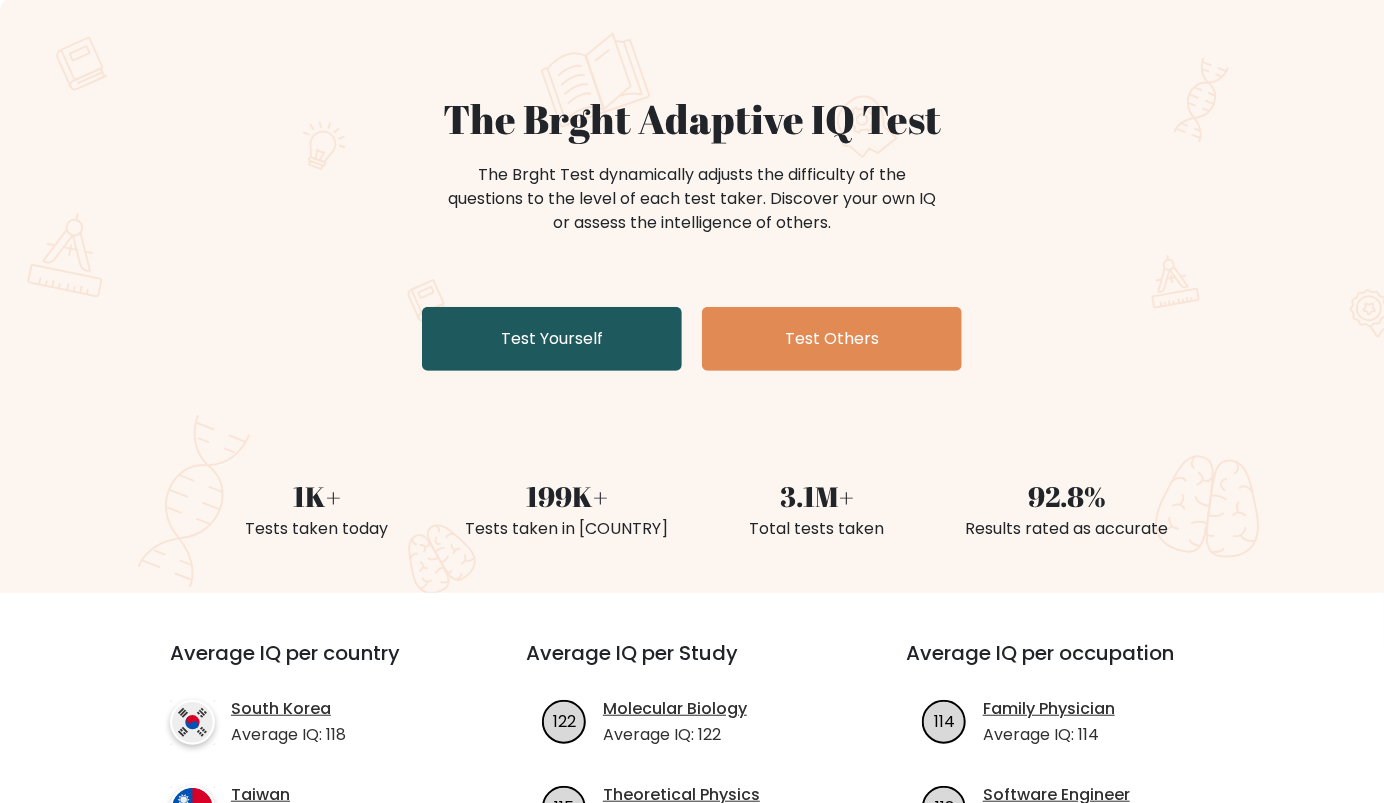 click on "Test Yourself" at bounding box center [552, 339] 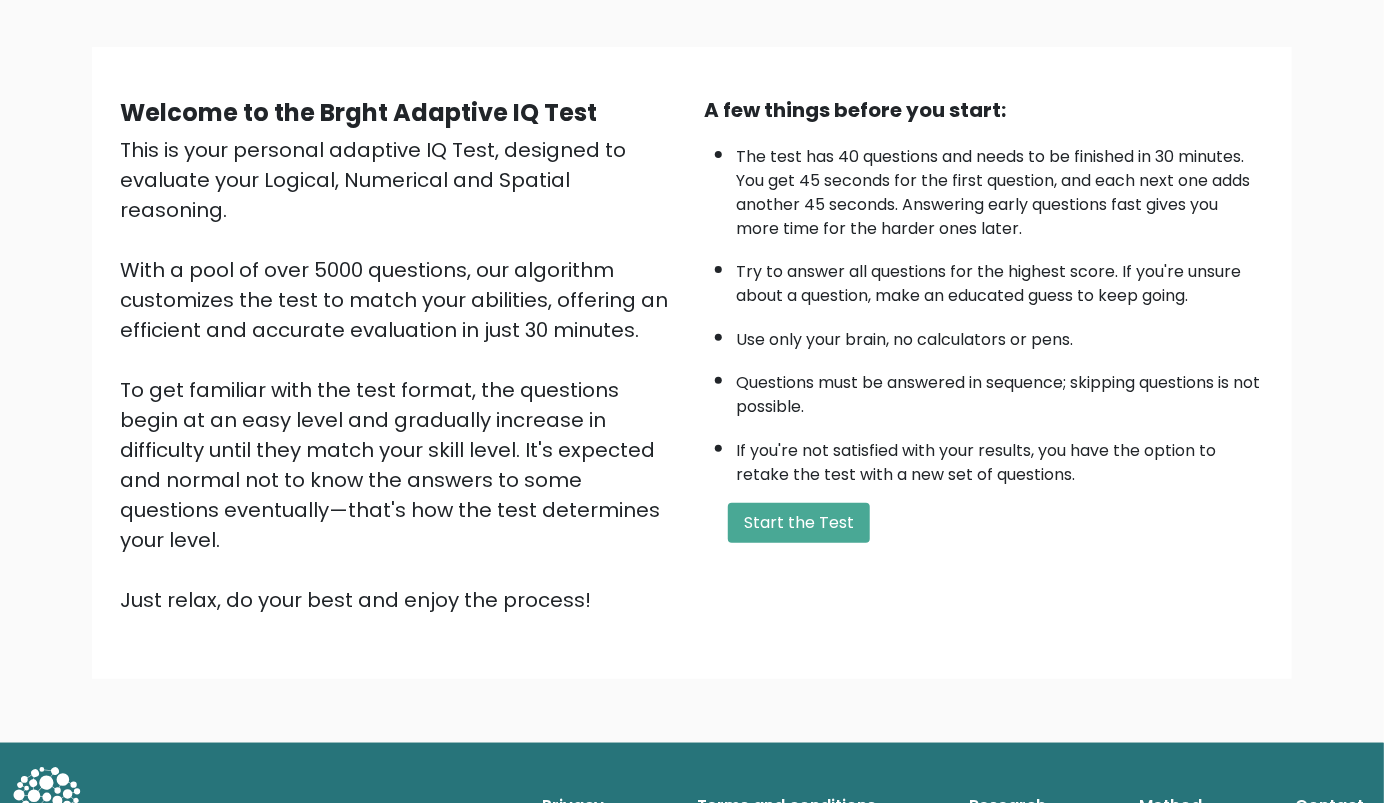 scroll, scrollTop: 0, scrollLeft: 0, axis: both 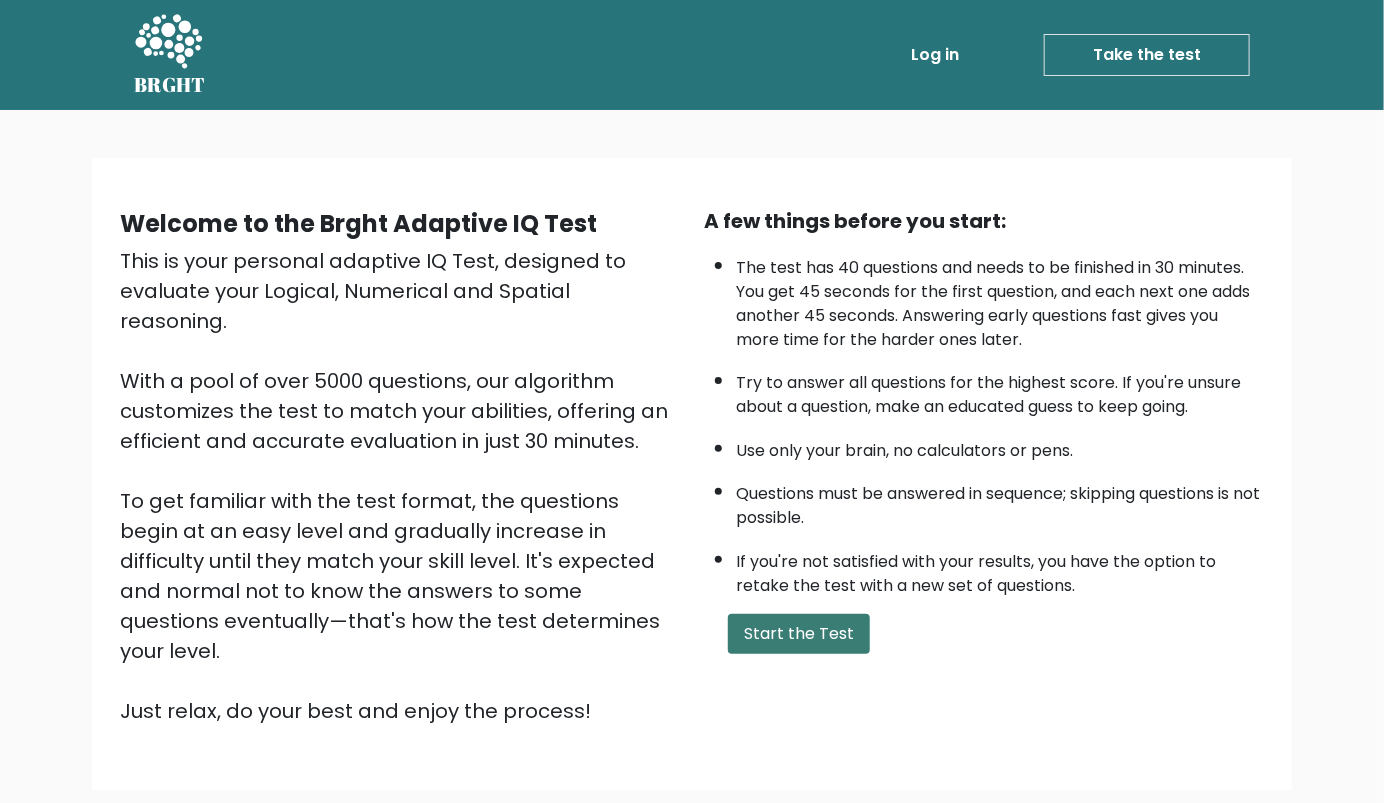 click on "Start the Test" at bounding box center [799, 634] 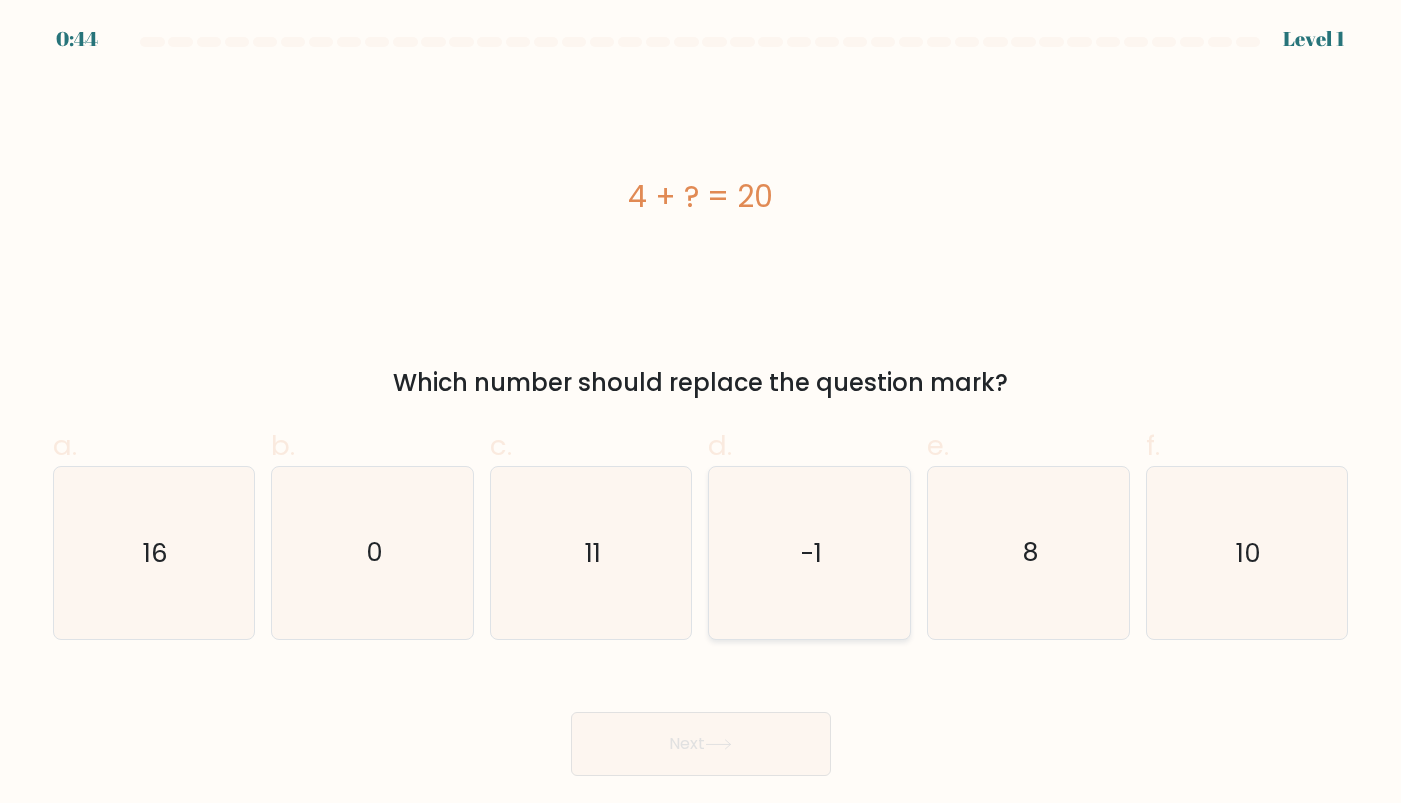 scroll, scrollTop: 0, scrollLeft: 0, axis: both 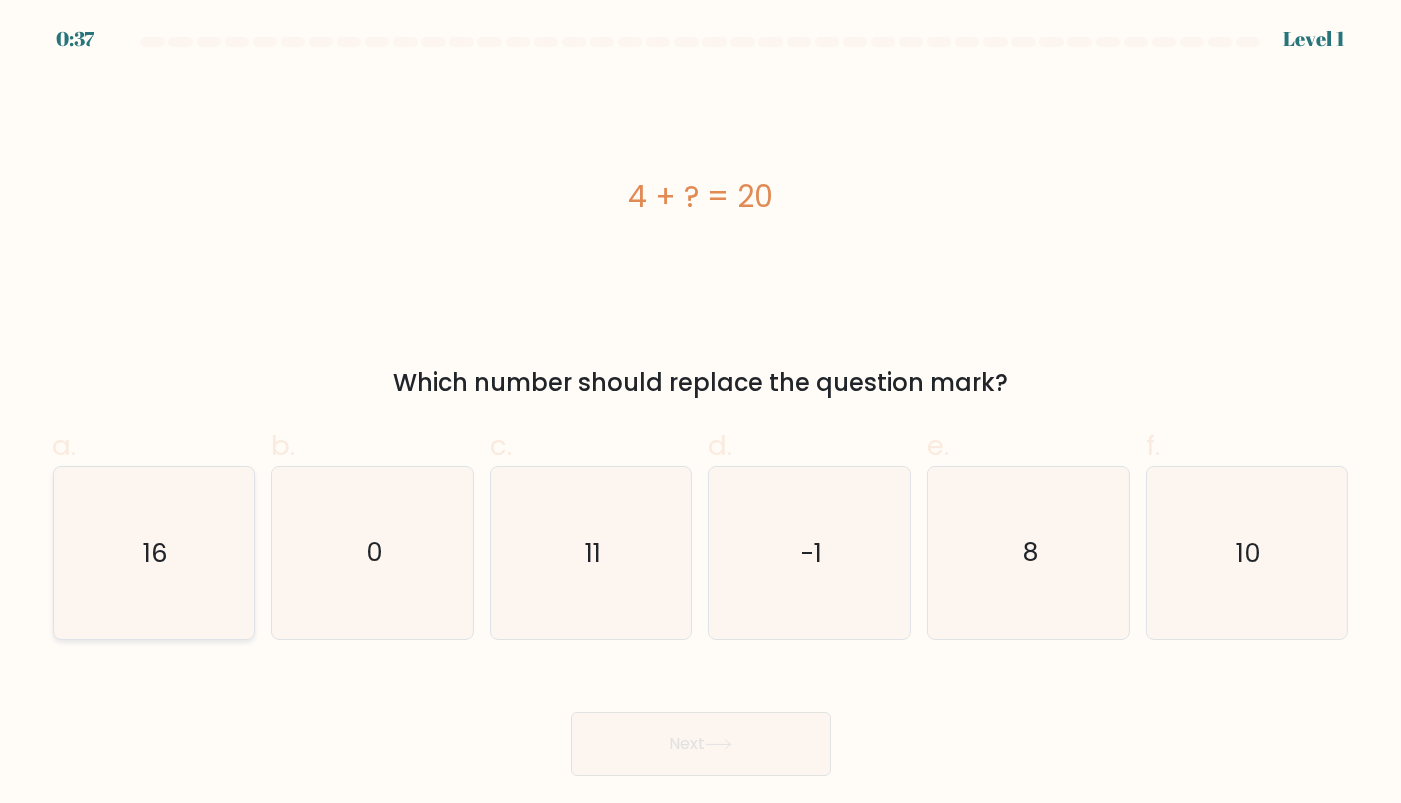 click on "16" 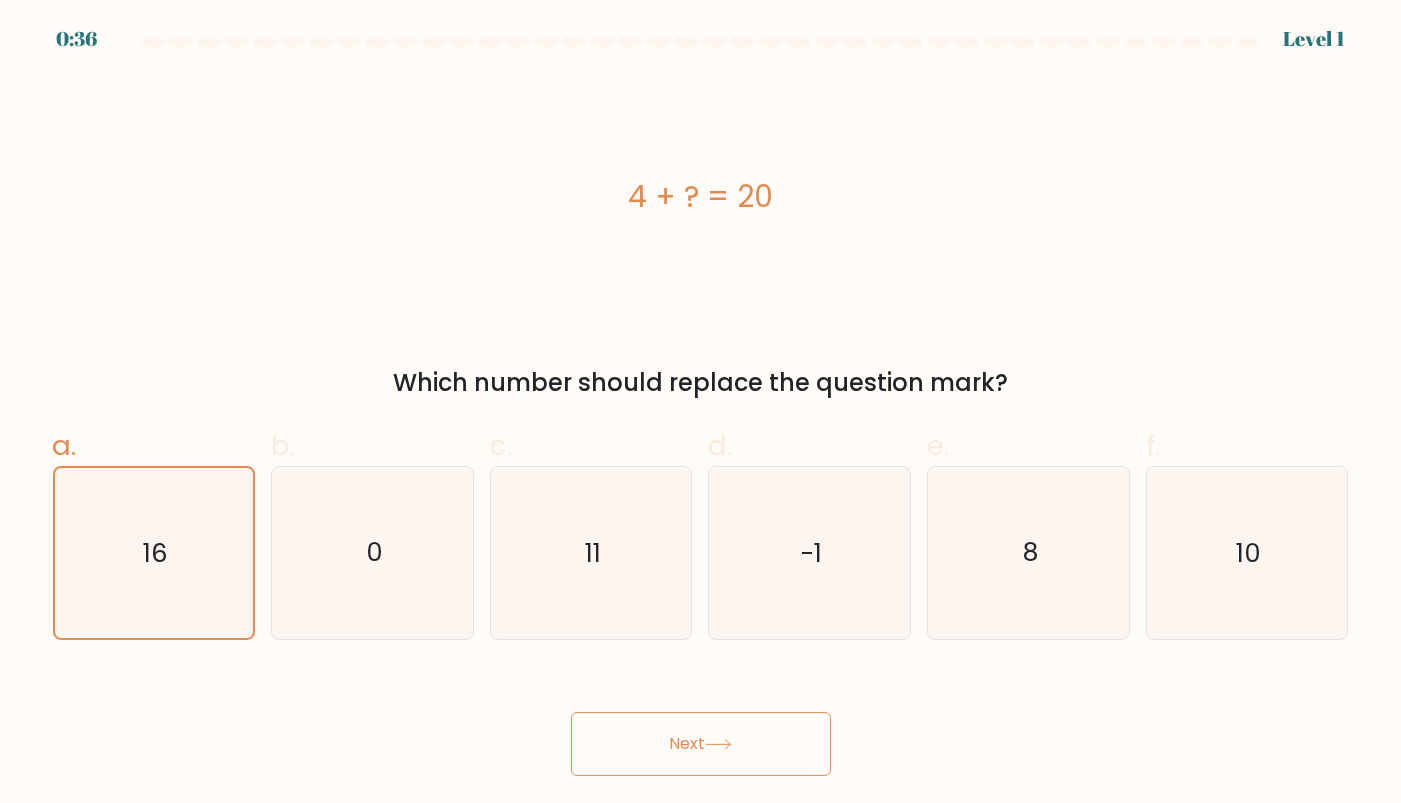 click on "Next" at bounding box center (701, 744) 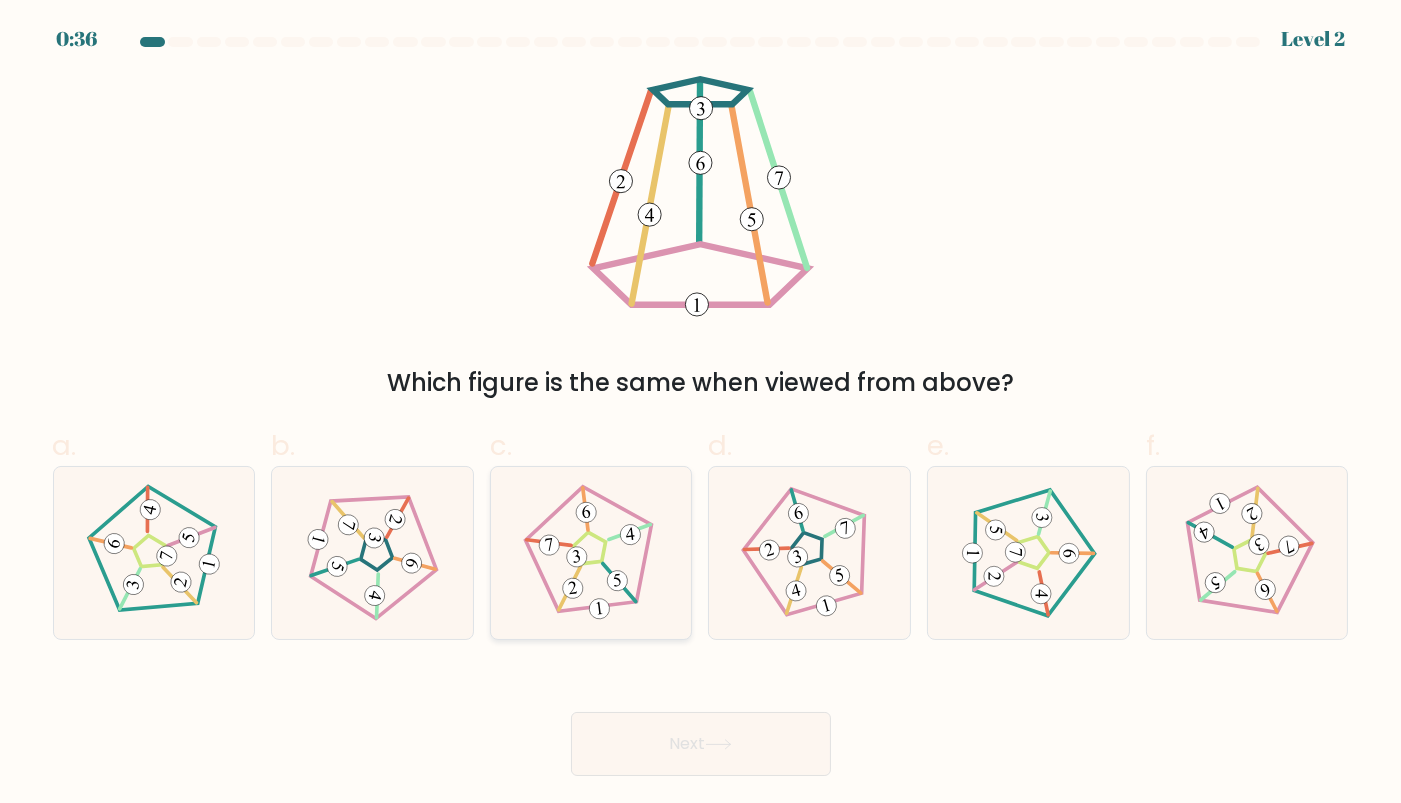 click 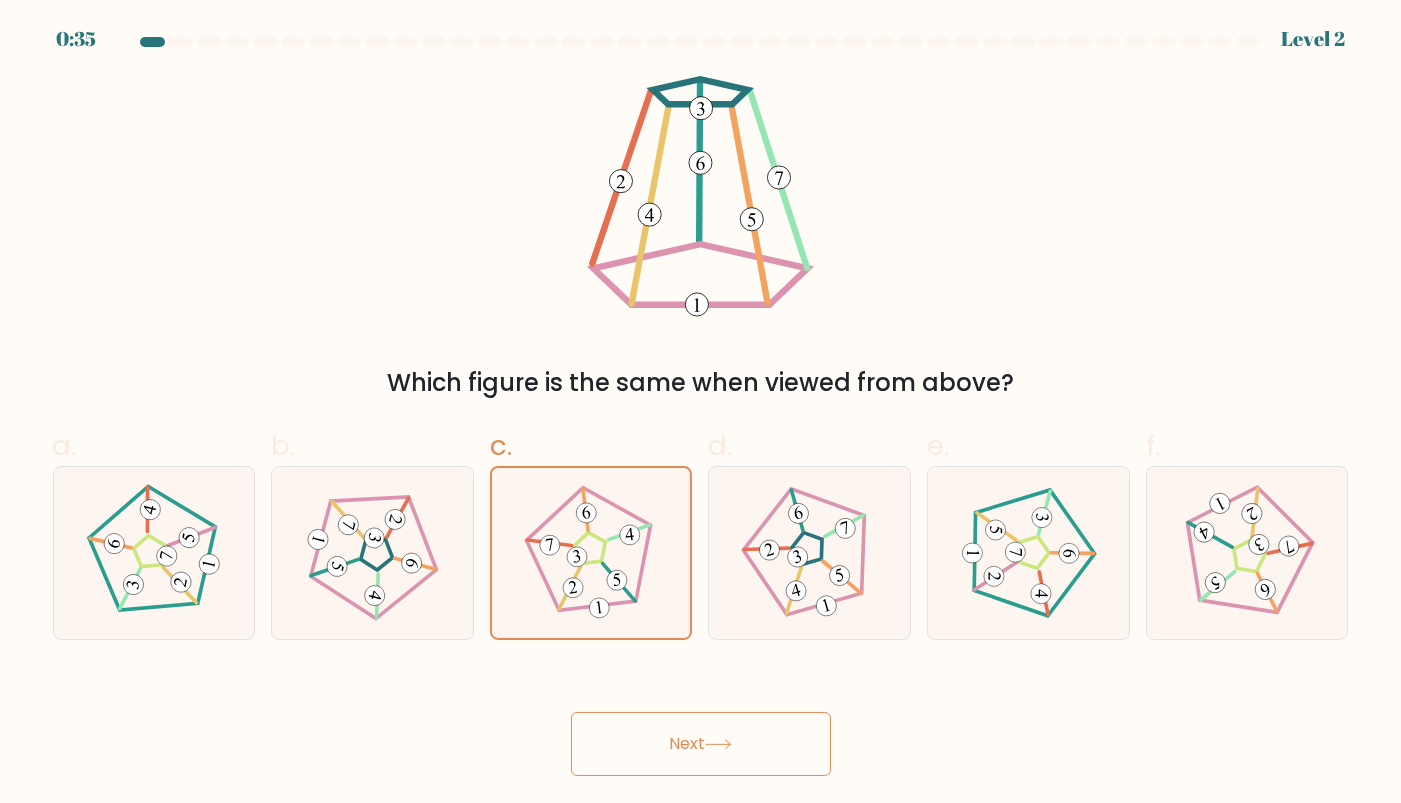 click on "Next" at bounding box center (701, 744) 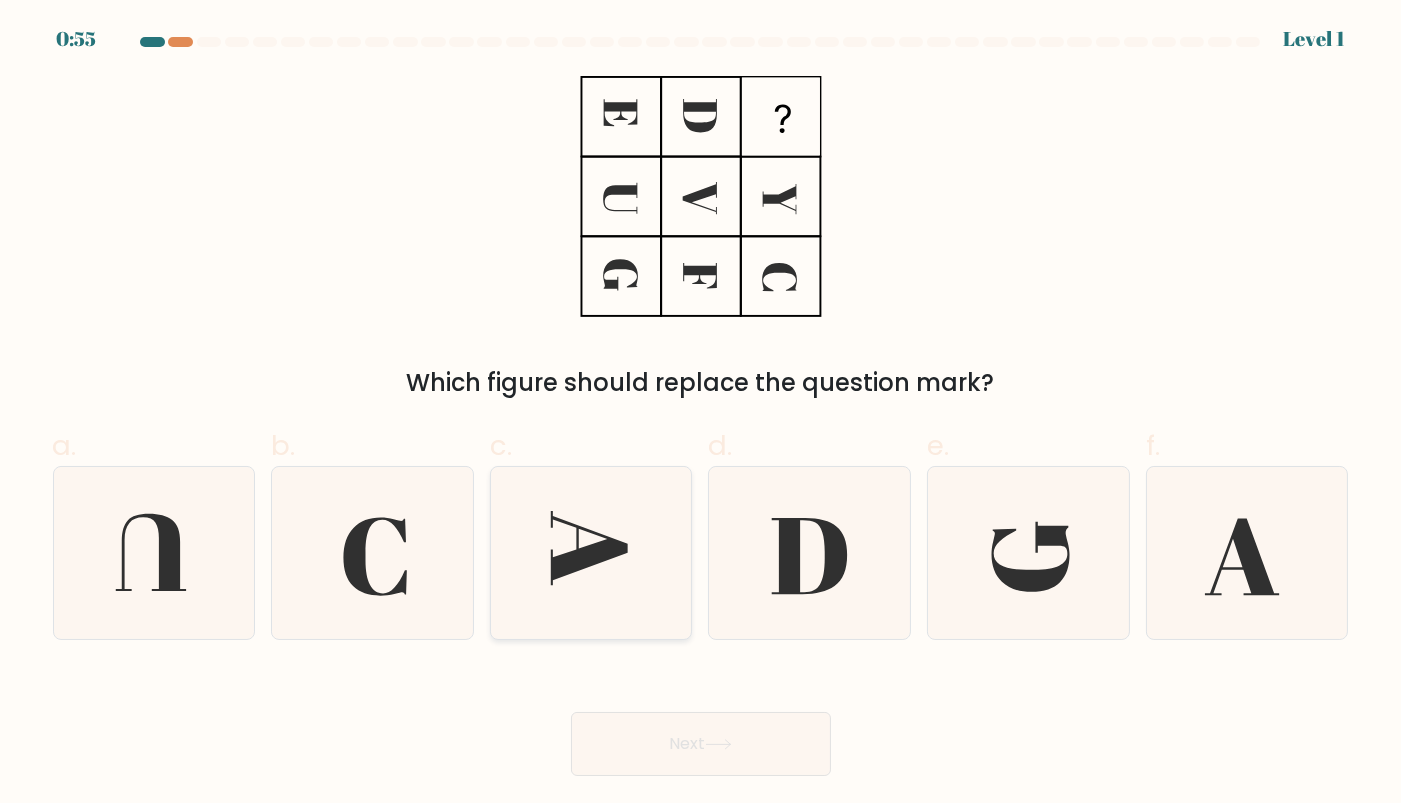 click 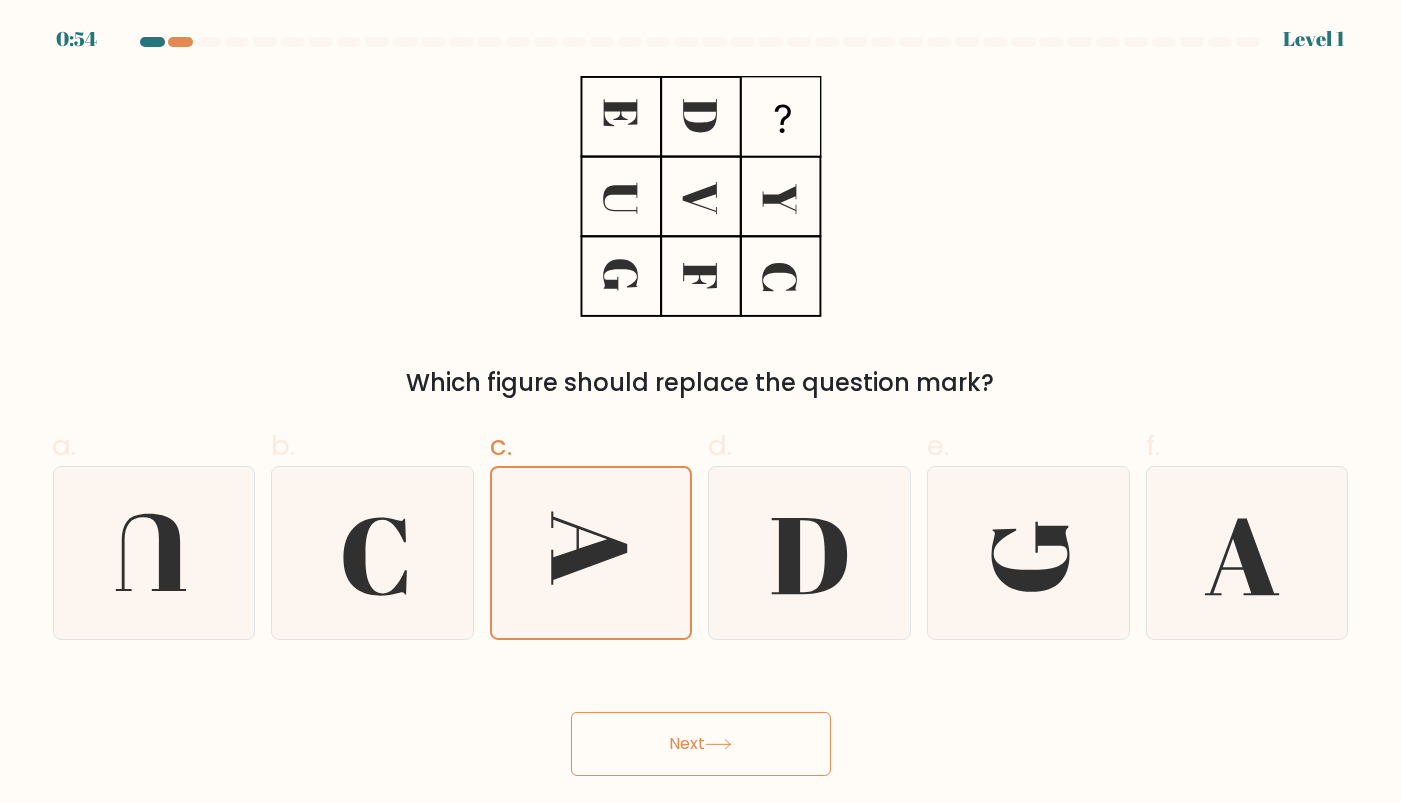 click on "Next" at bounding box center [701, 744] 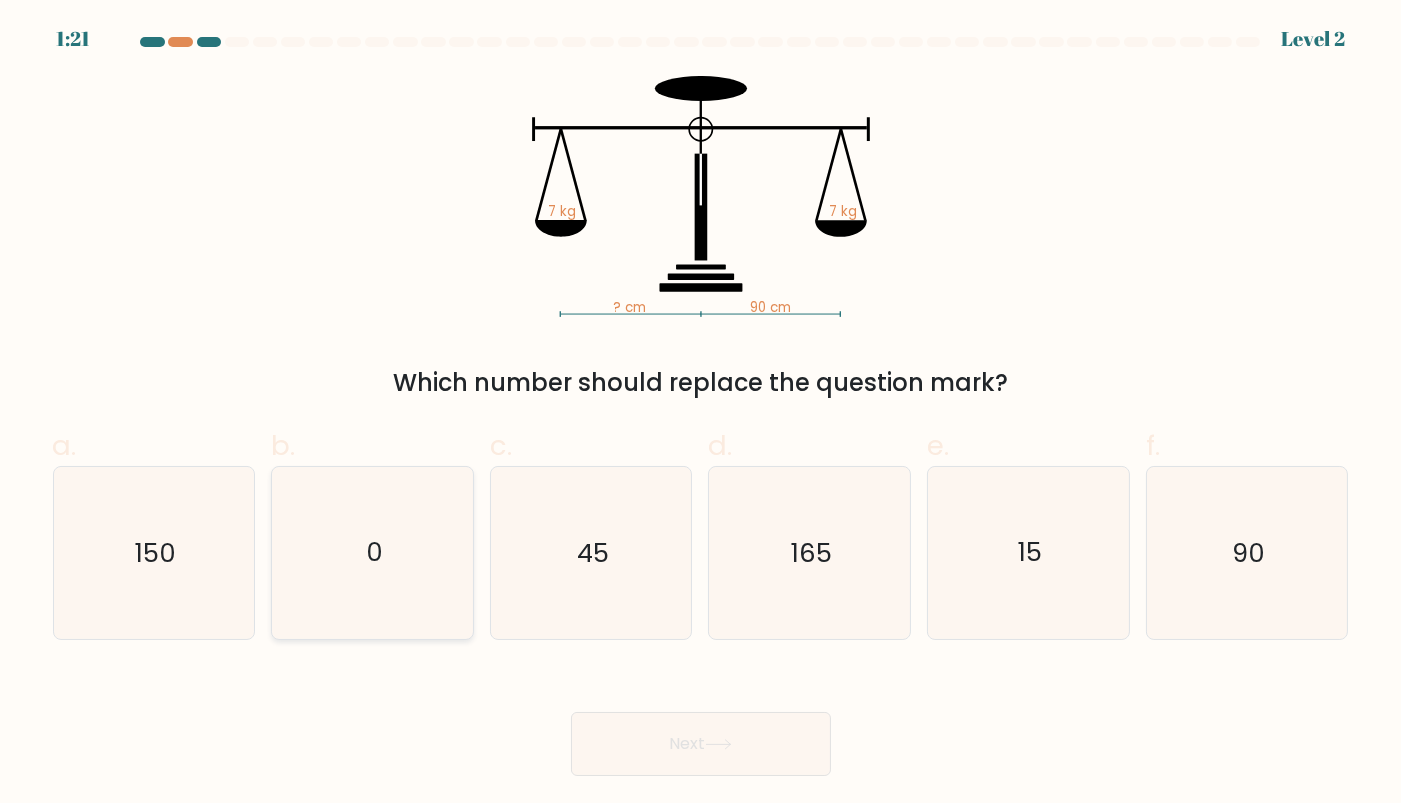 click on "0" 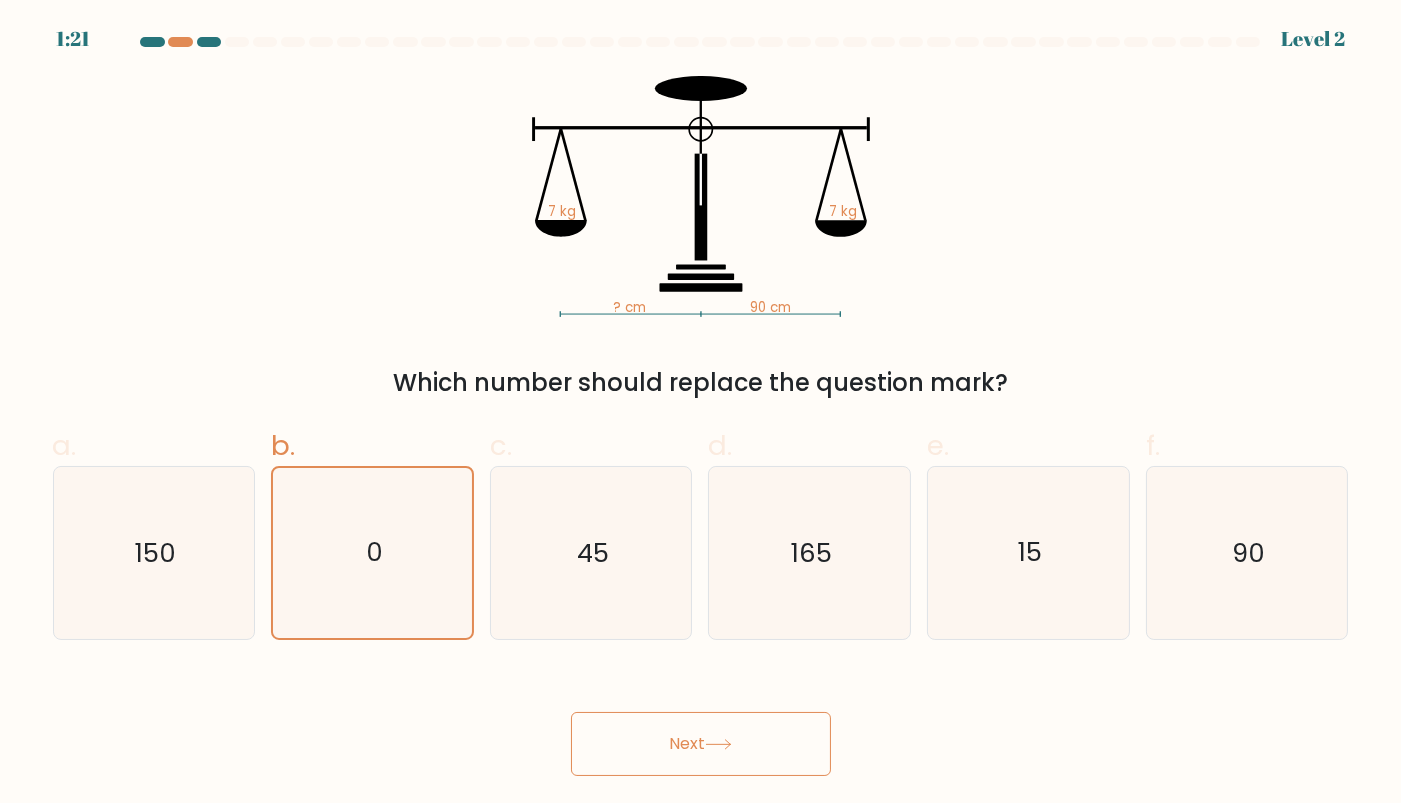 click on "Next" at bounding box center (701, 720) 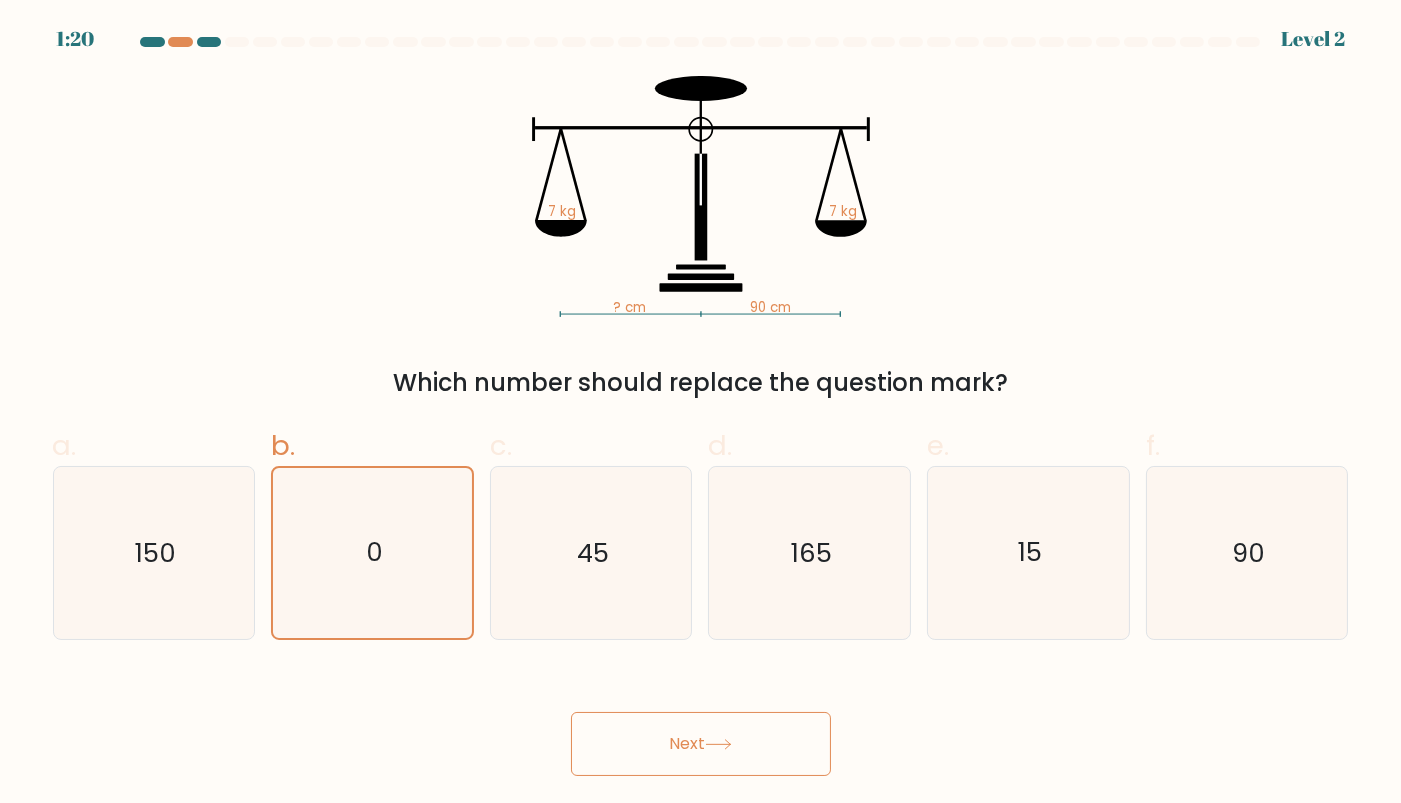 click on "Next" at bounding box center [701, 744] 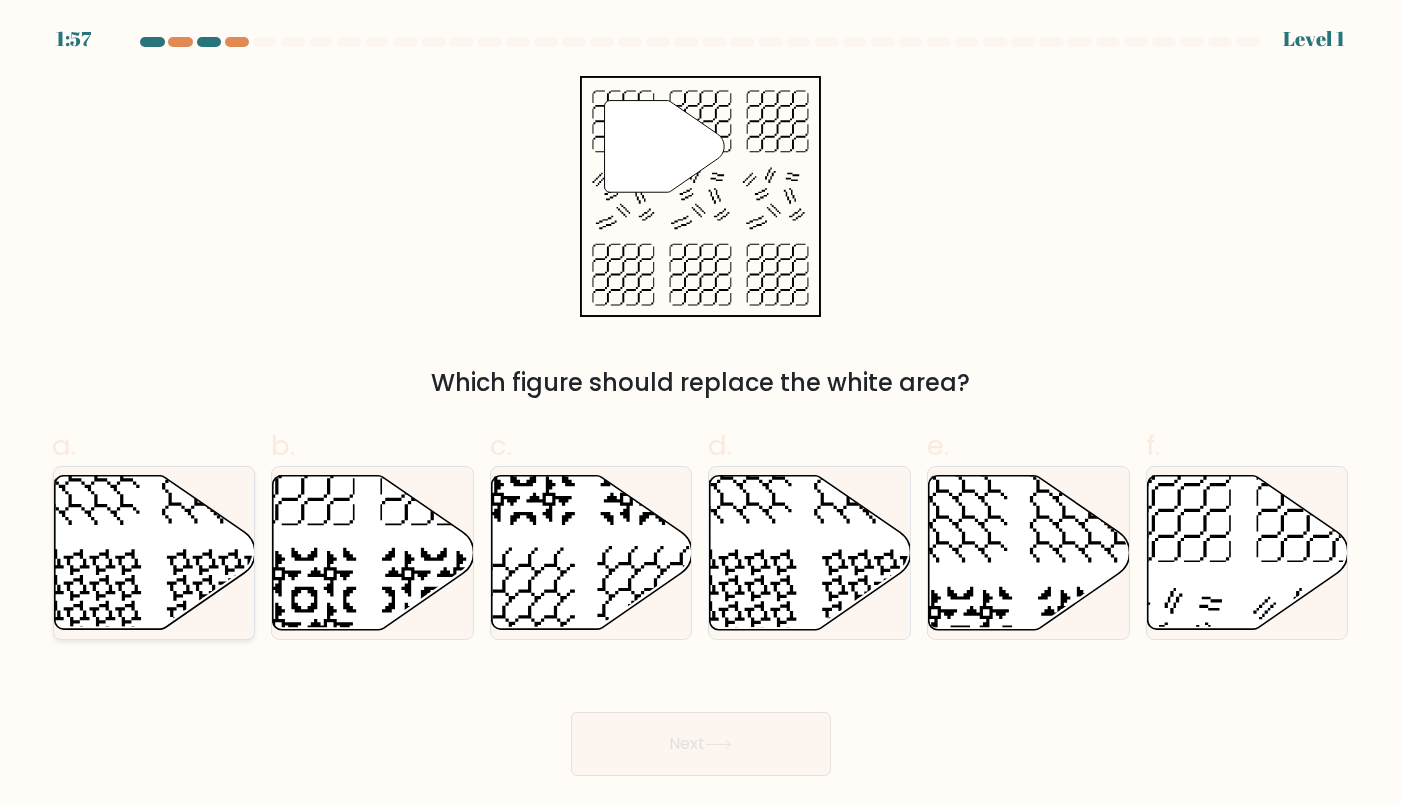 click 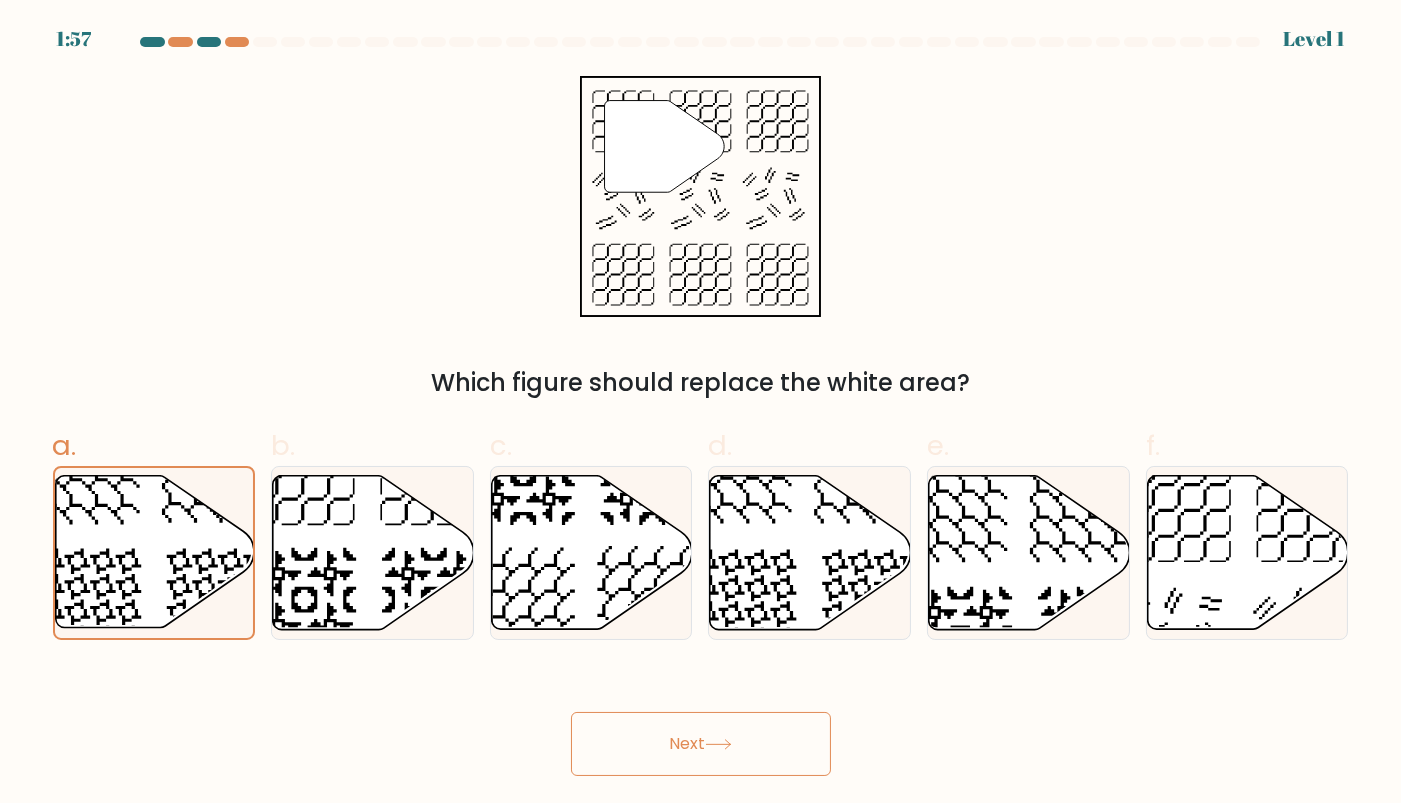 click on "Next" at bounding box center (701, 744) 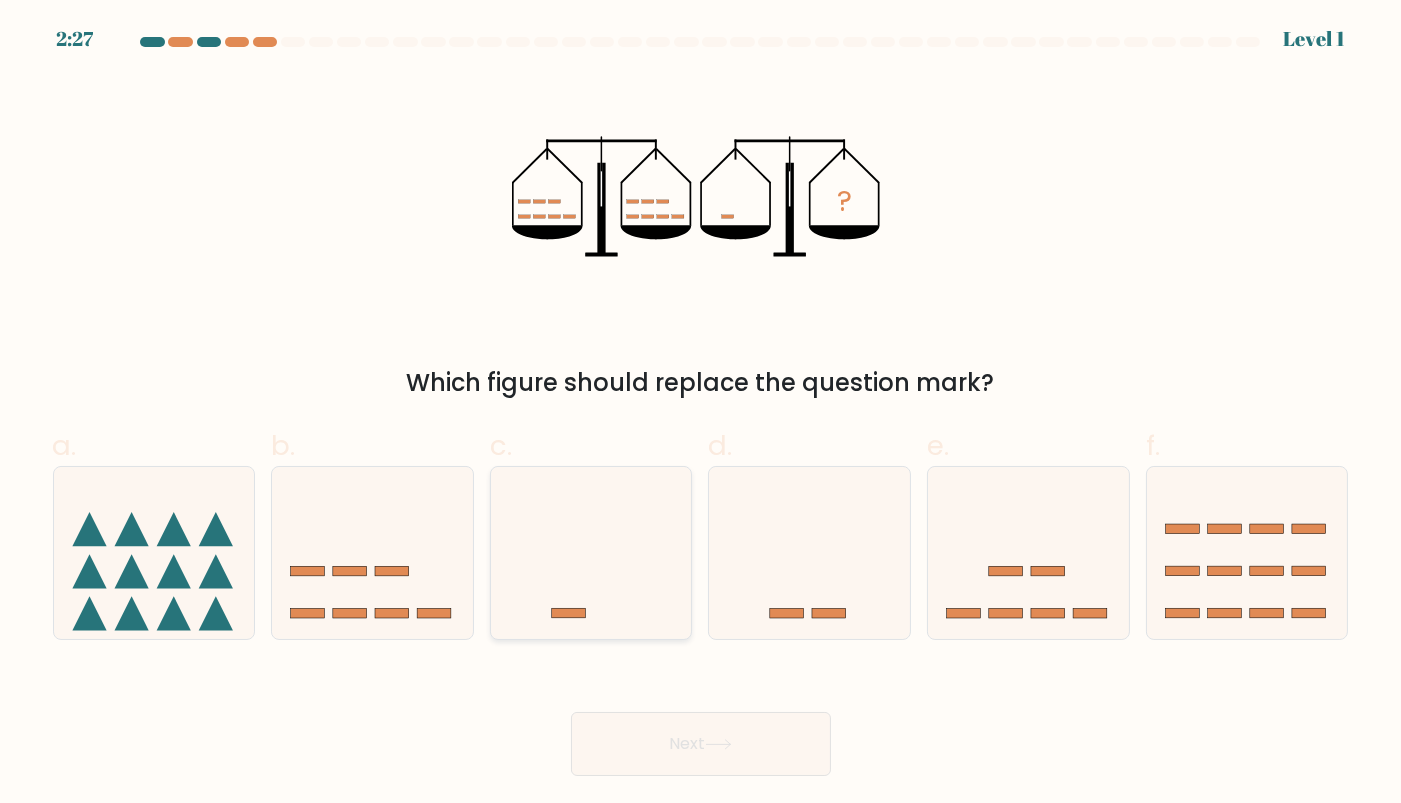 click 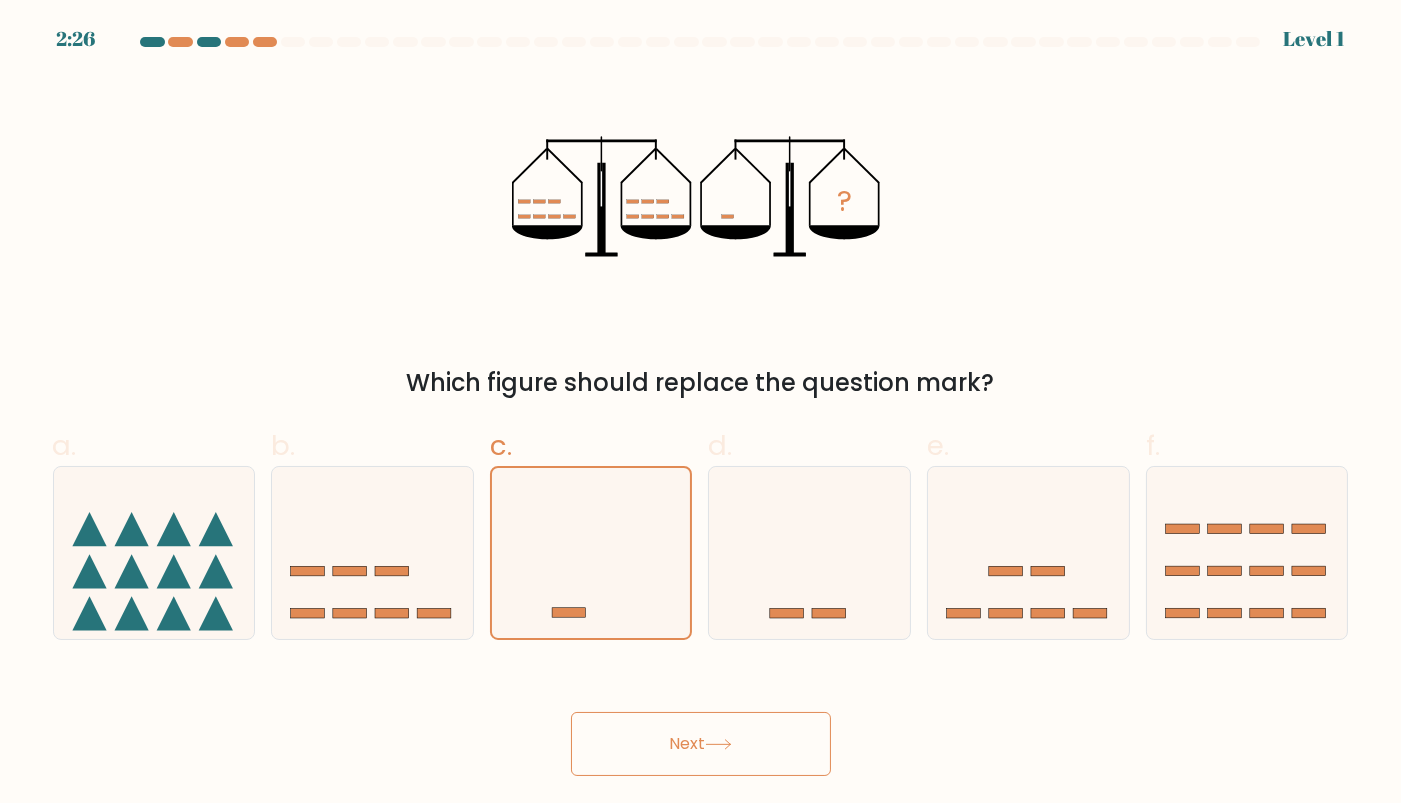 click on "Next" at bounding box center (701, 744) 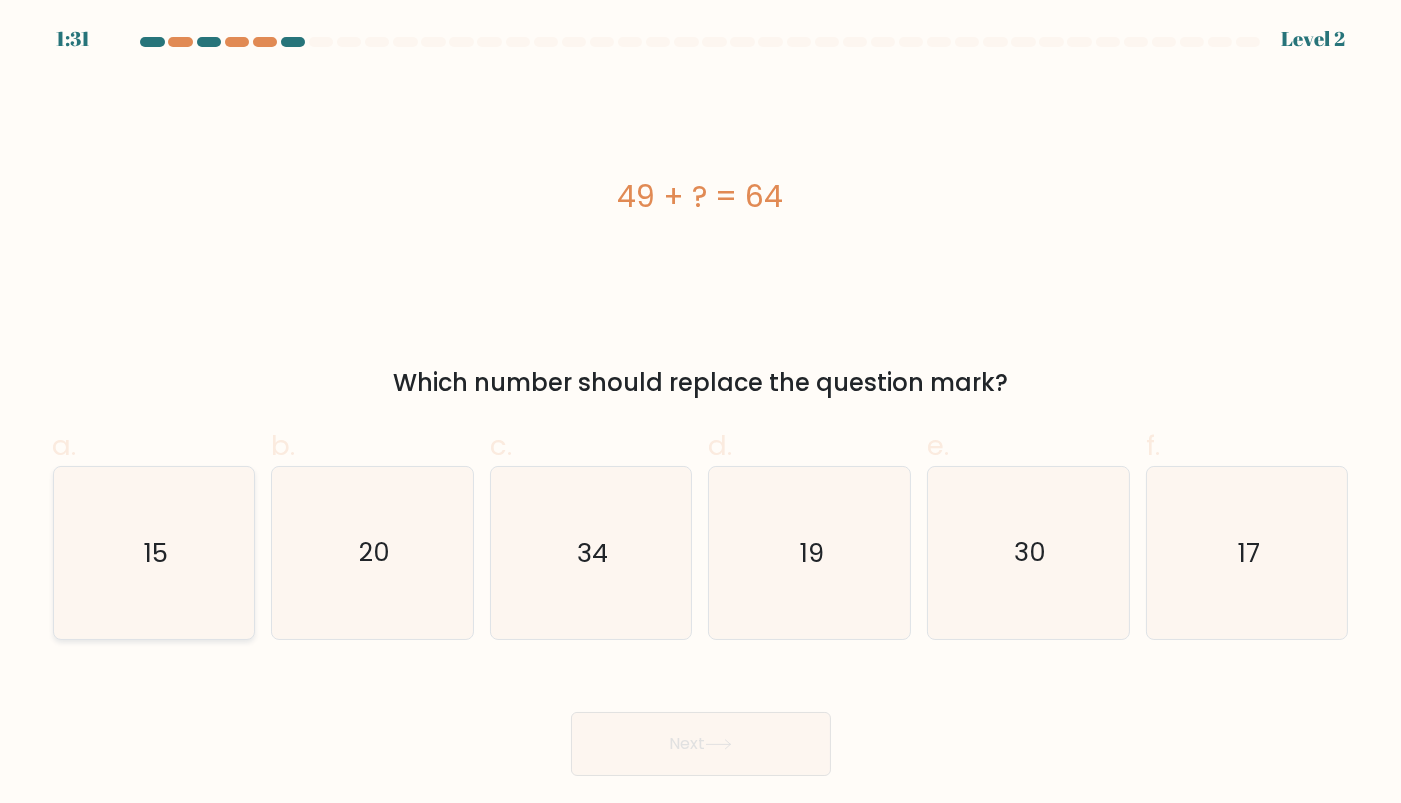 click on "15" 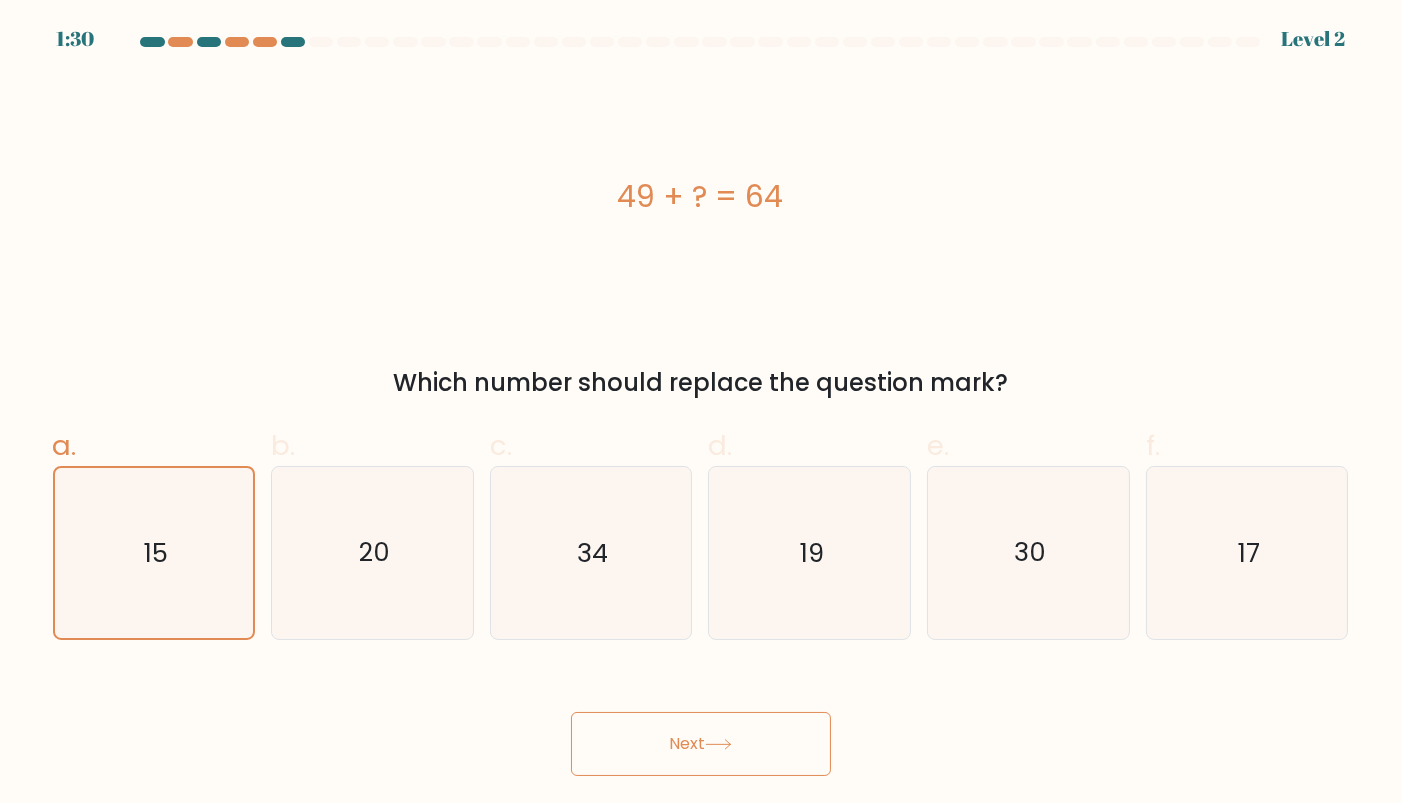 click on "Next" at bounding box center (701, 744) 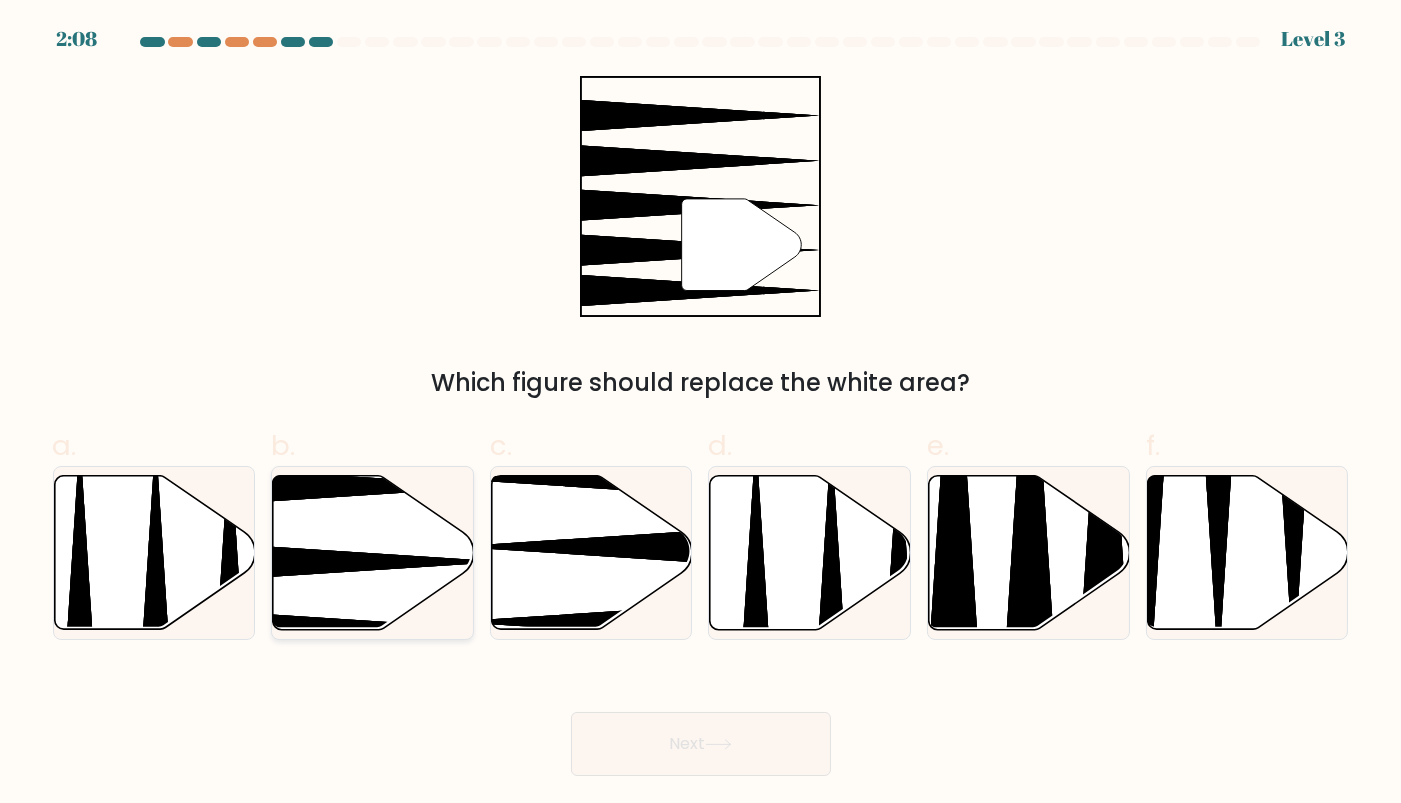 click 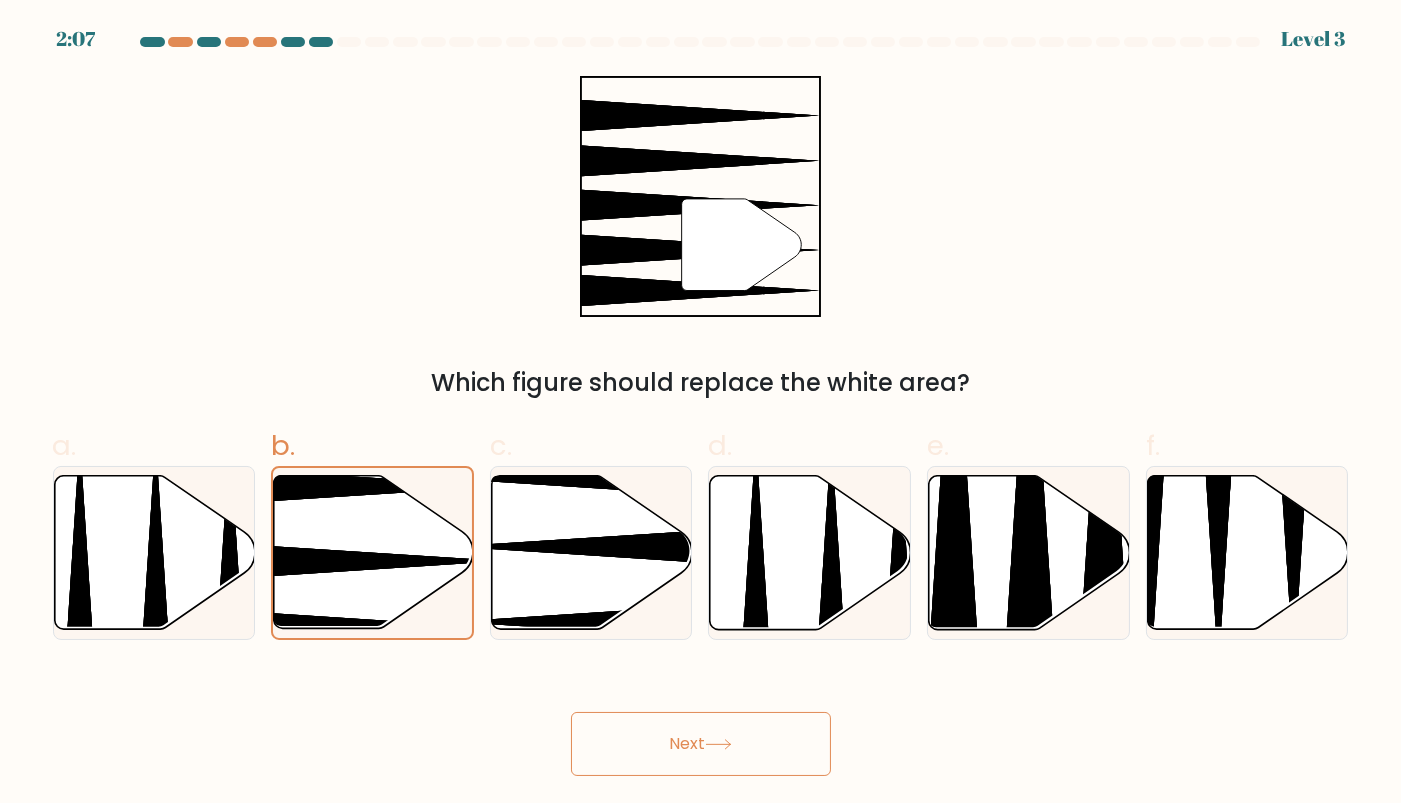 click on "Next" at bounding box center [701, 744] 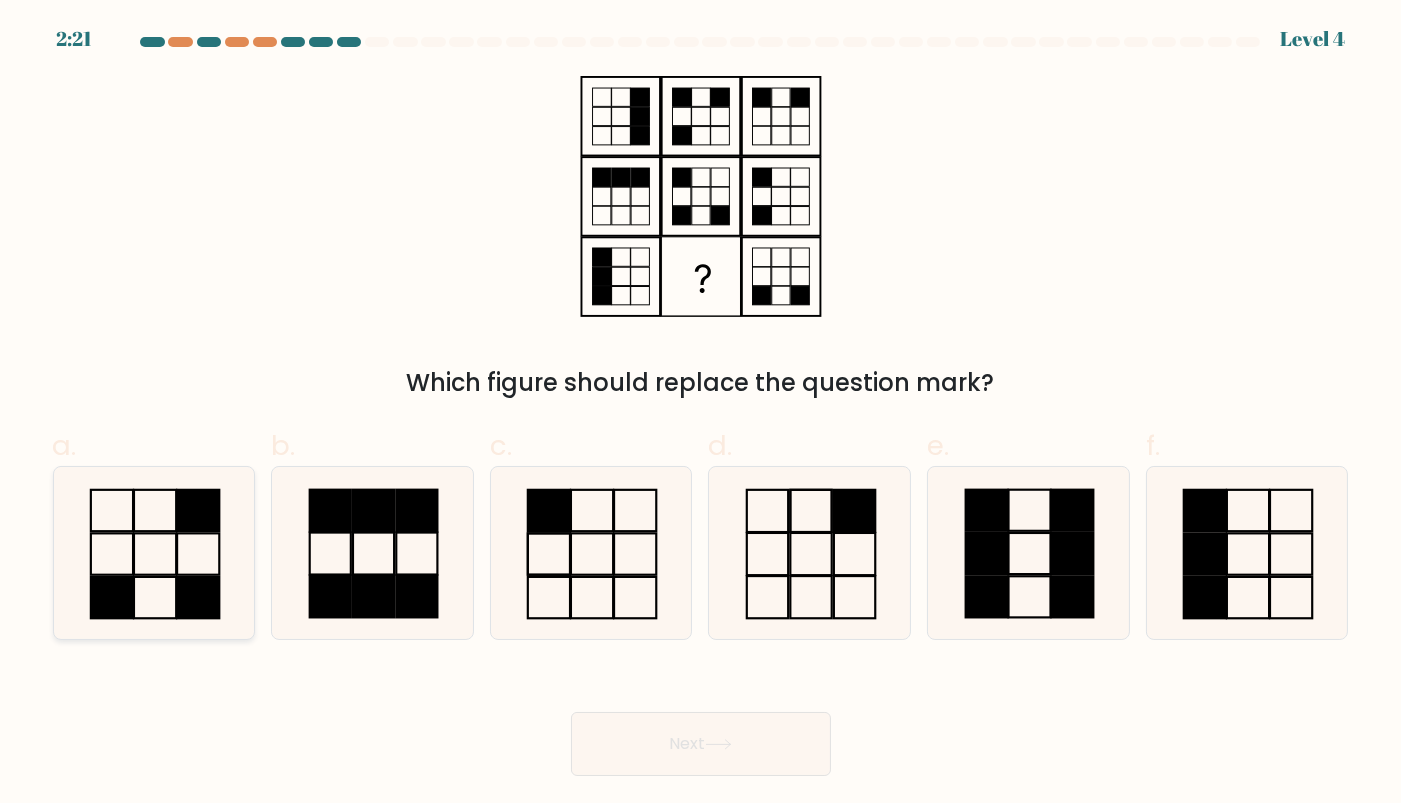 click 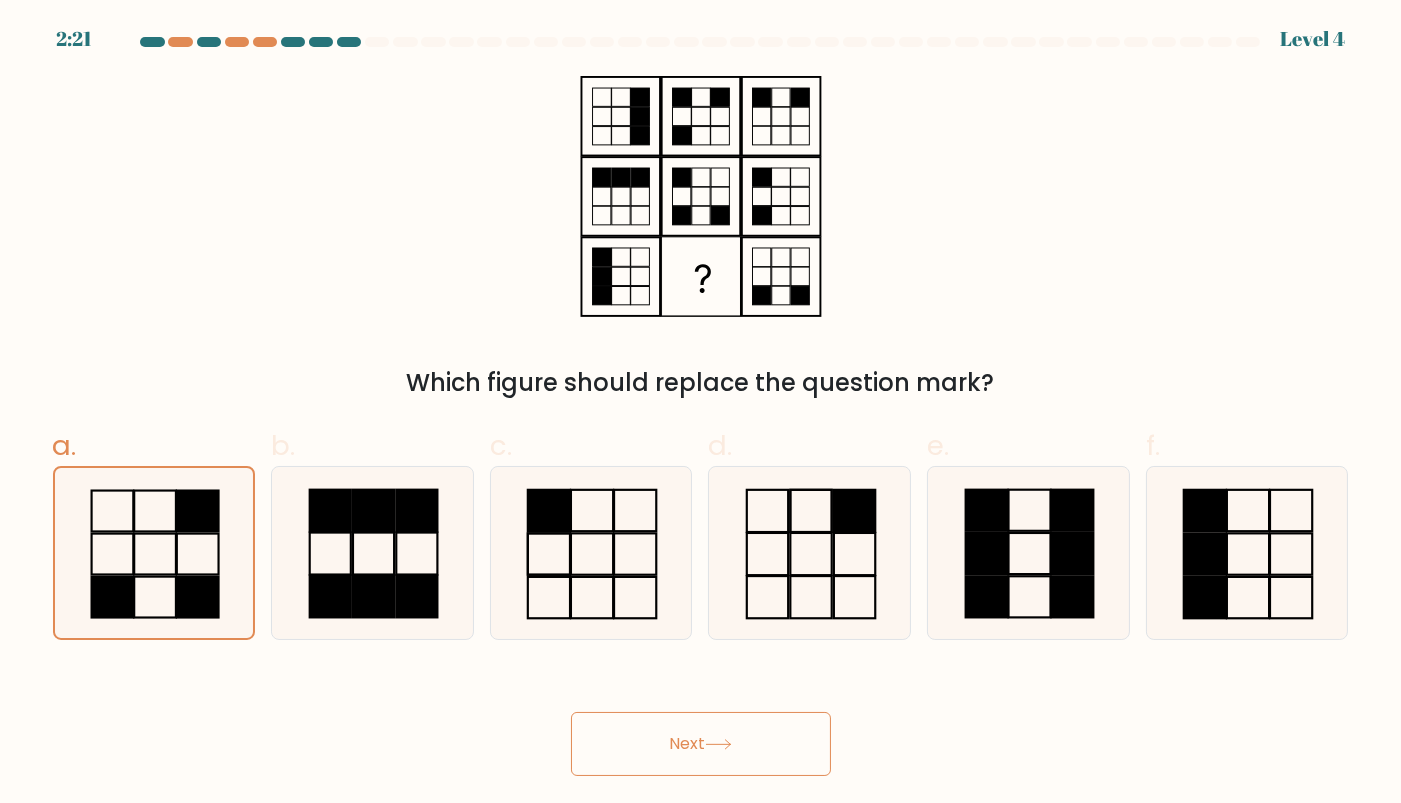 click 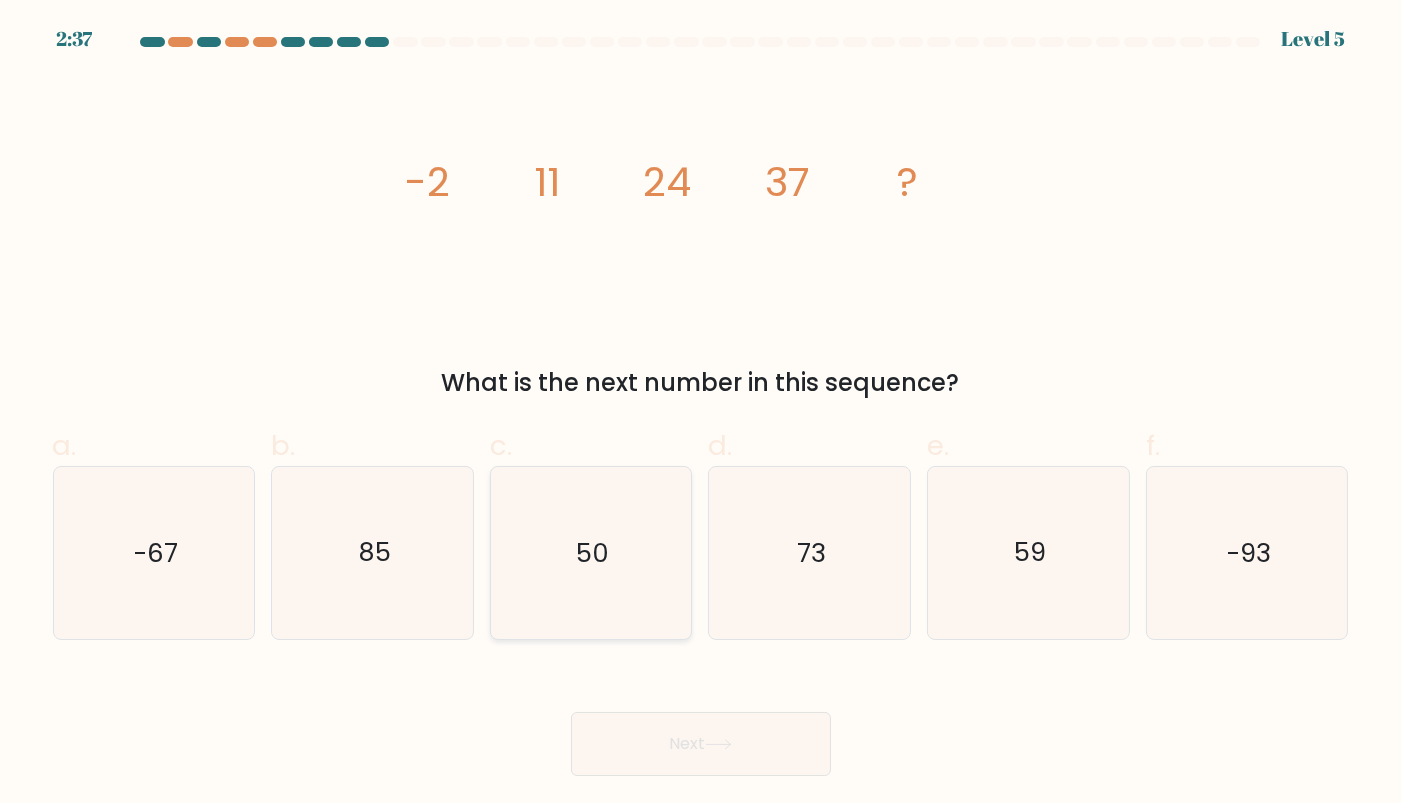 click on "50" 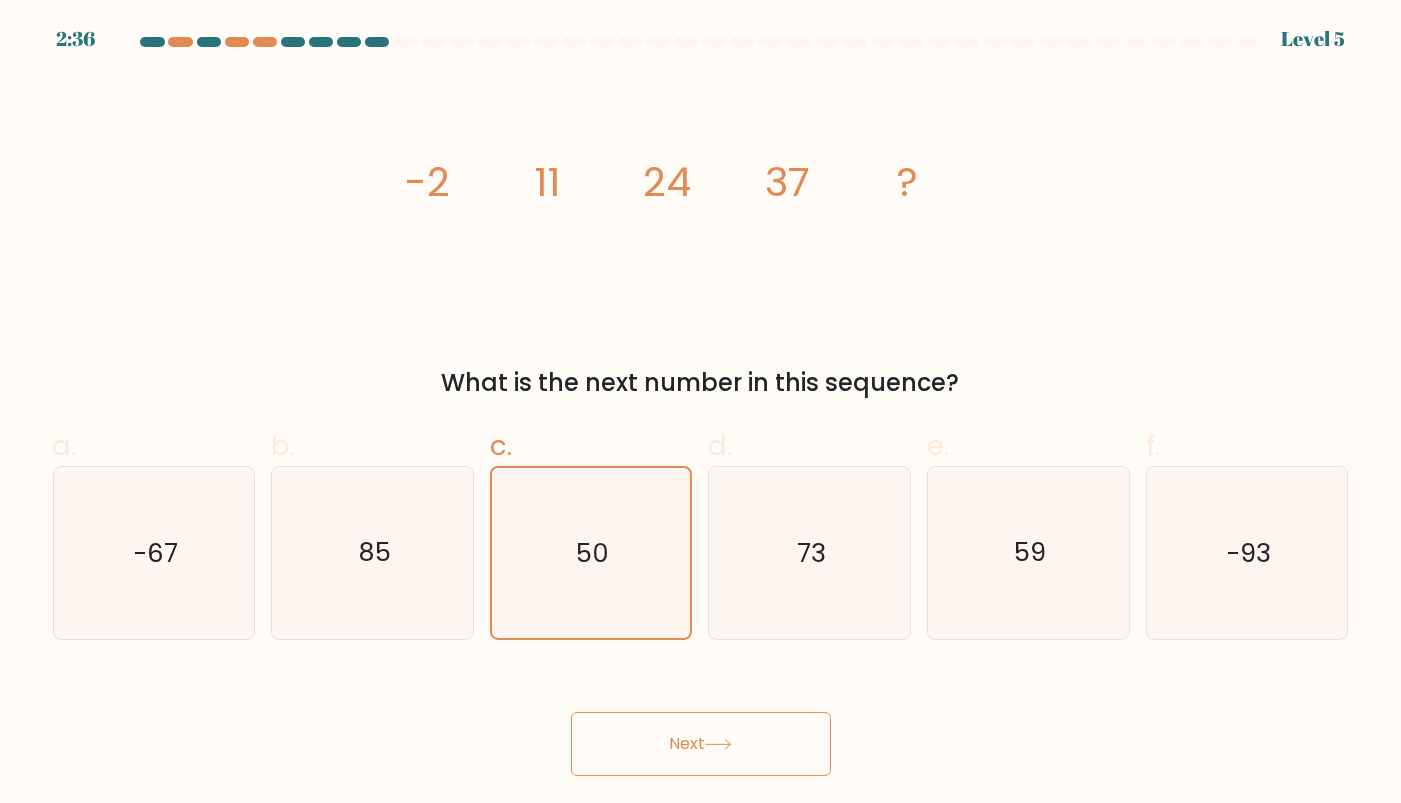 click on "Next" at bounding box center (701, 744) 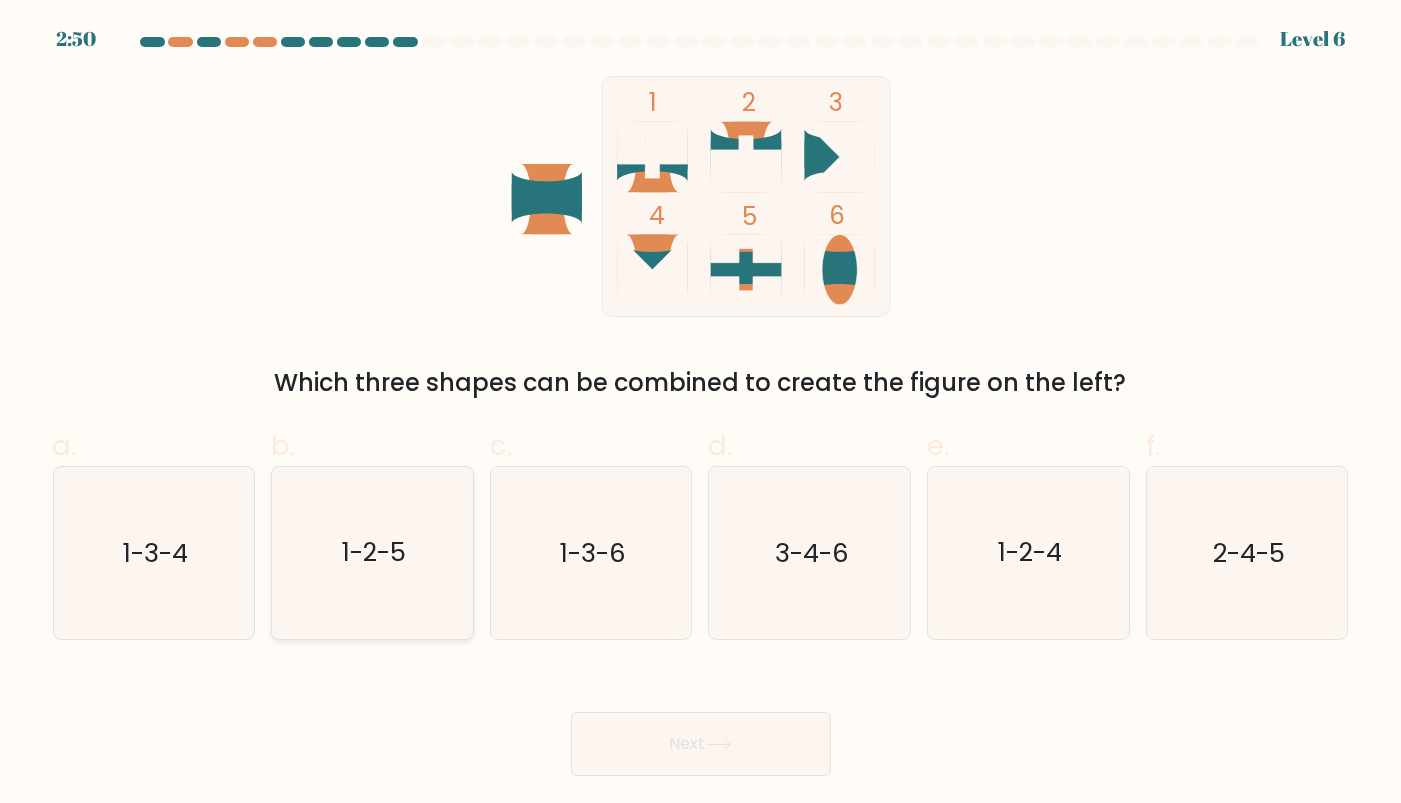 click on "1-2-5" 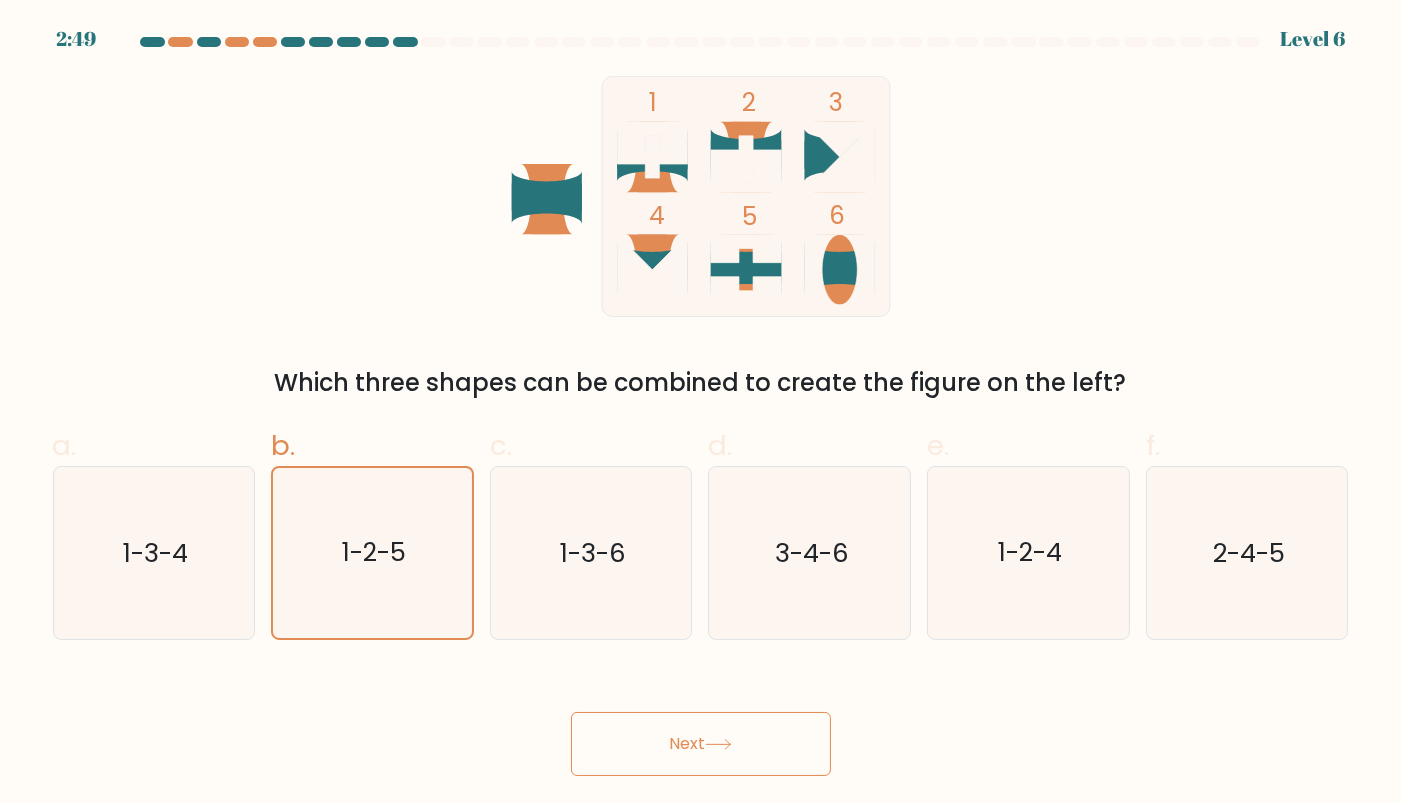 click 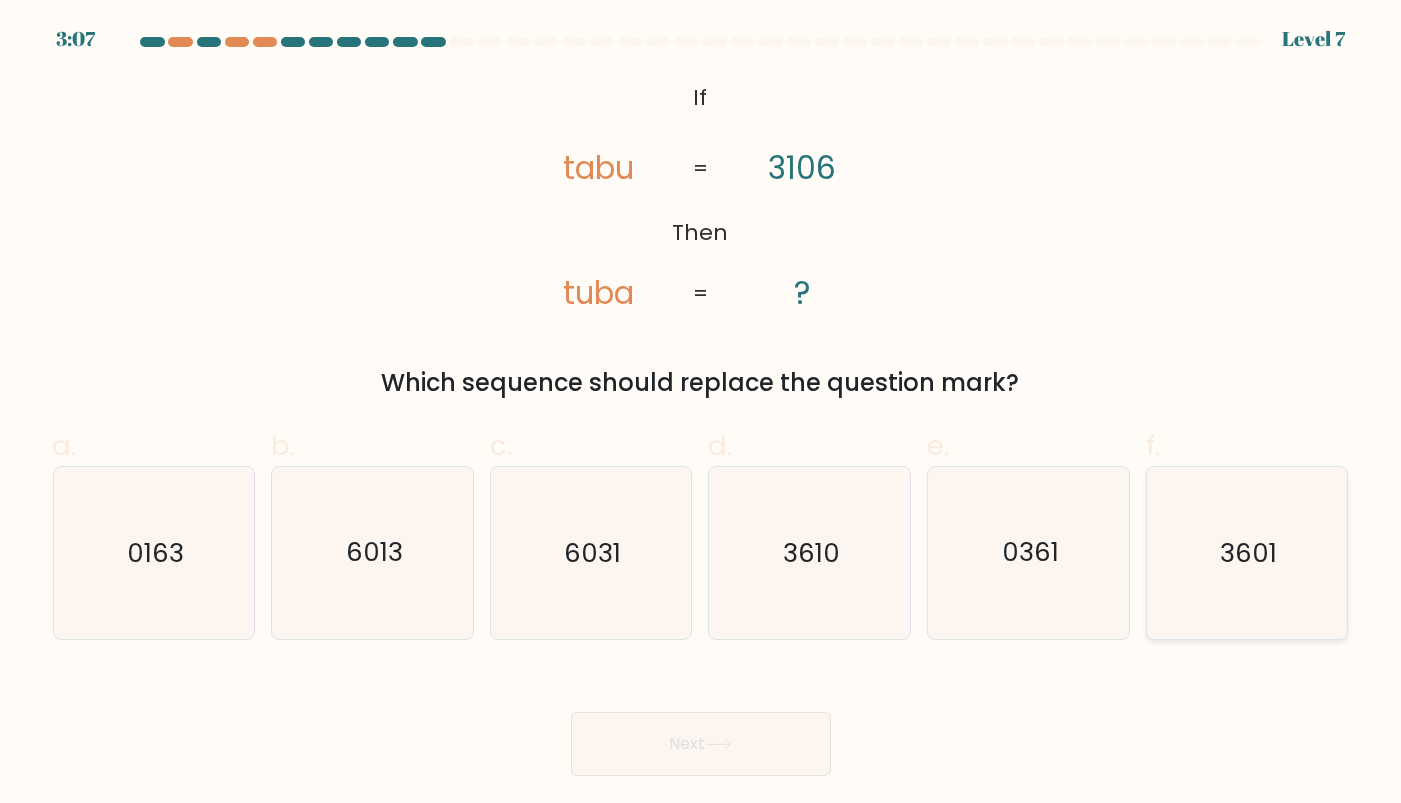 click on "3601" 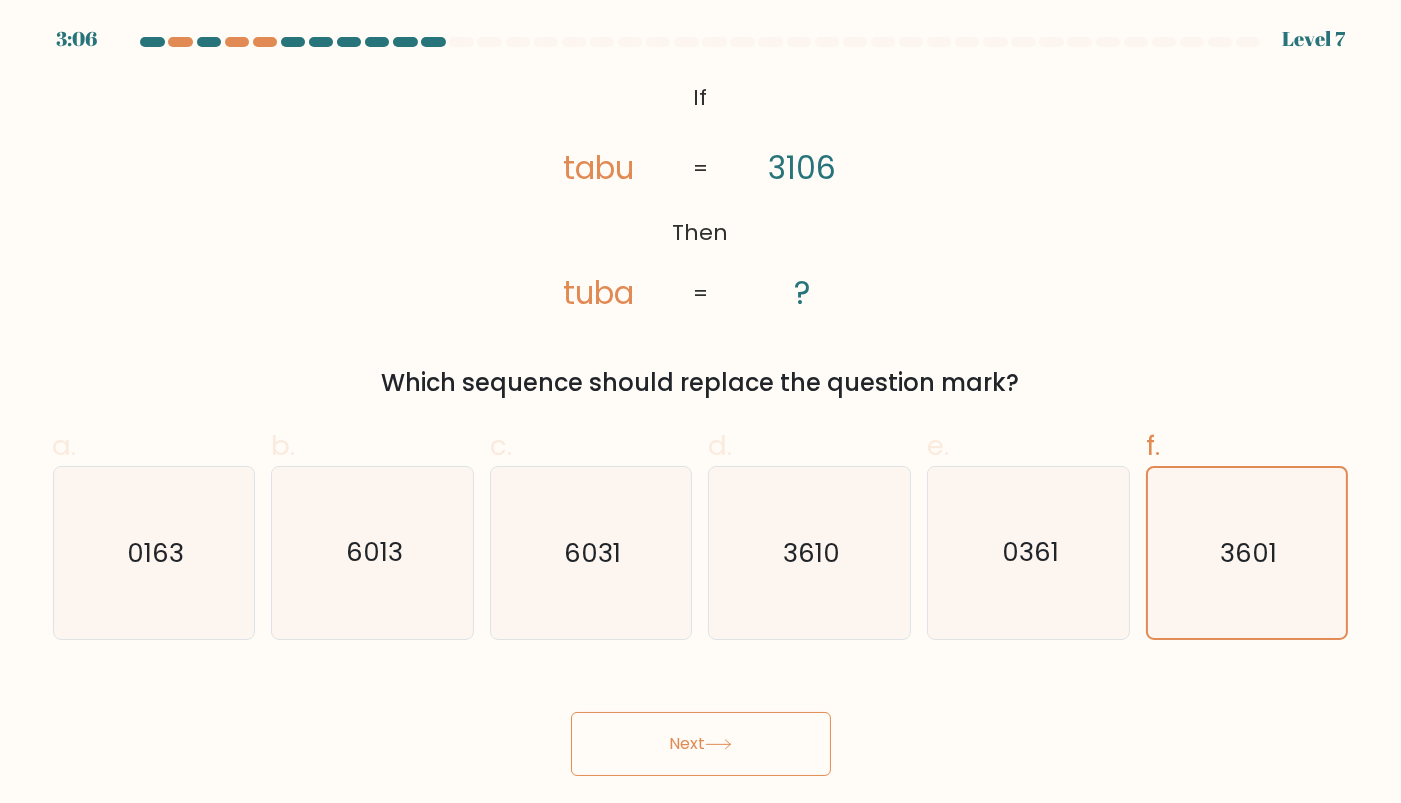click on "Next" at bounding box center [701, 744] 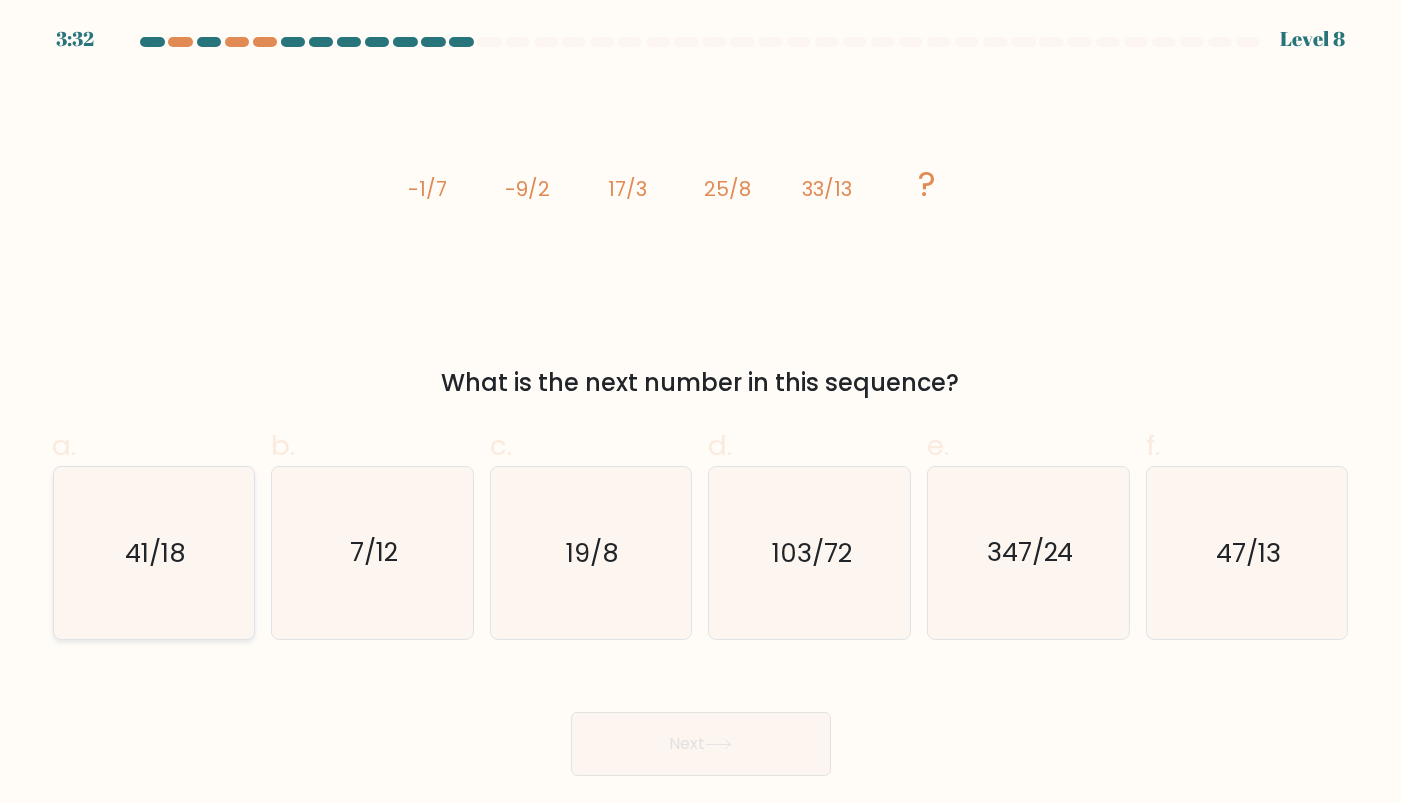 click on "41/18" 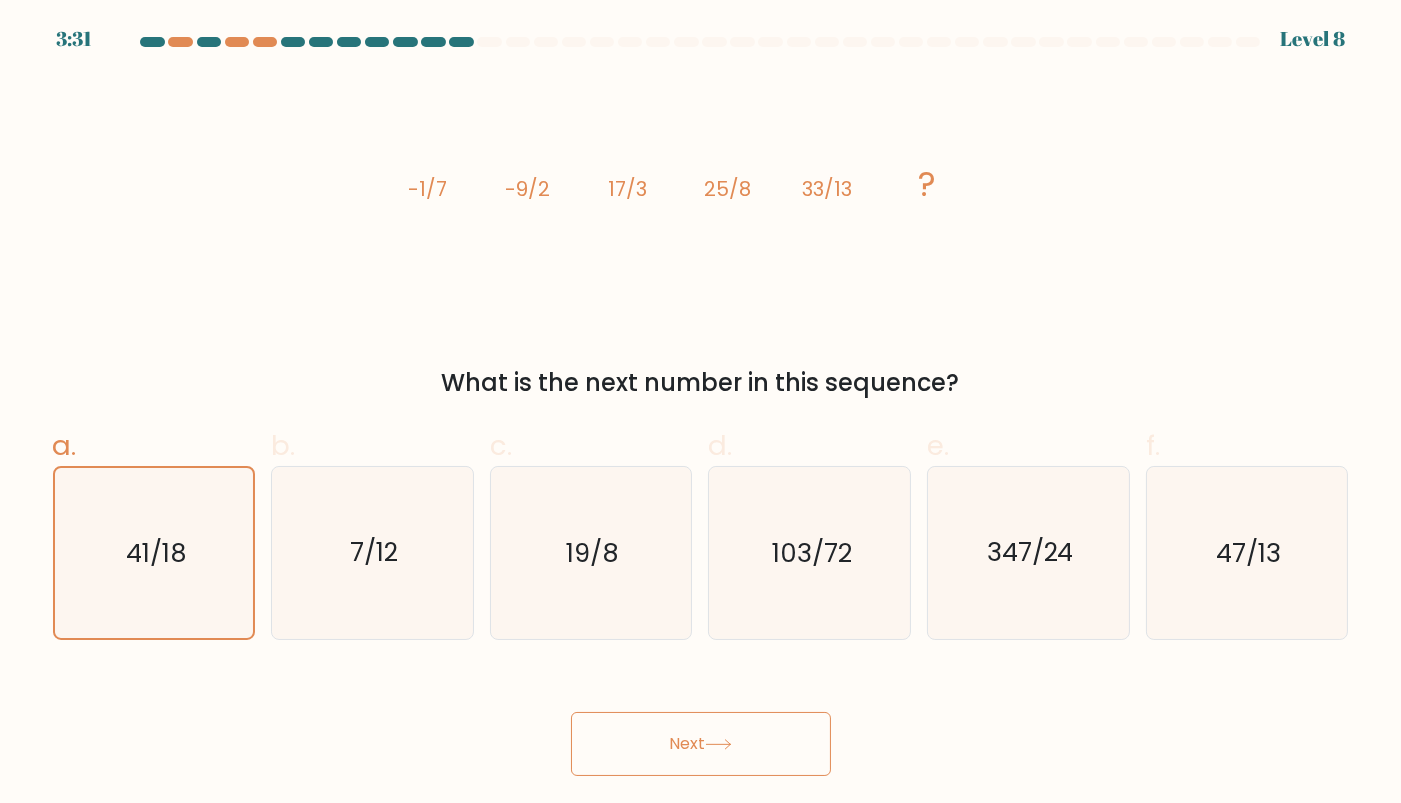 click on "Next" at bounding box center (701, 744) 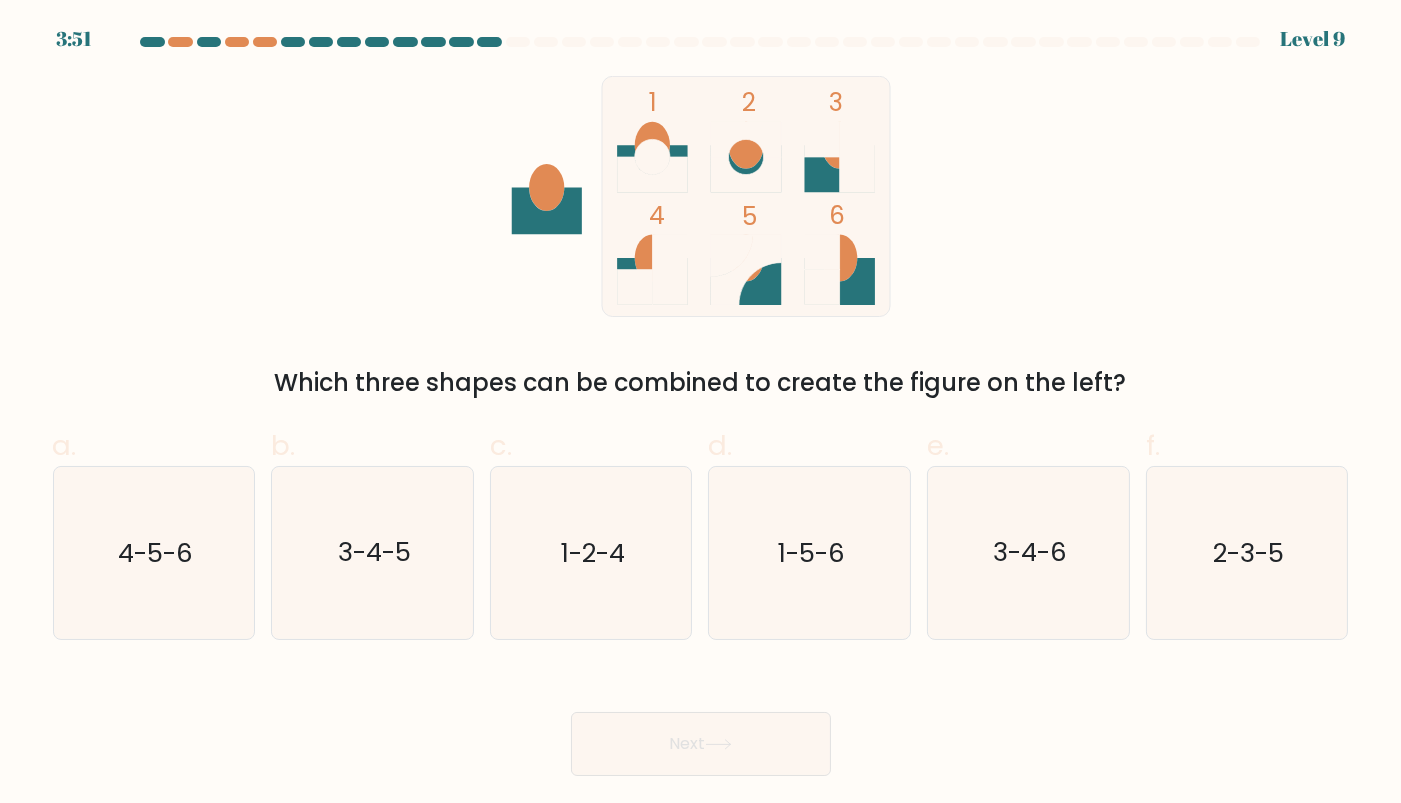 click 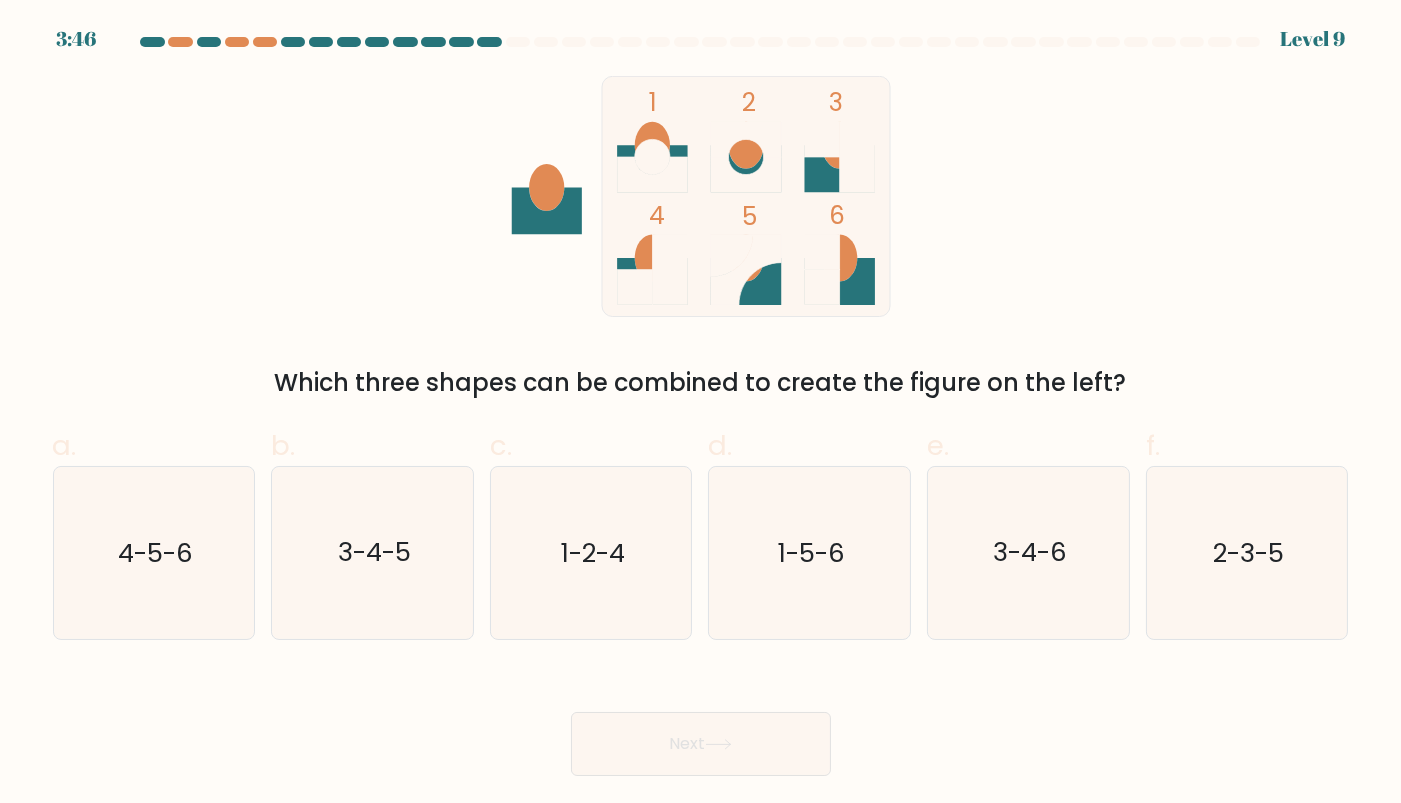 click 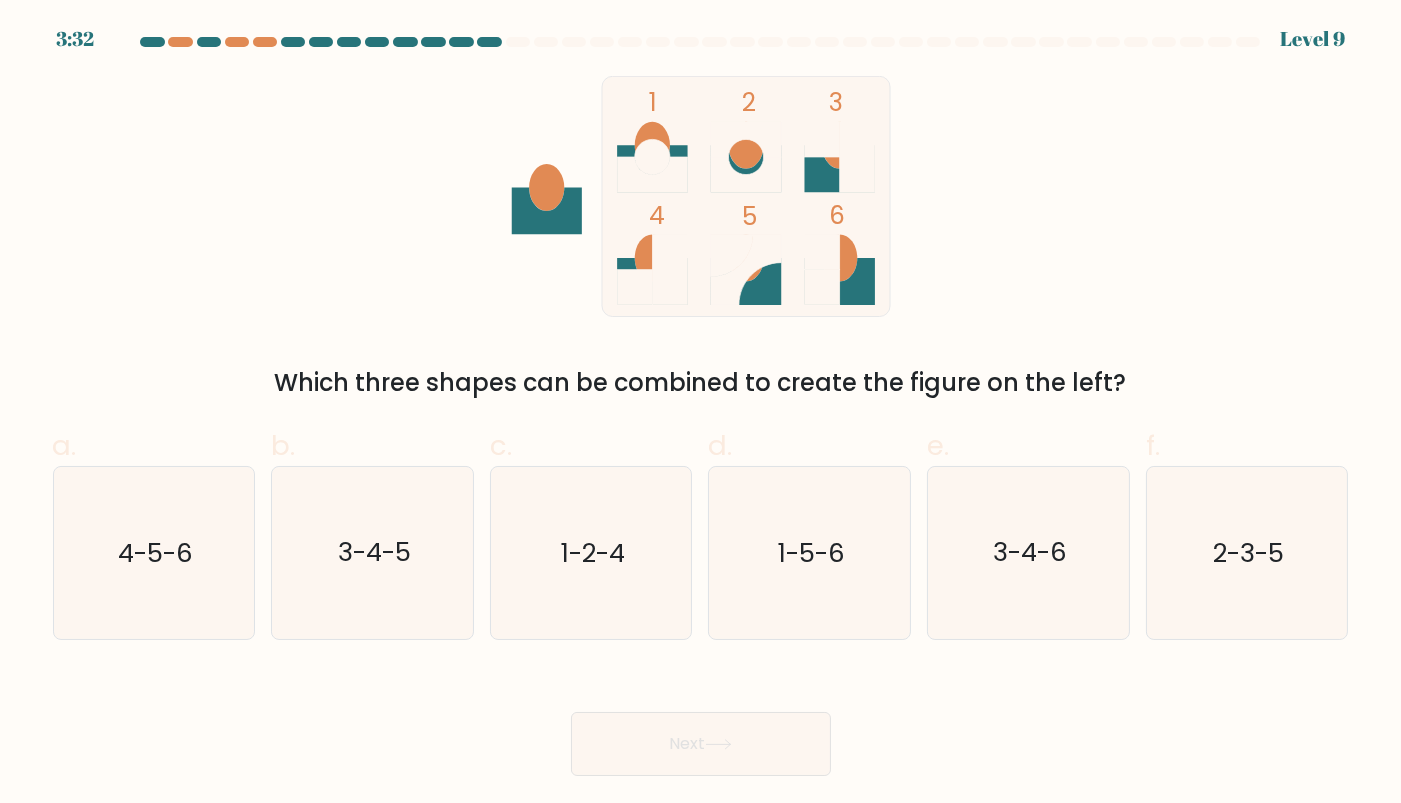 drag, startPoint x: 511, startPoint y: 555, endPoint x: 764, endPoint y: 720, distance: 302.04965 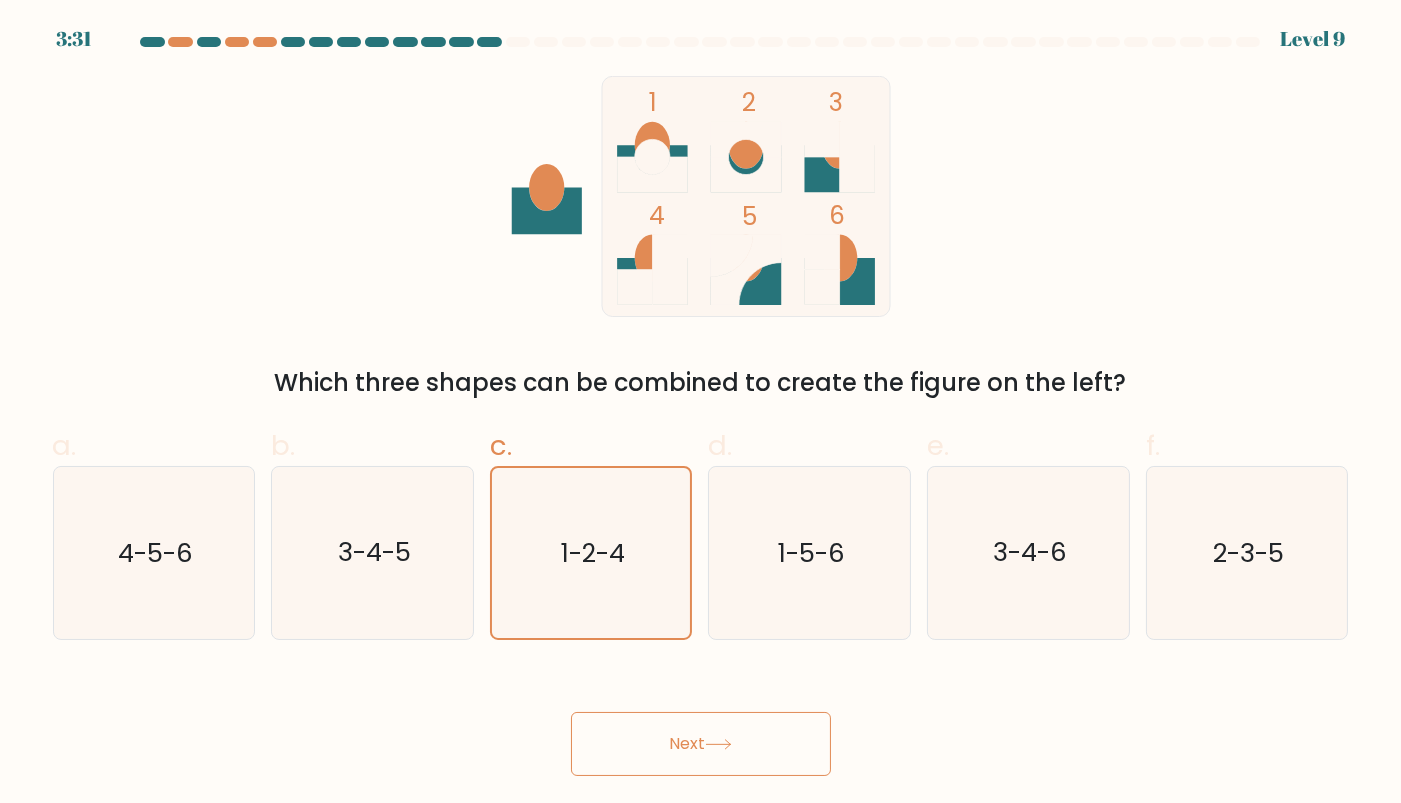 click on "Next" at bounding box center (701, 744) 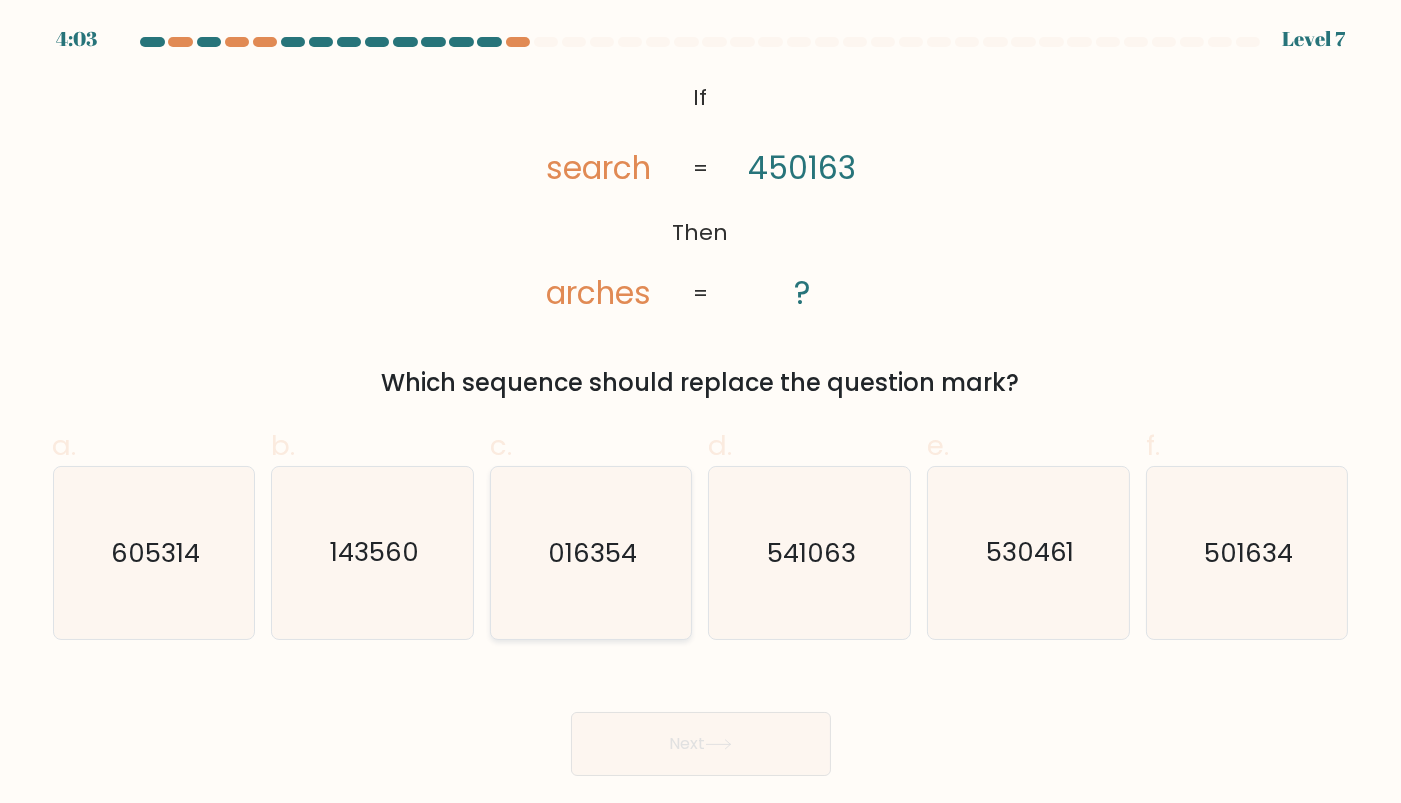 click on "016354" 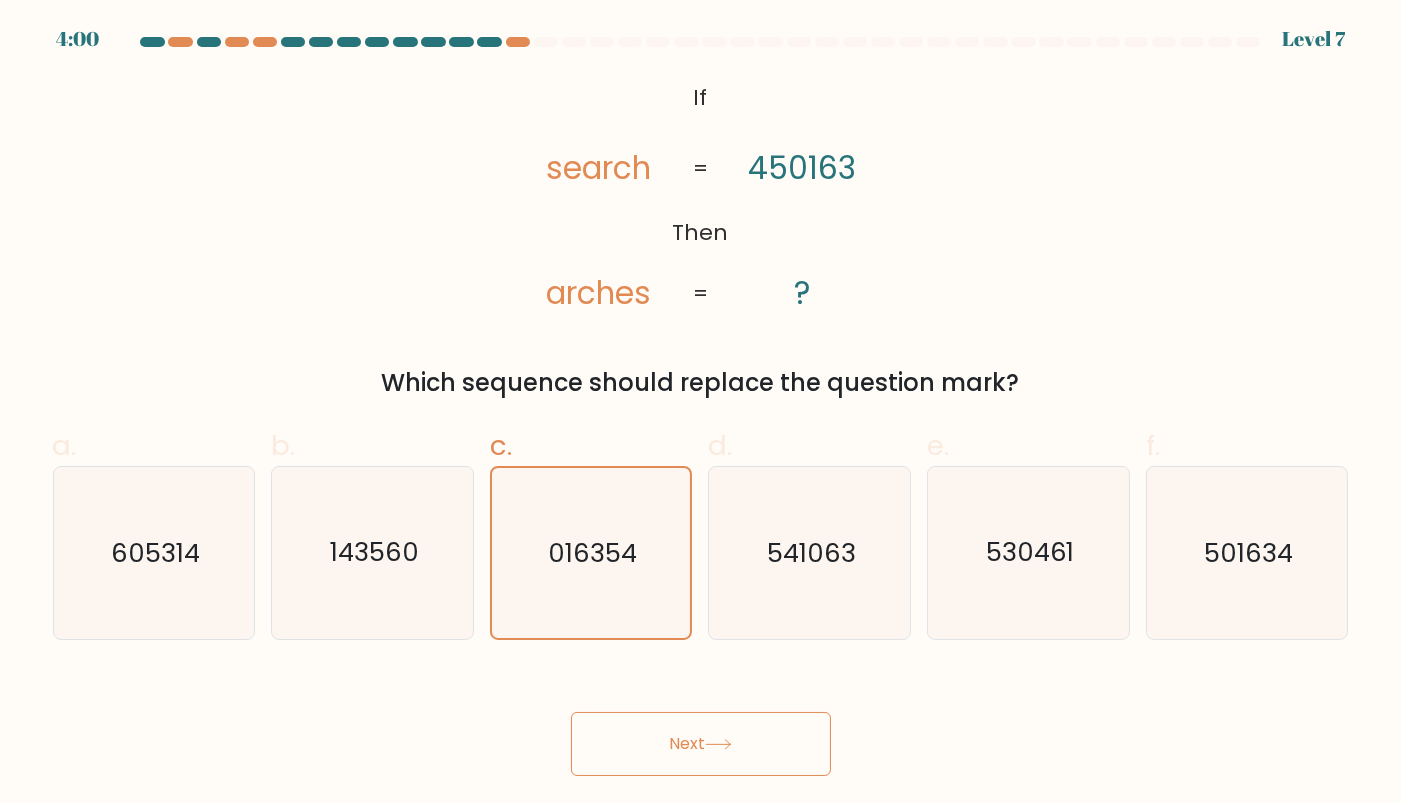 click on "Next" at bounding box center [701, 744] 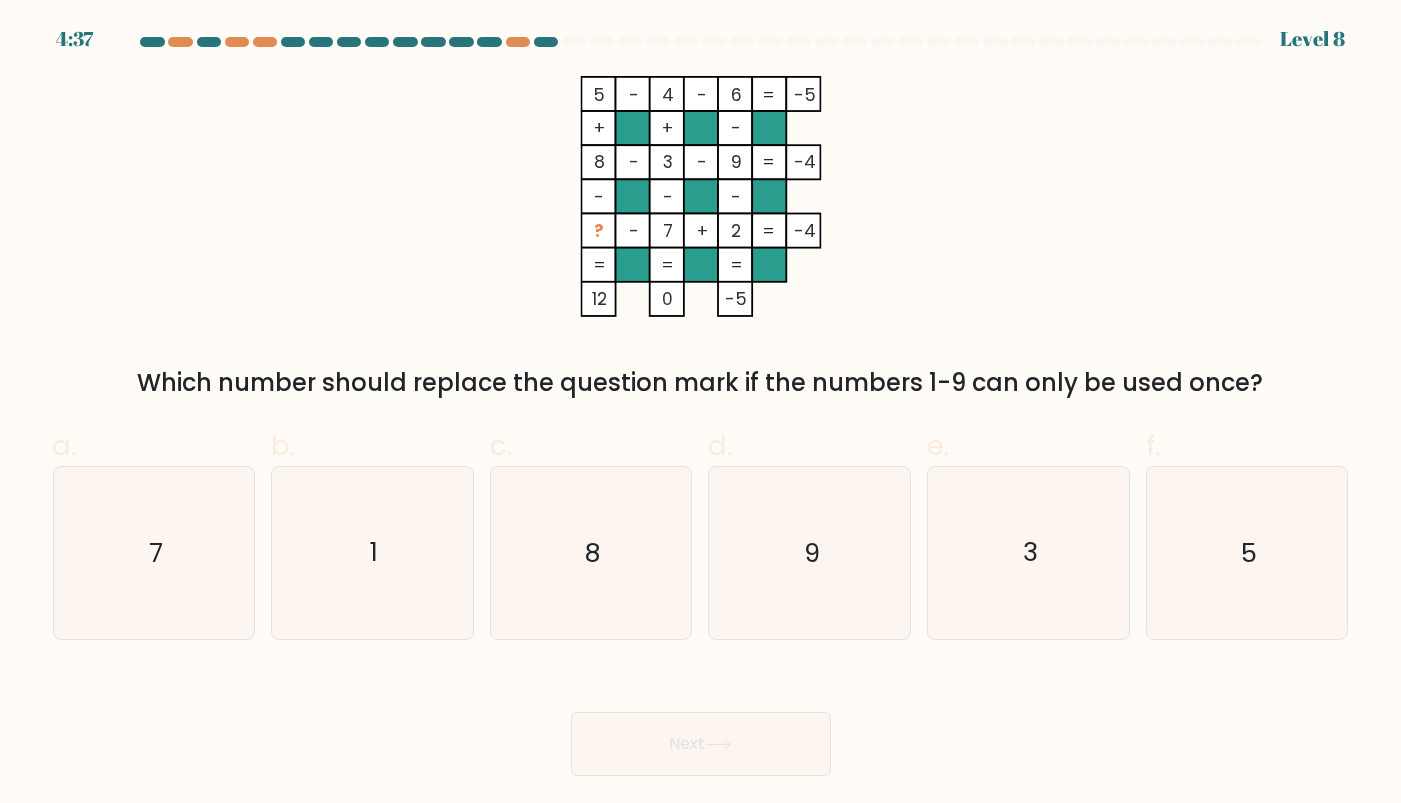 click on "5    -    4    -    6    -5    +    +    -    8    -    3    -    9    -4    -    -    -    ?    -    7    +    2    =   -4    =   =   =   =   12    0    -5    =
Which number should replace the question mark if the numbers 1-9 can only be used once?" at bounding box center (701, 238) 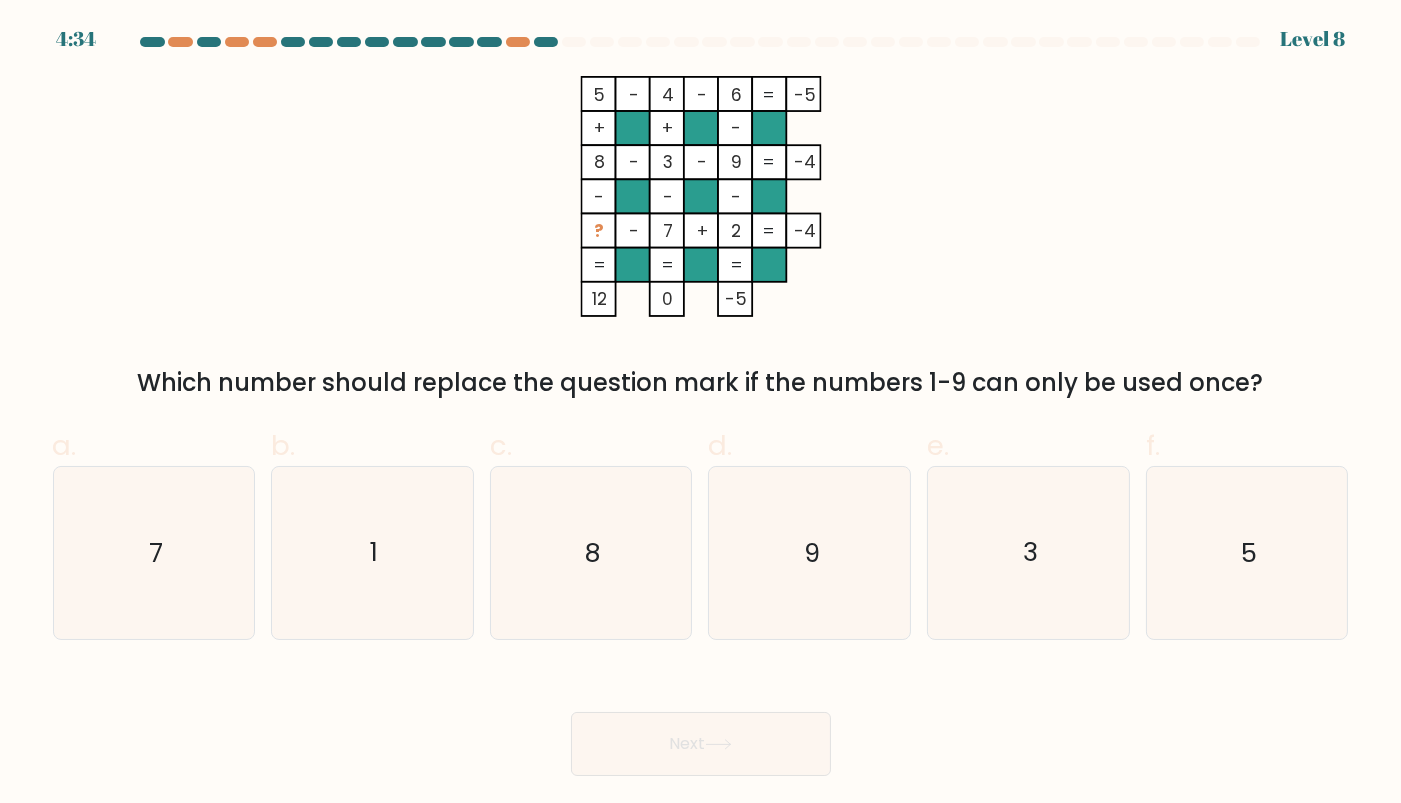 click on "c.
8" at bounding box center (591, 532) 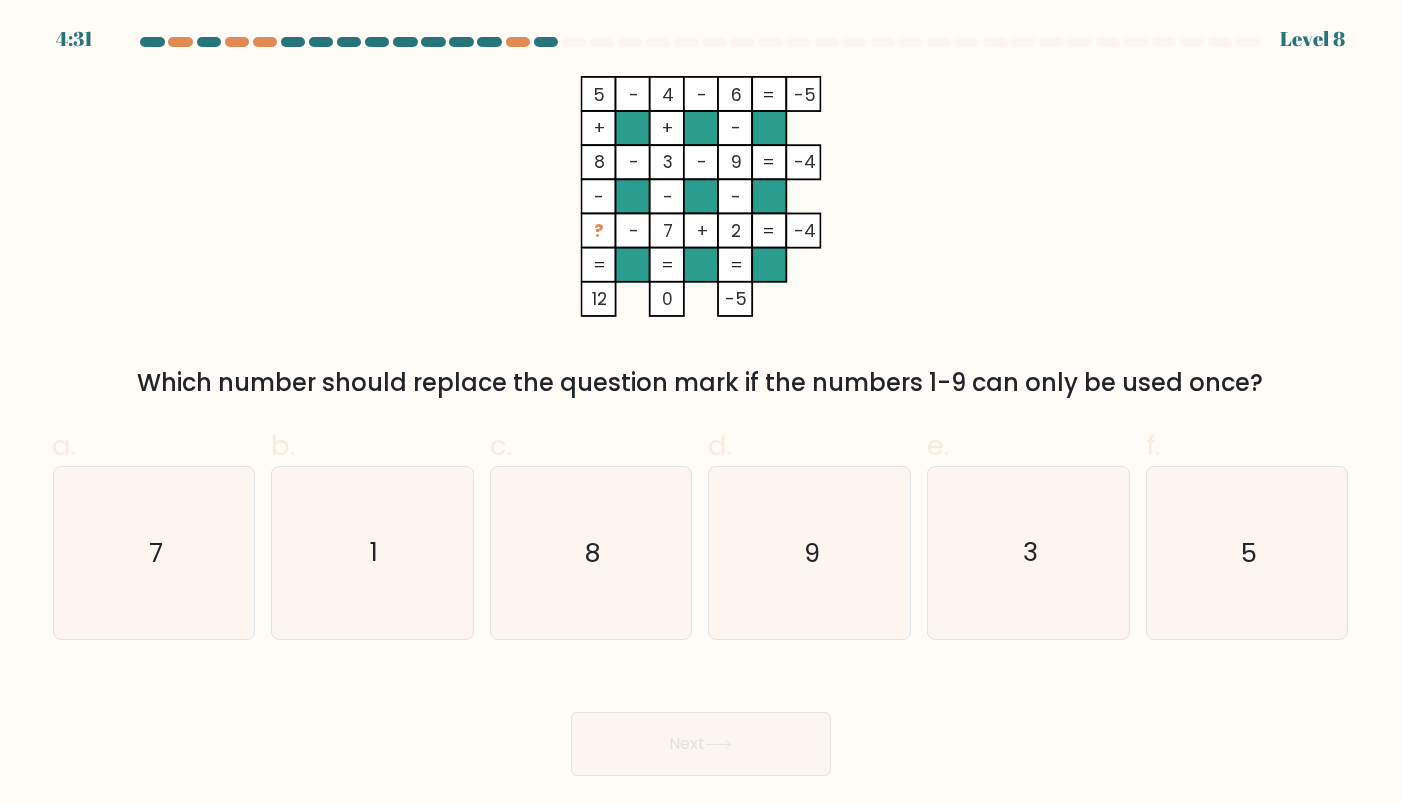 click on "c.
8" at bounding box center [591, 532] 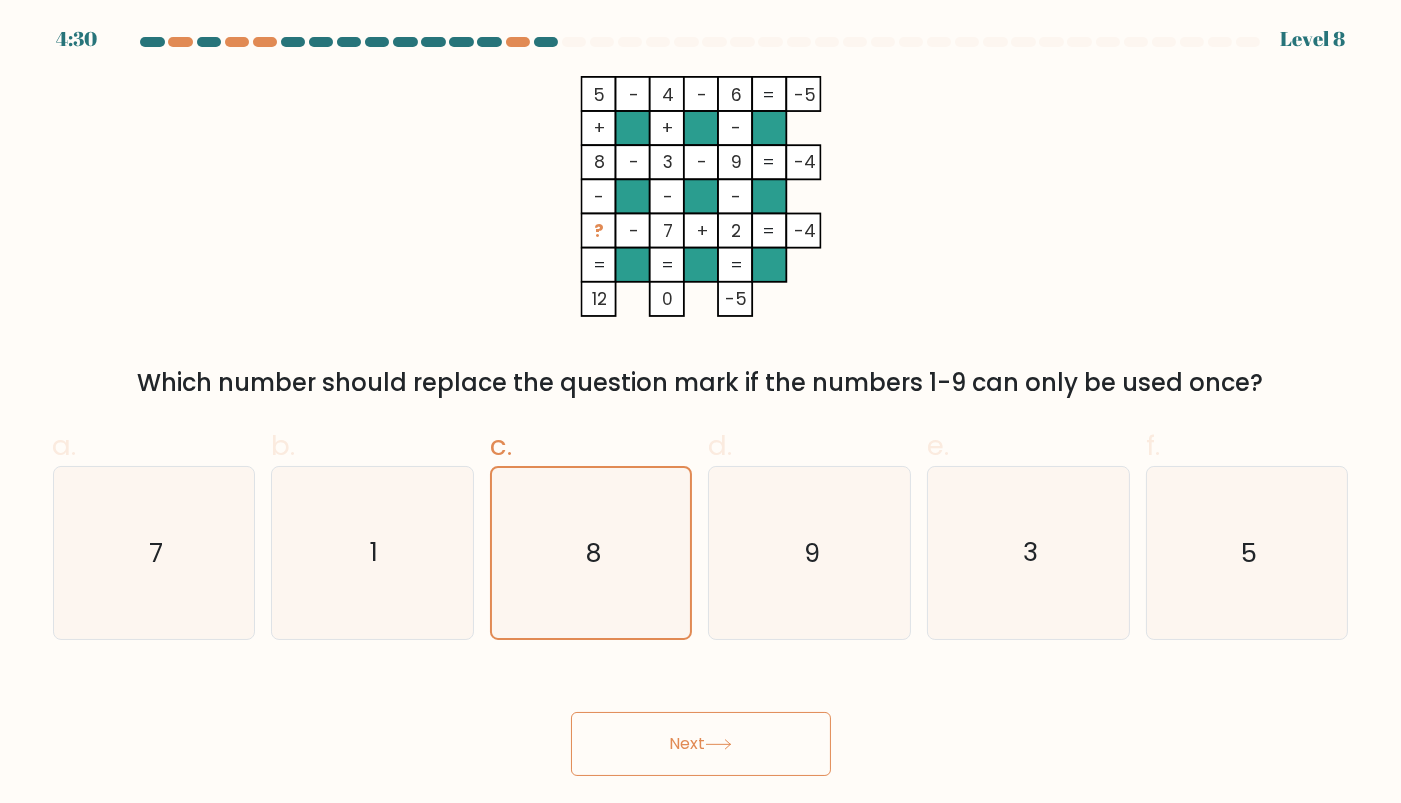 click on "Next" at bounding box center [701, 744] 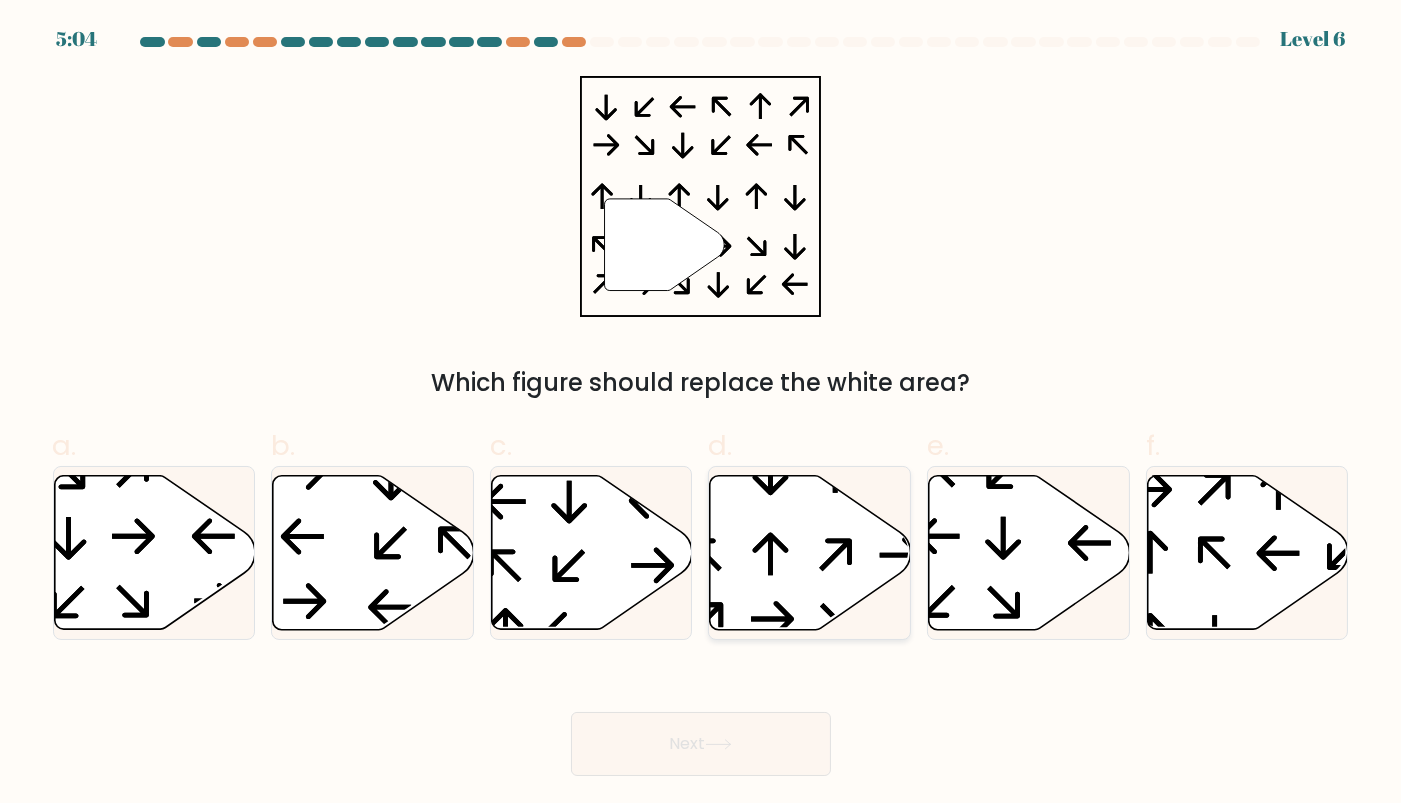 click 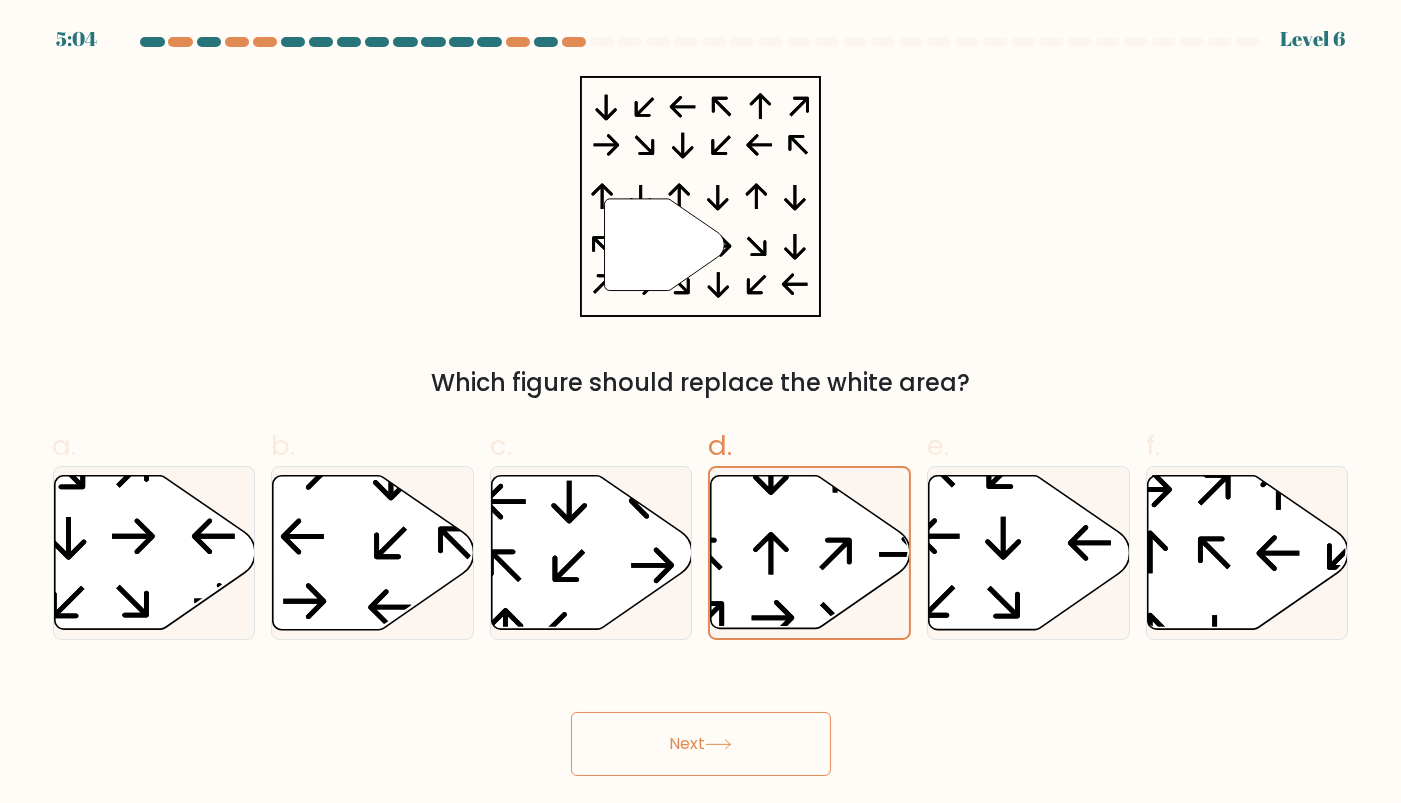 click on "Next" at bounding box center (701, 744) 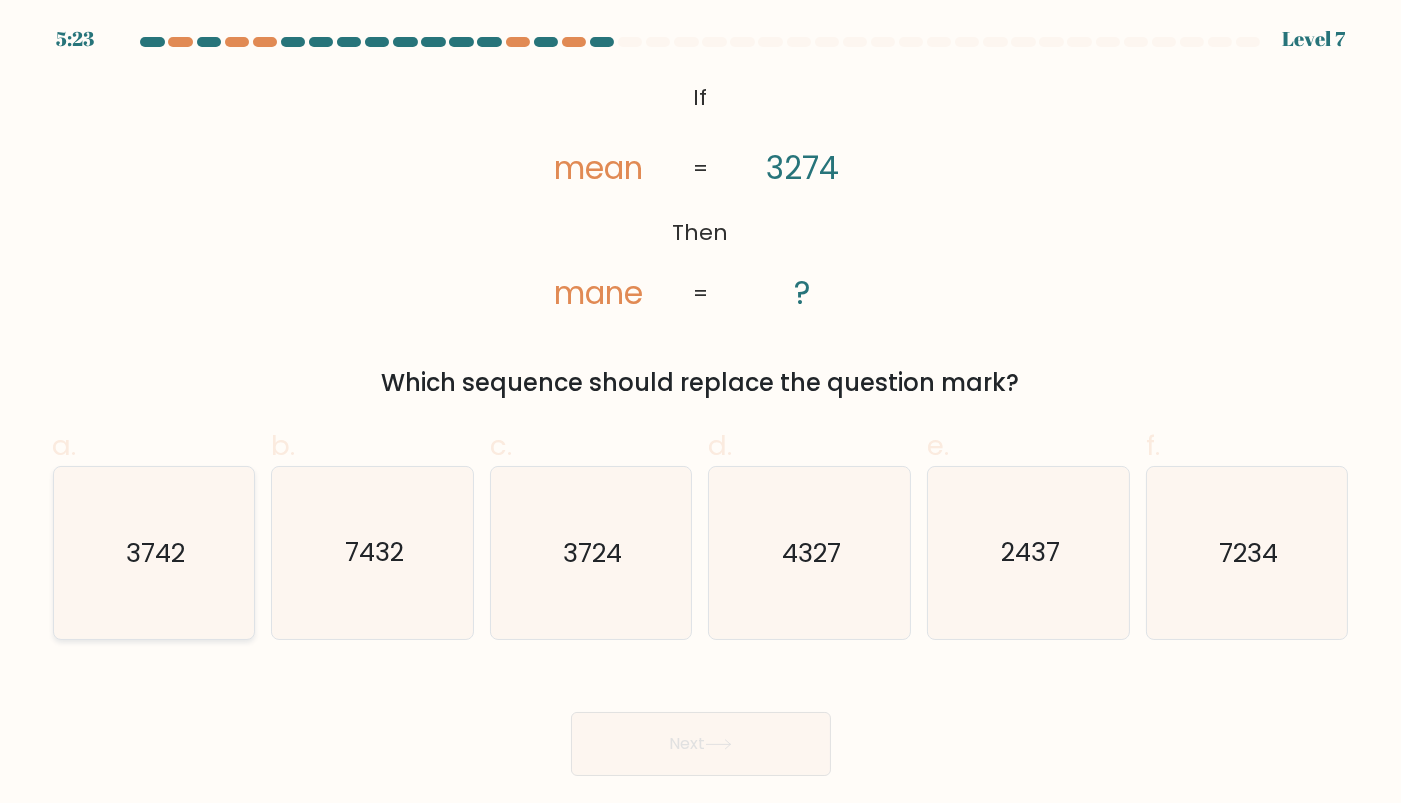 click on "3742" 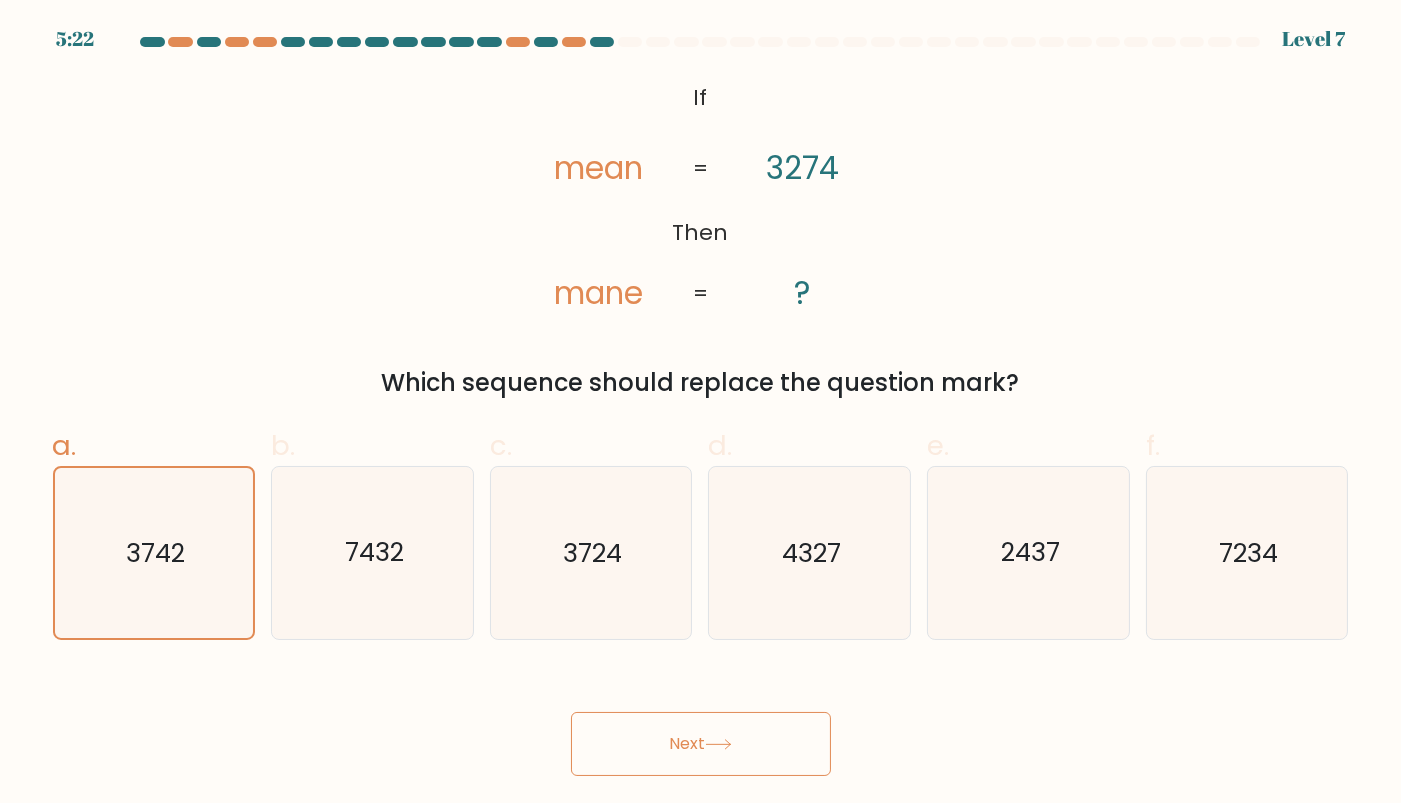 click on "Next" at bounding box center (701, 744) 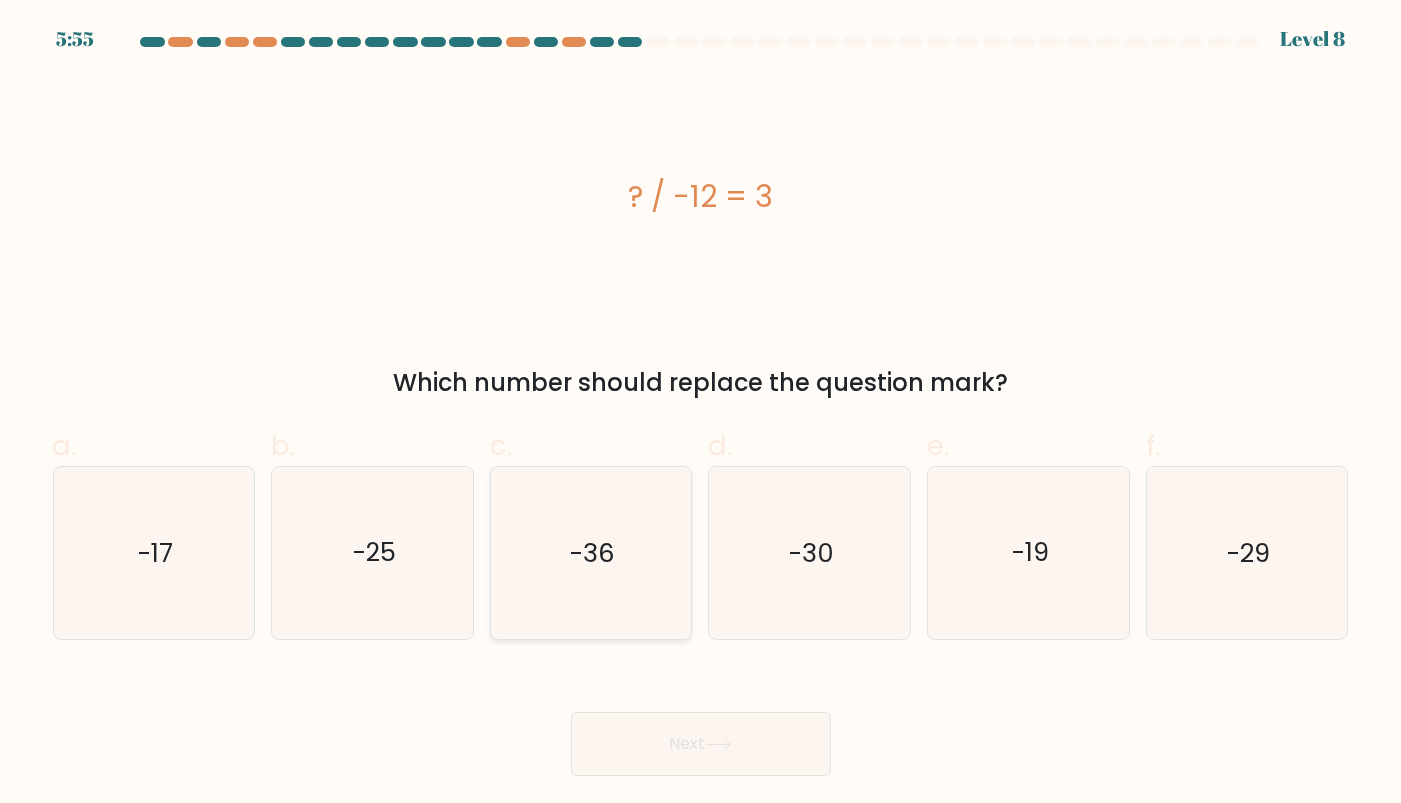 click on "-36" 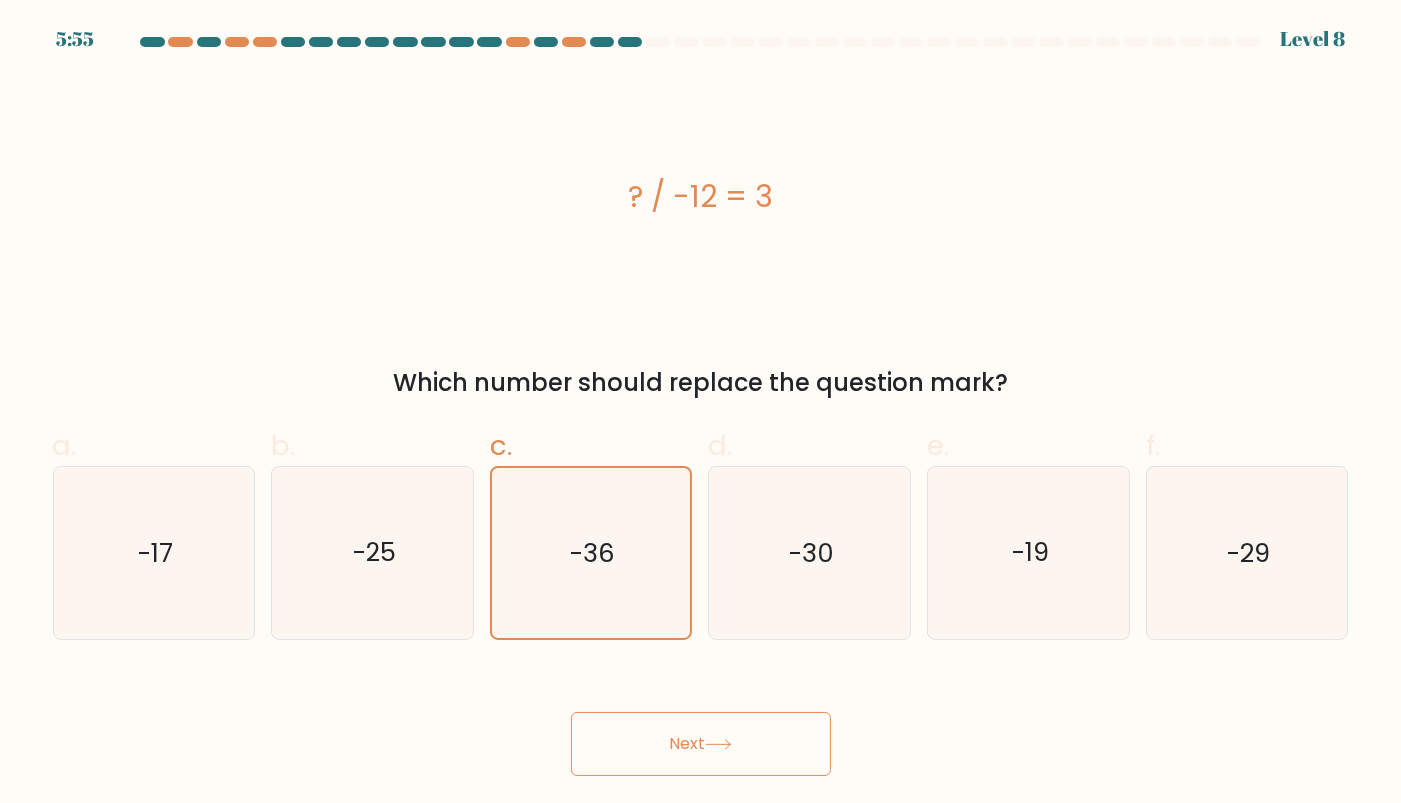click on "Next" at bounding box center (701, 744) 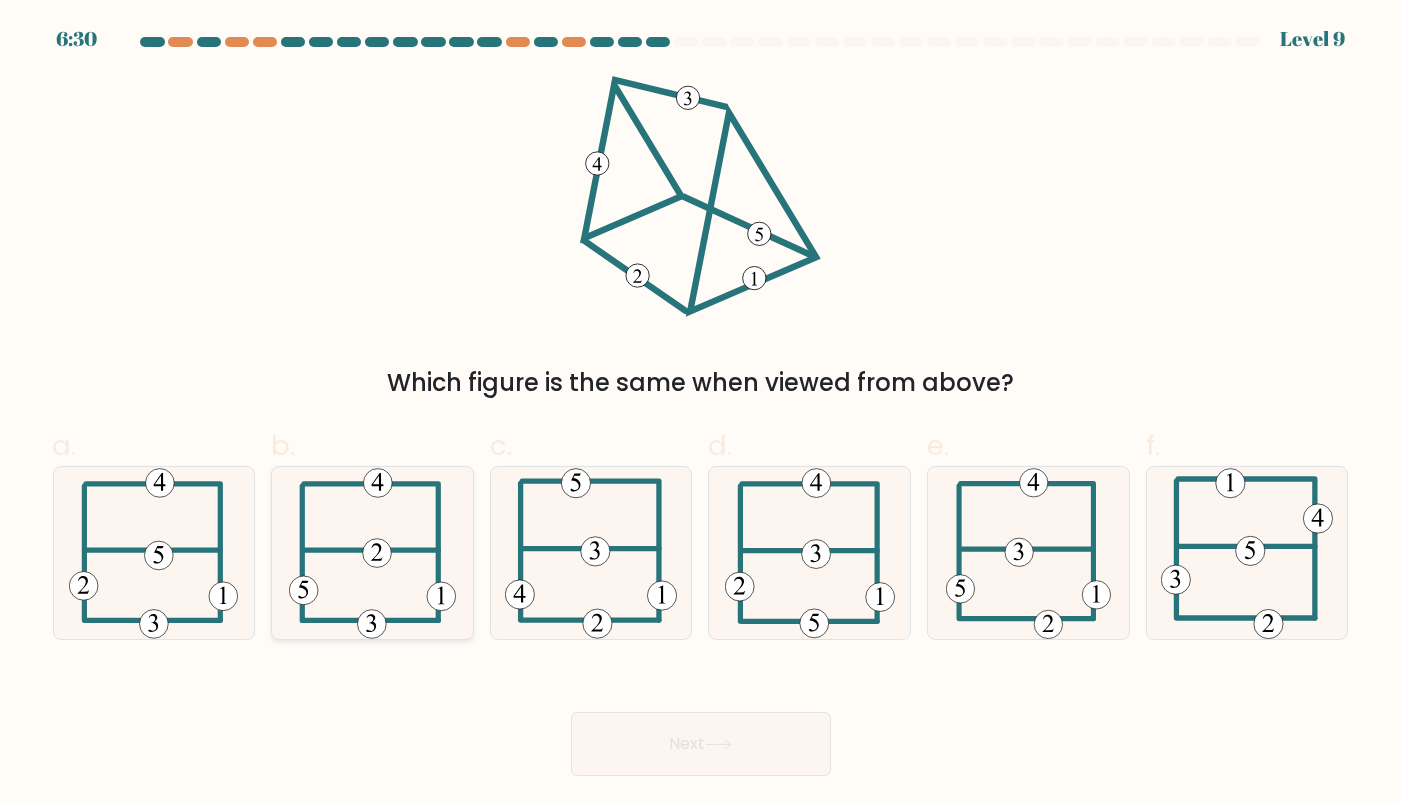 drag, startPoint x: 345, startPoint y: 561, endPoint x: 421, endPoint y: 590, distance: 81.34495 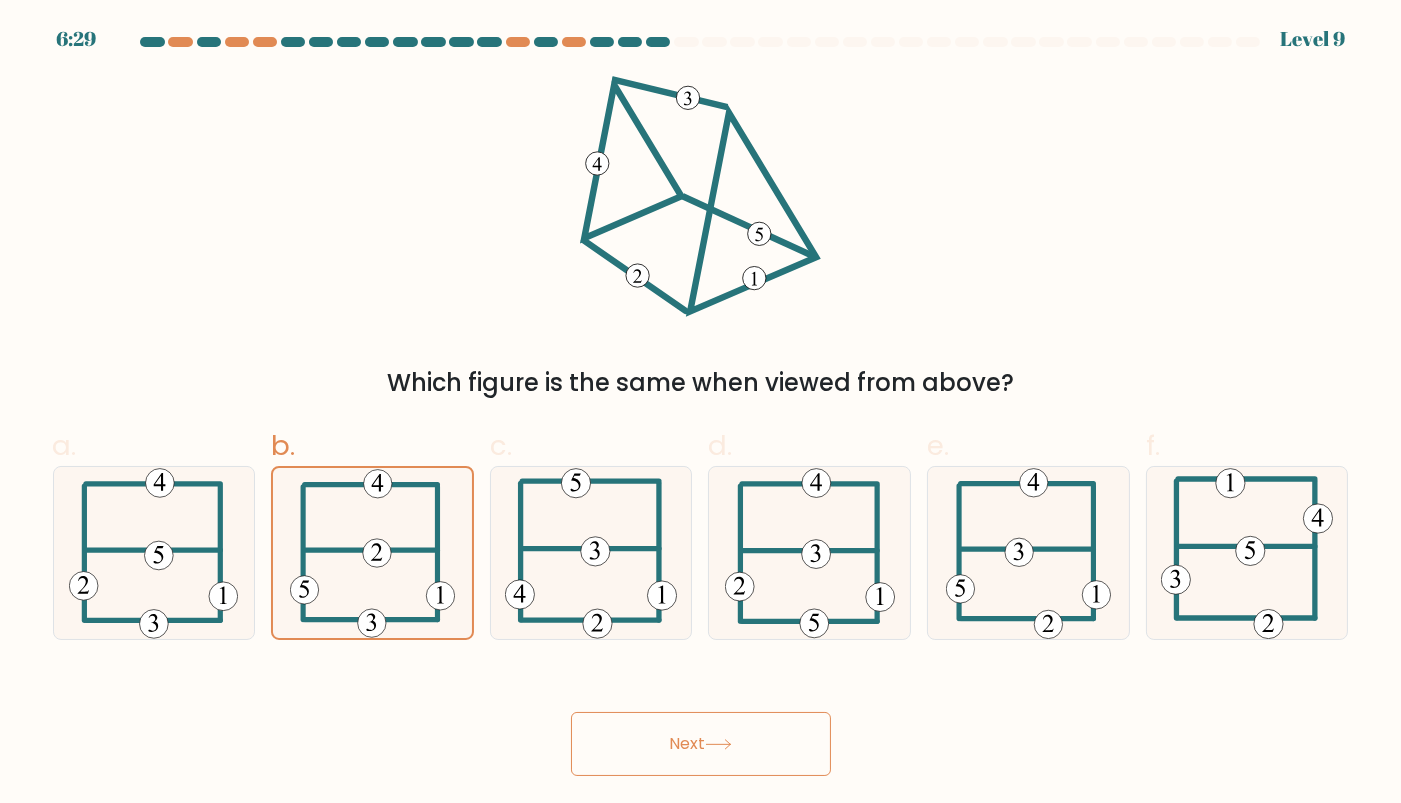 click on "Next" at bounding box center (701, 744) 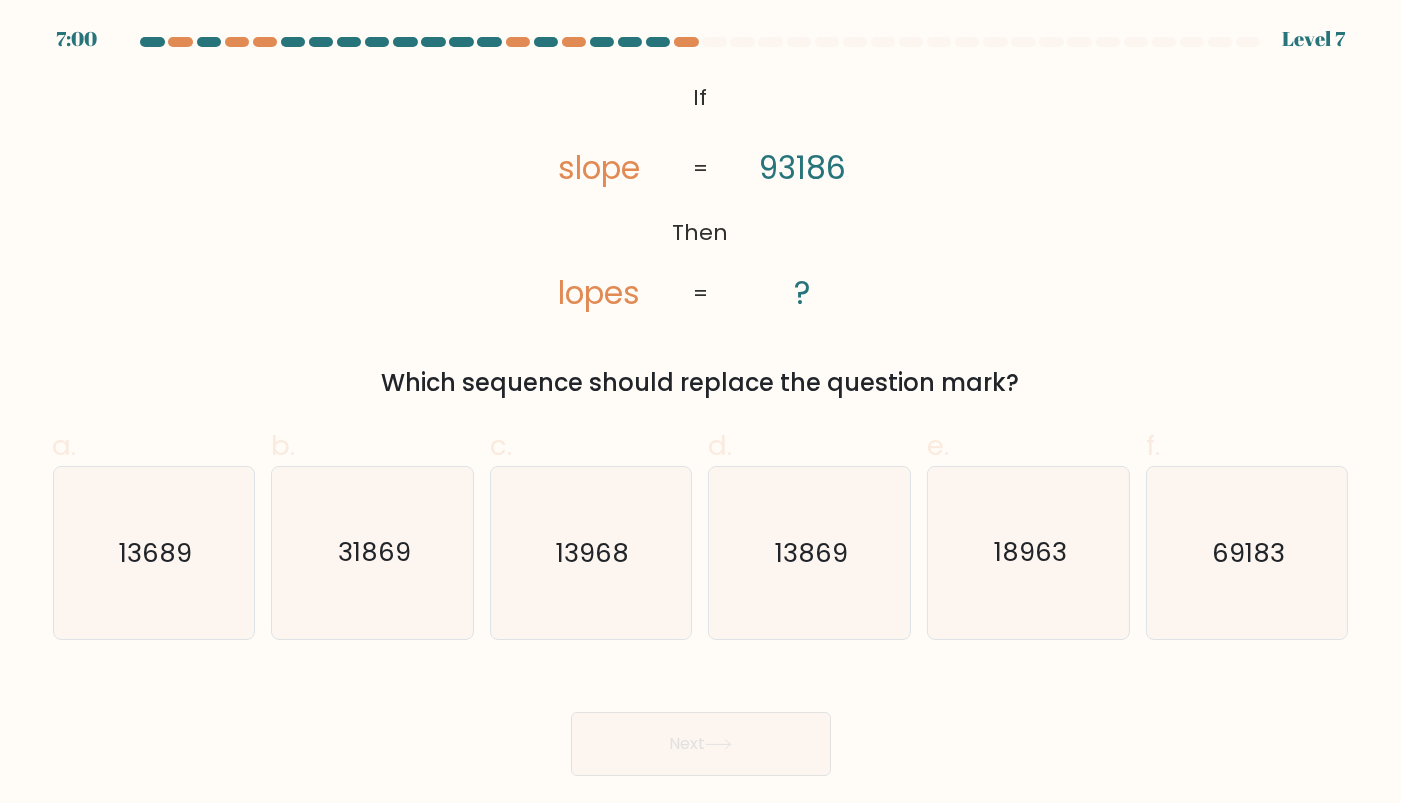 drag, startPoint x: 385, startPoint y: 591, endPoint x: 655, endPoint y: 726, distance: 301.86917 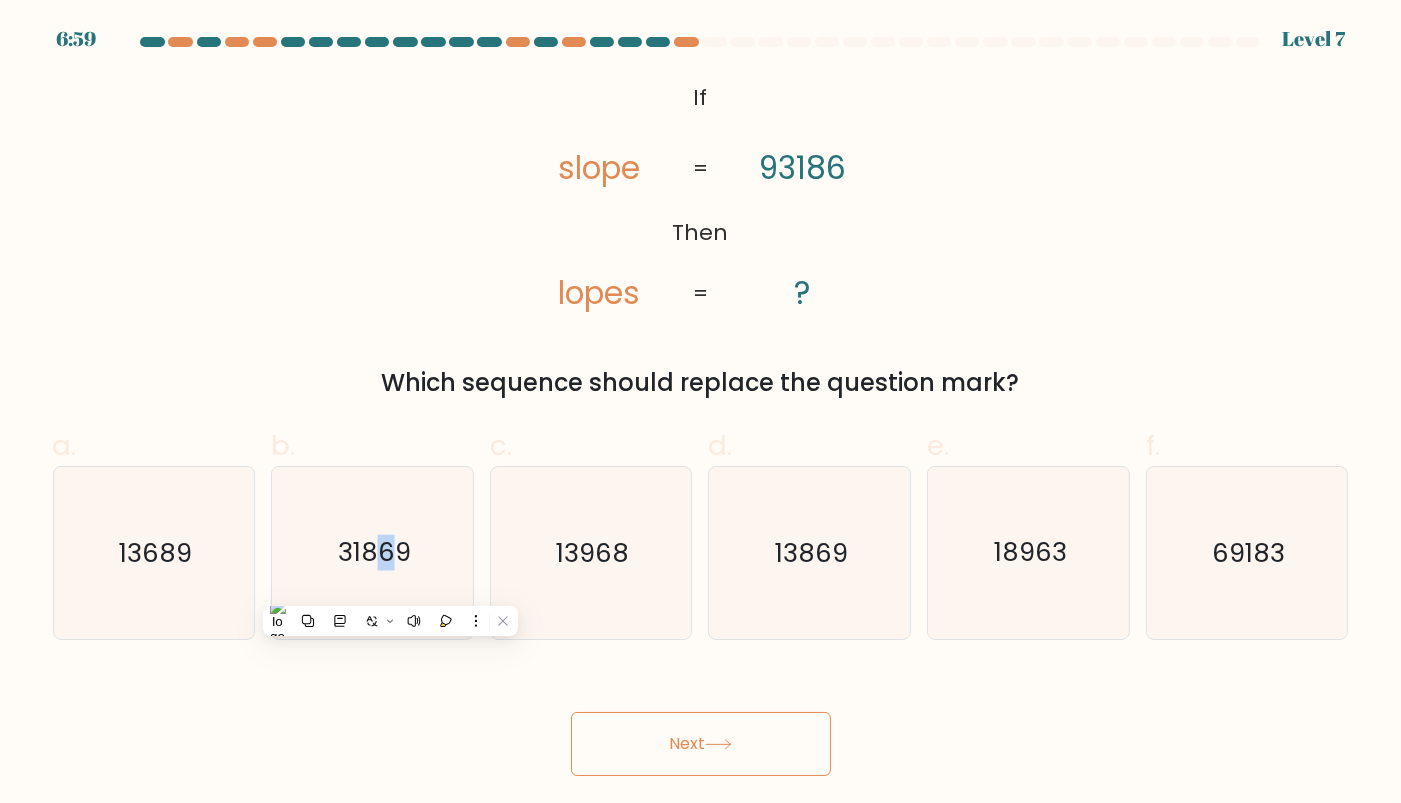 click on "Next" at bounding box center [701, 744] 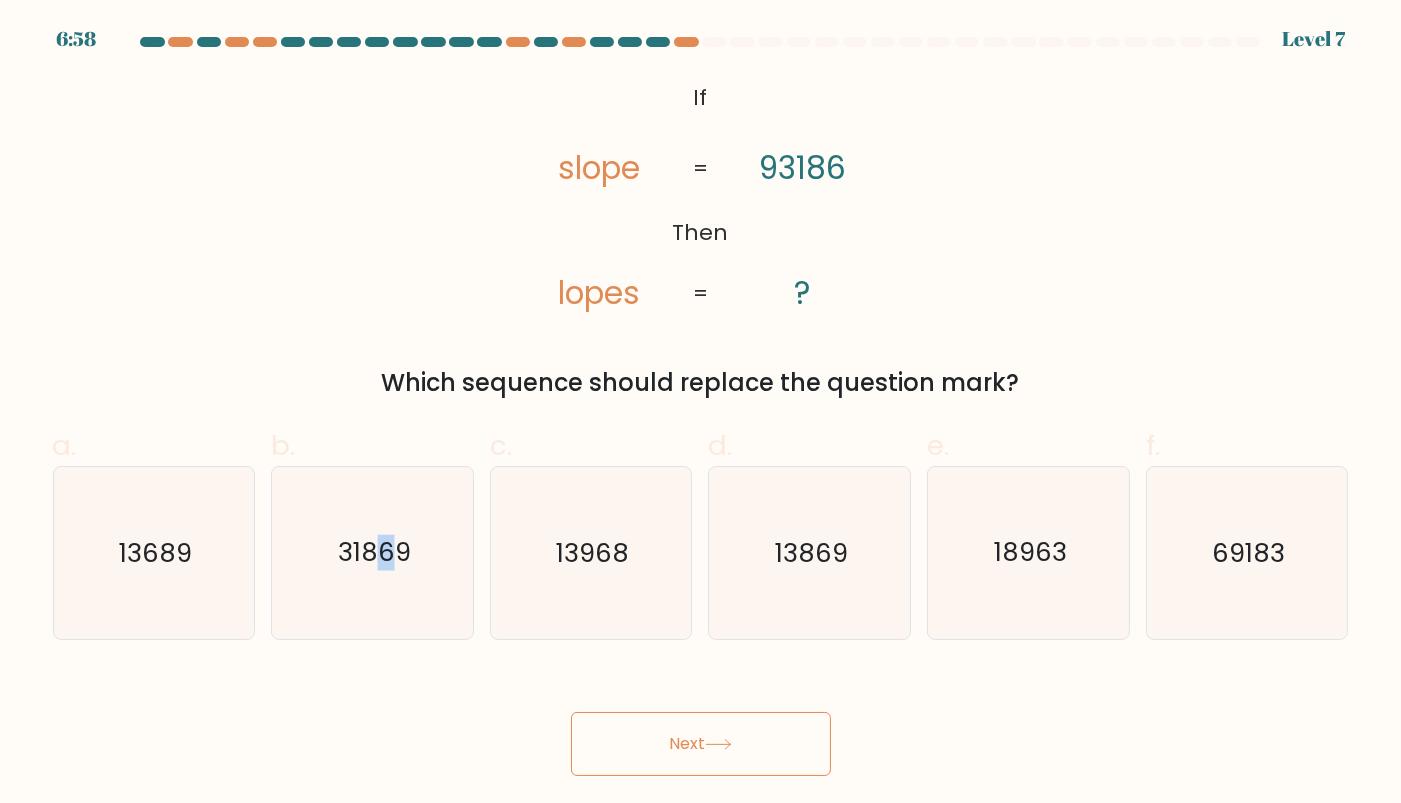 click on "Next" at bounding box center [701, 744] 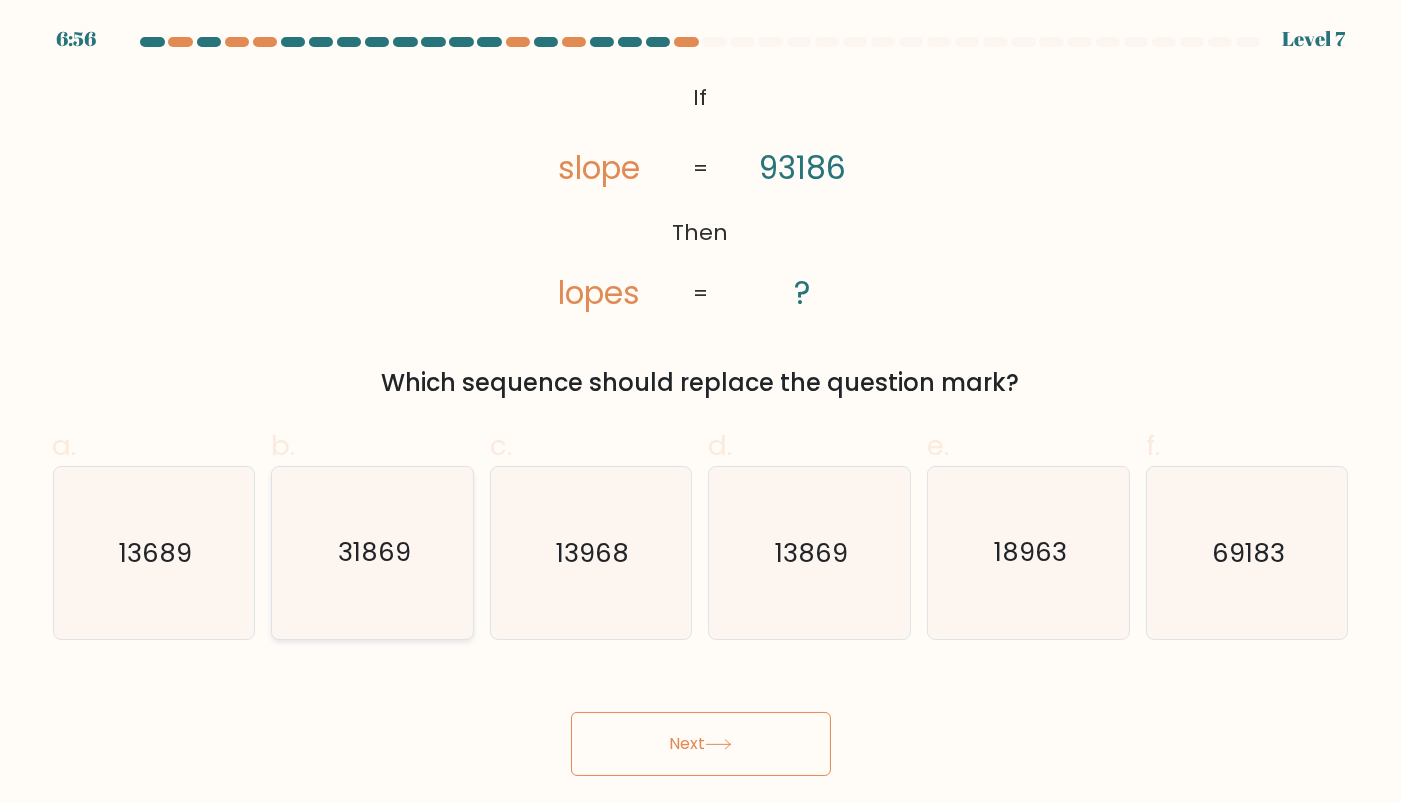 click on "31869" 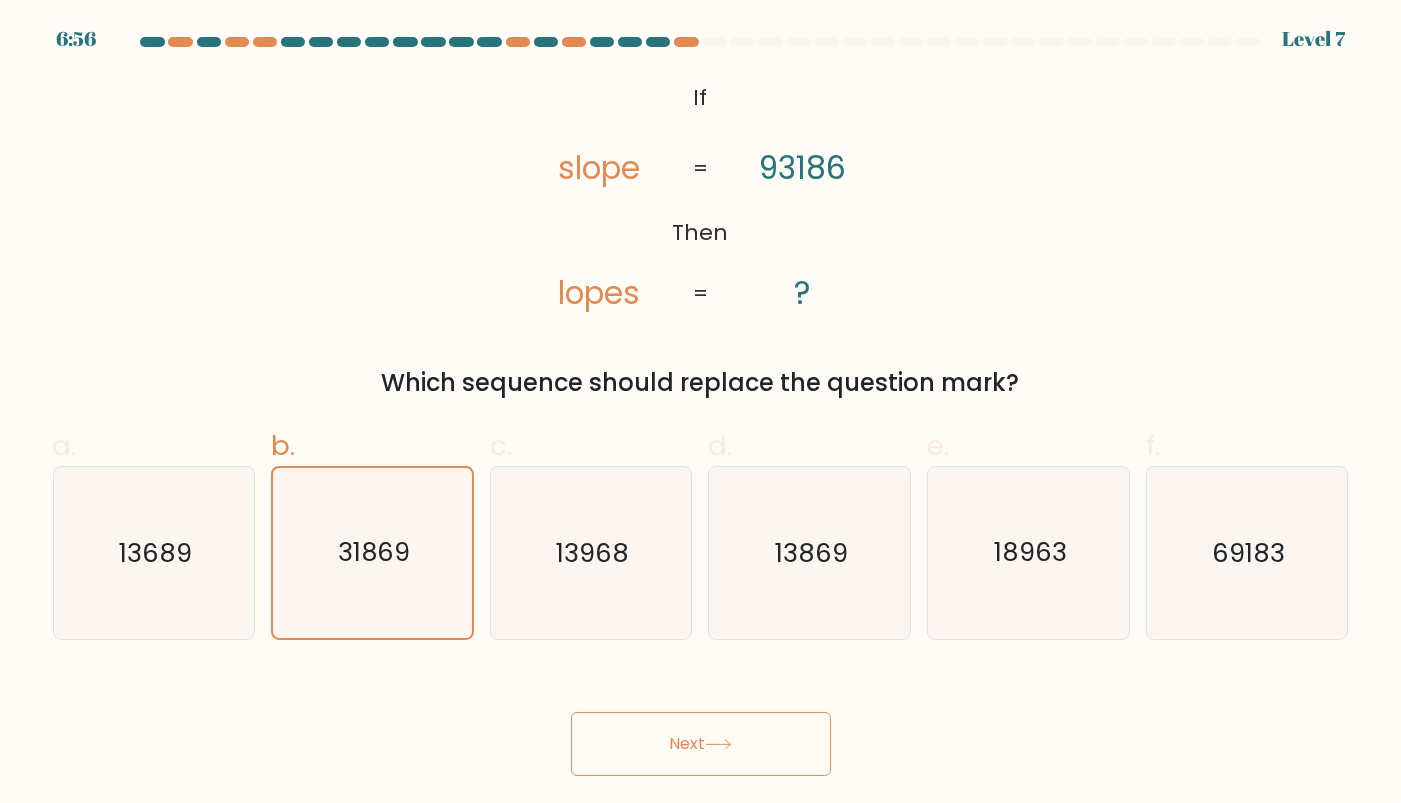 click on "Next" at bounding box center (701, 744) 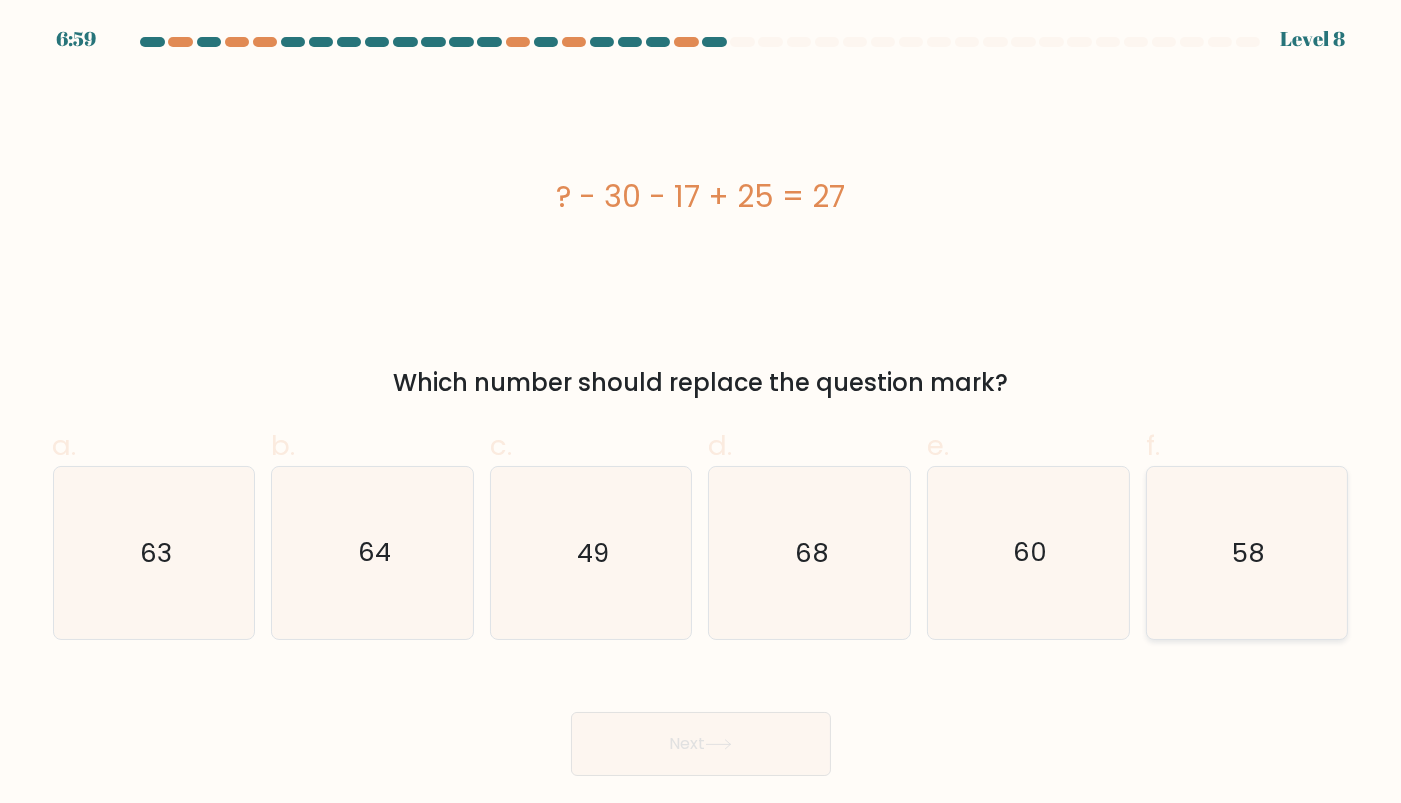click on "58" 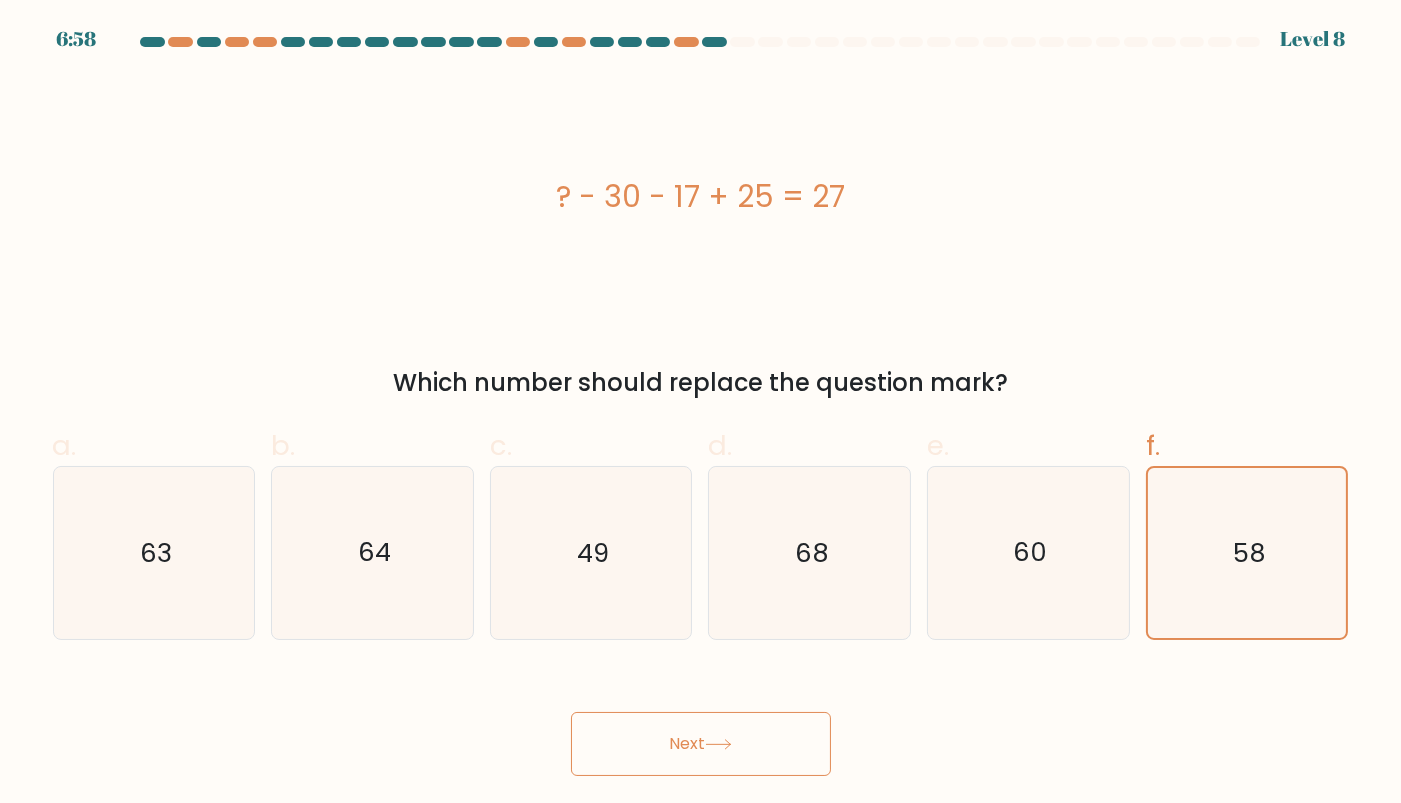 click on "Next" at bounding box center (701, 744) 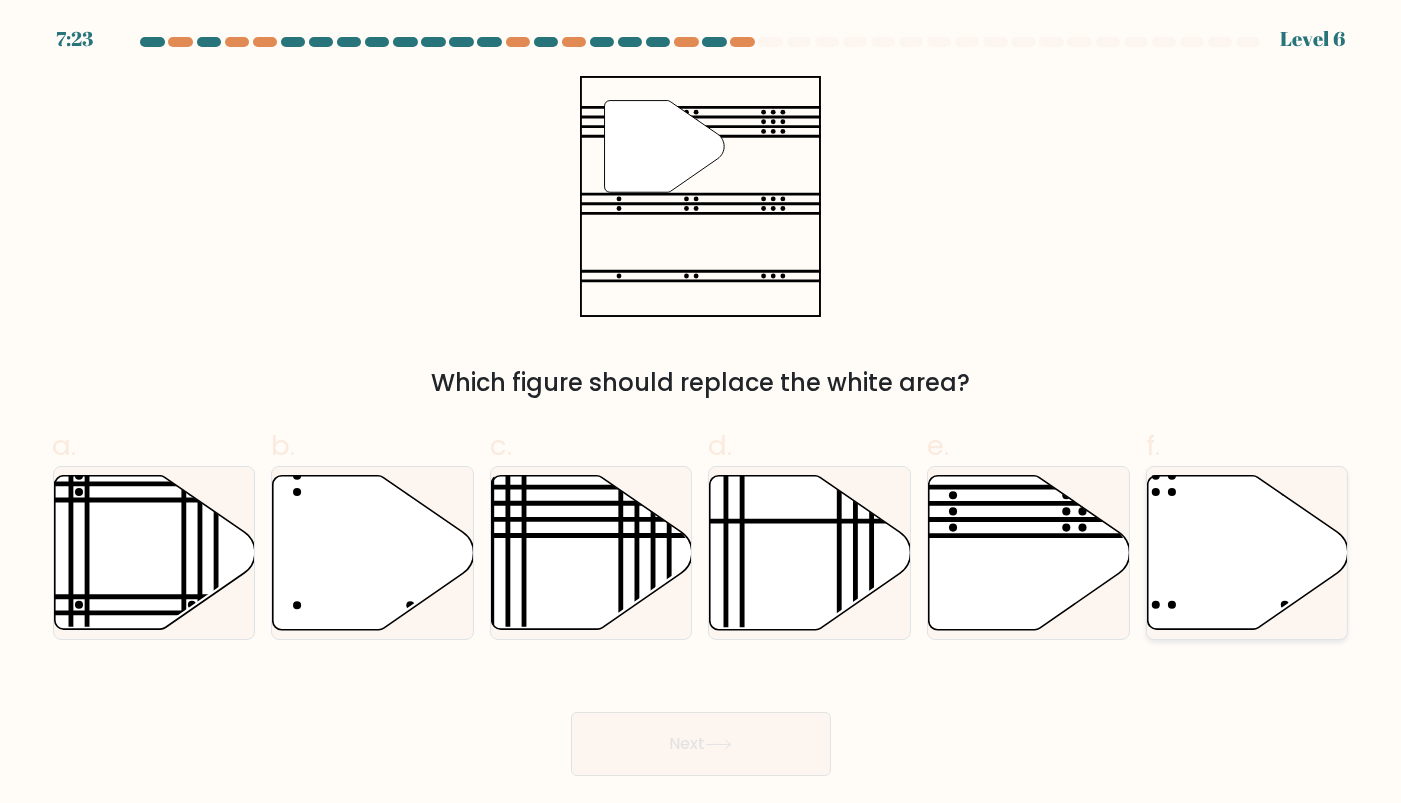 click 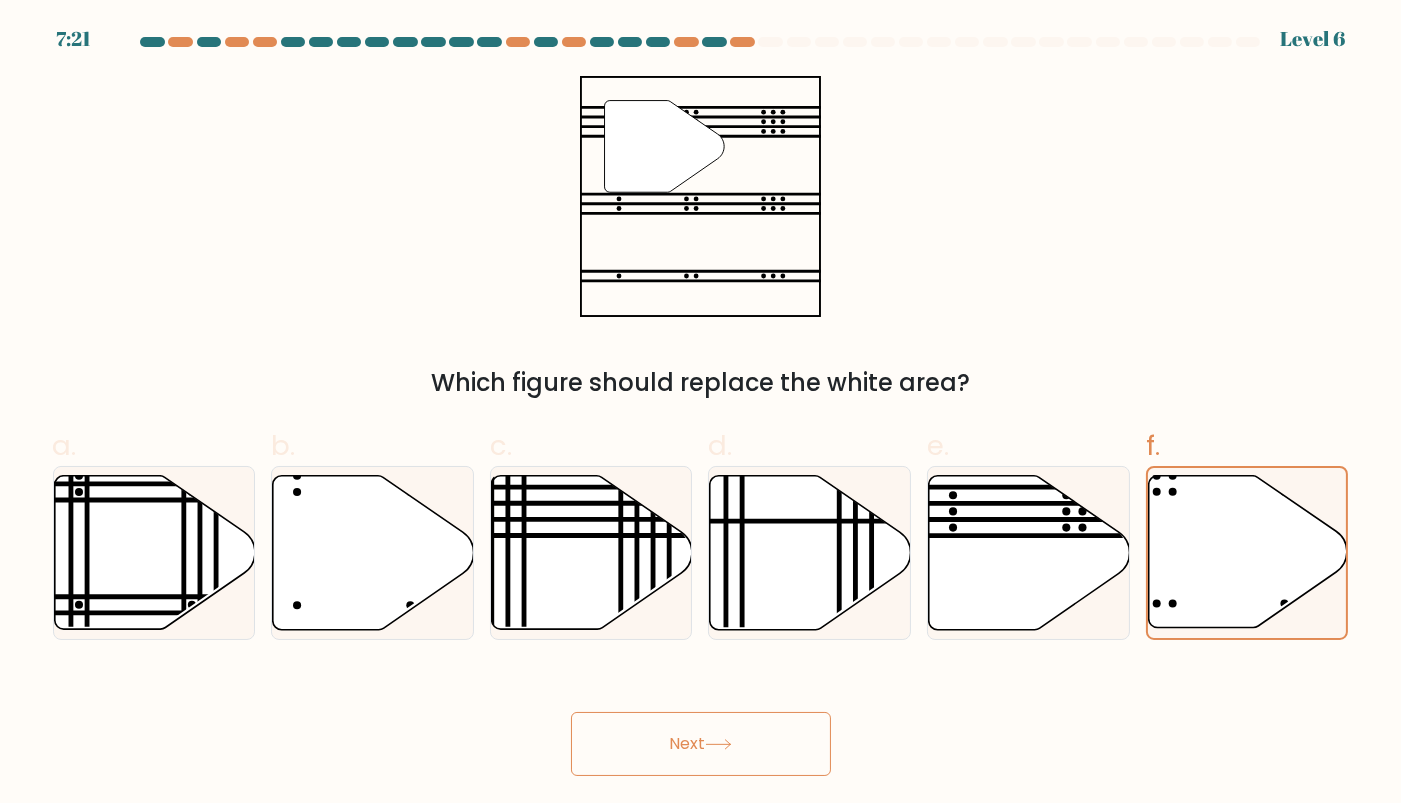 click on "Next" at bounding box center [701, 744] 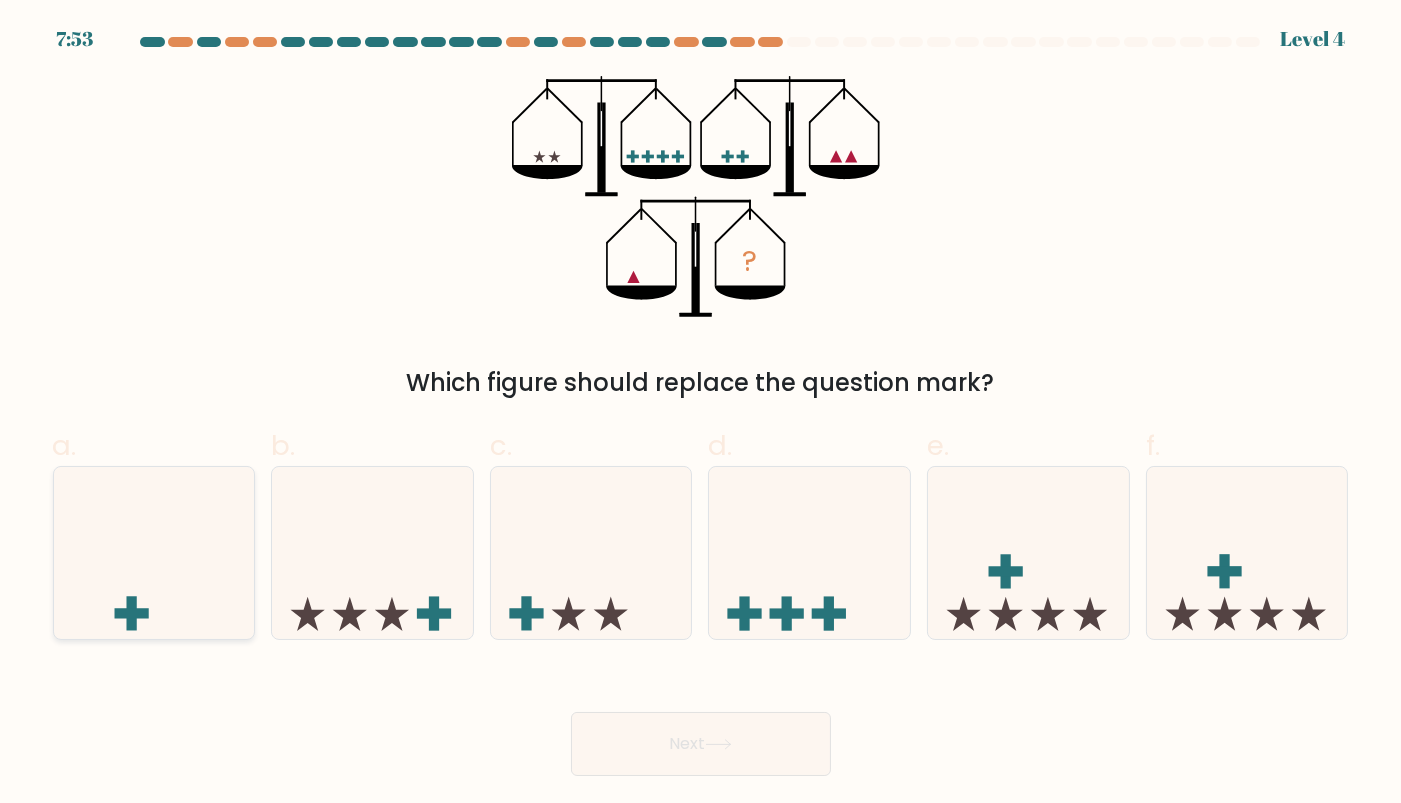 click 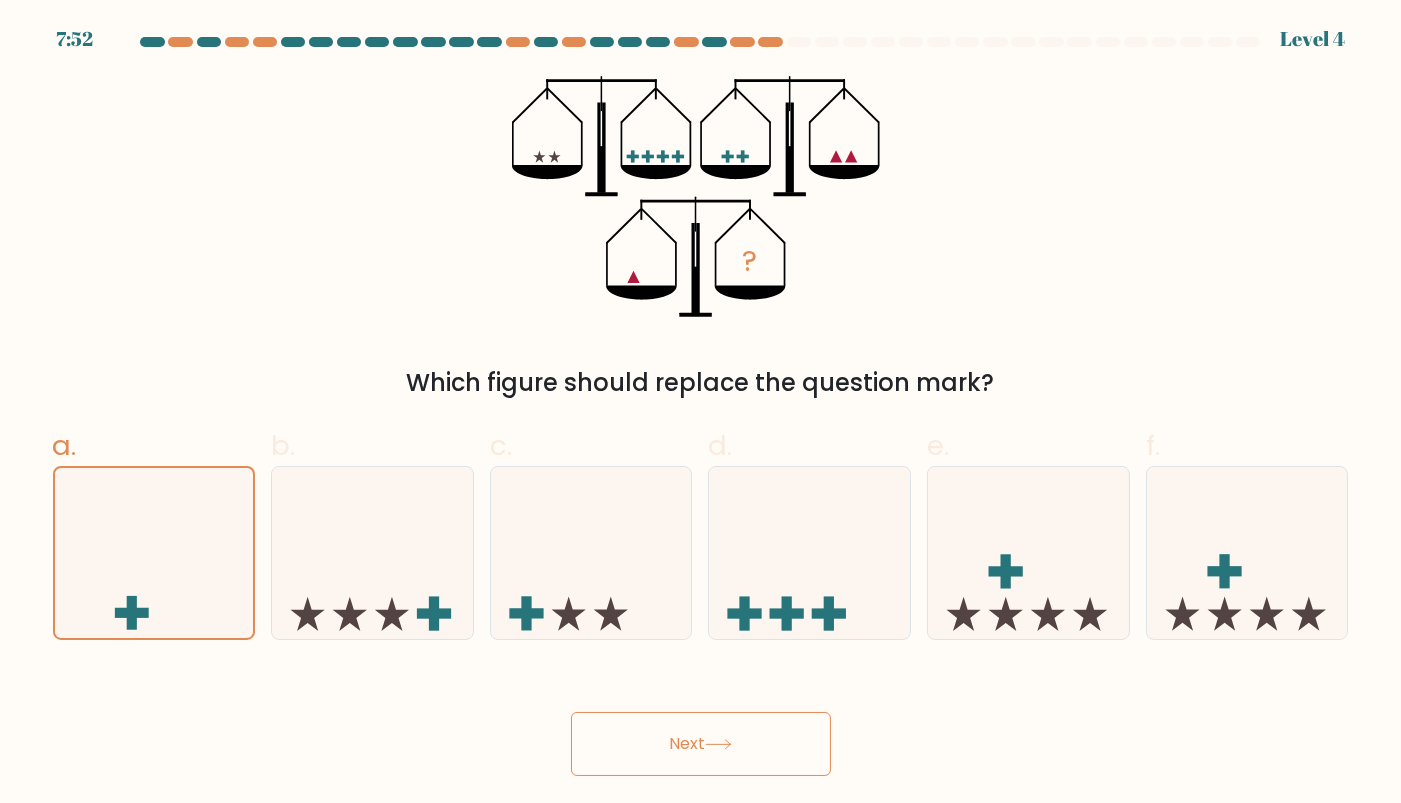 click on "Next" at bounding box center [701, 744] 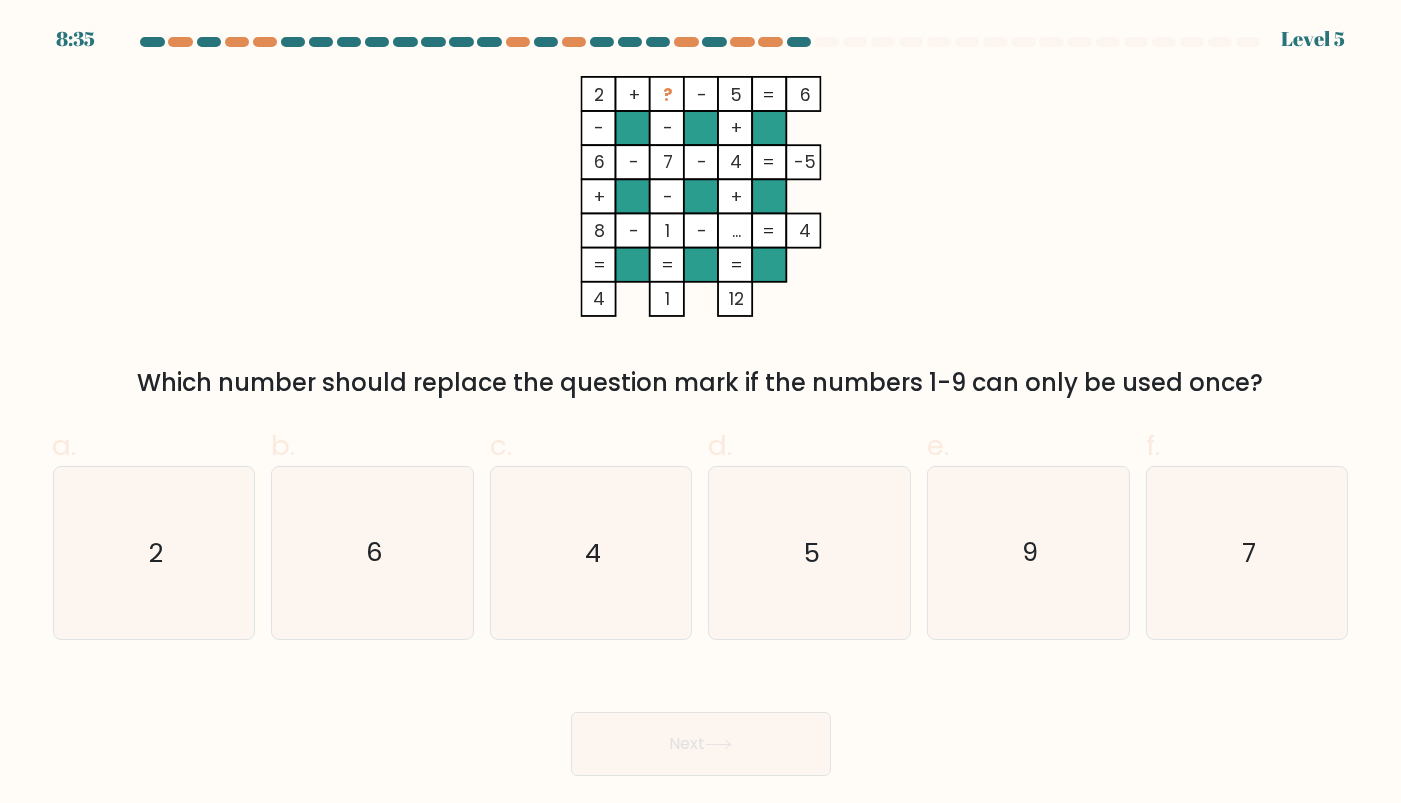 drag, startPoint x: 361, startPoint y: 560, endPoint x: 672, endPoint y: 752, distance: 365.49283 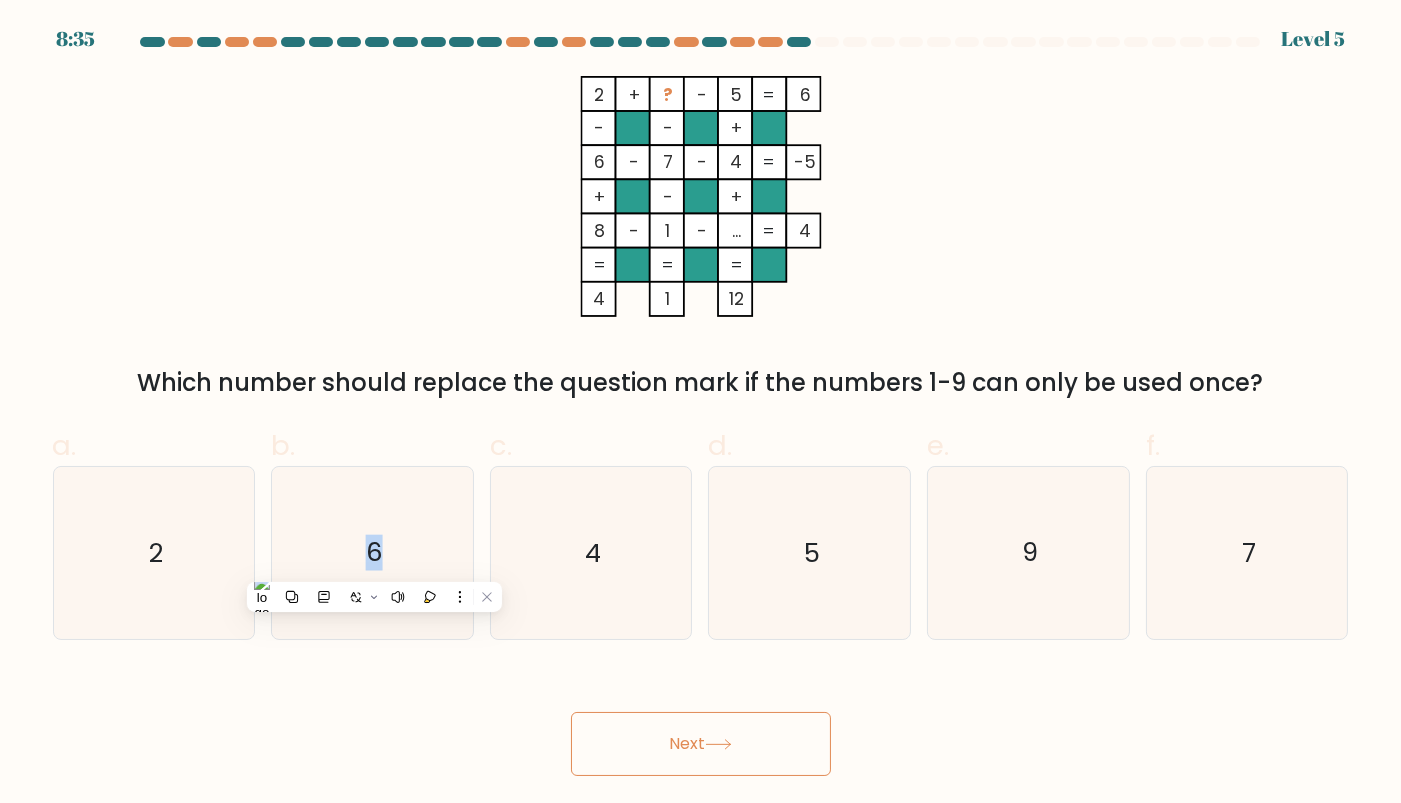 click on "Next" at bounding box center [701, 744] 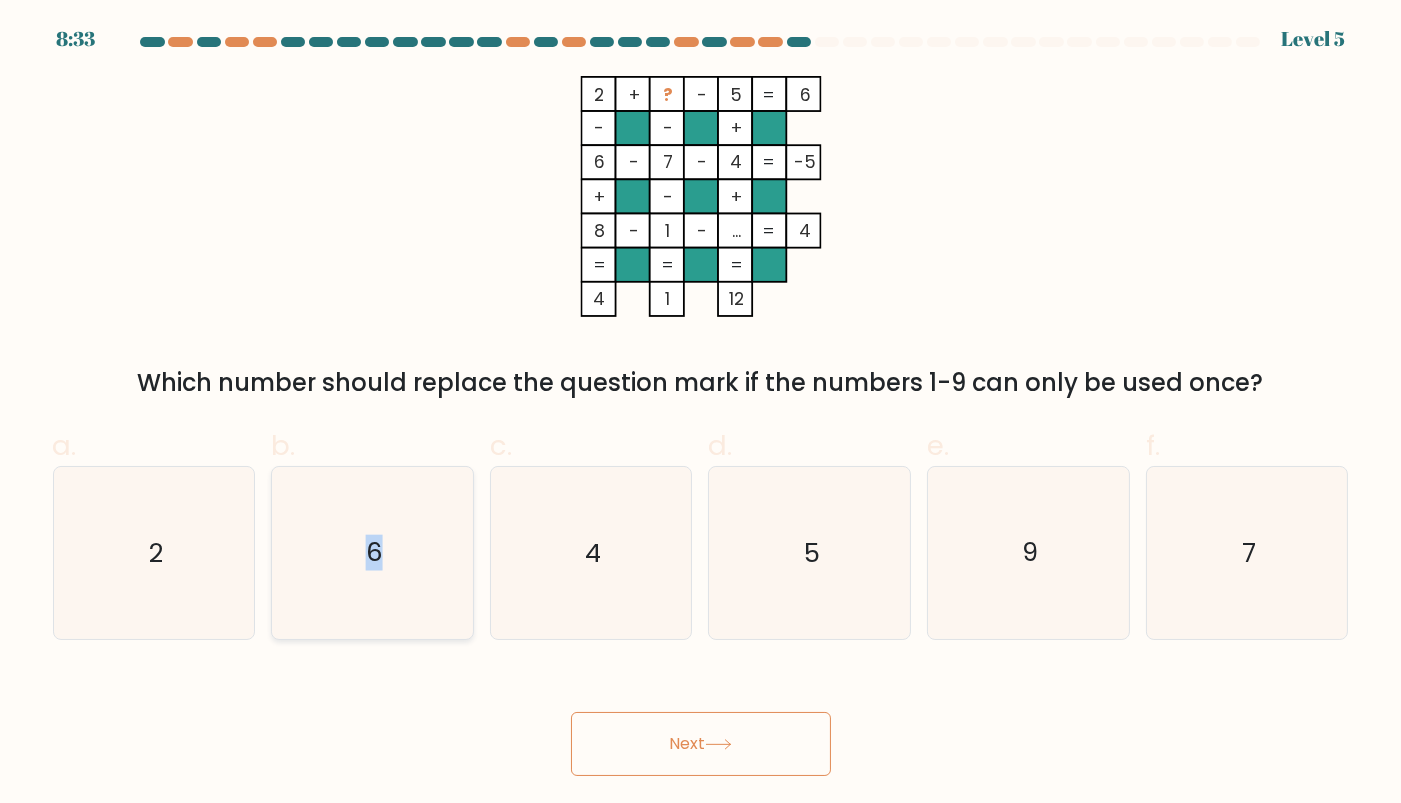 click on "6" 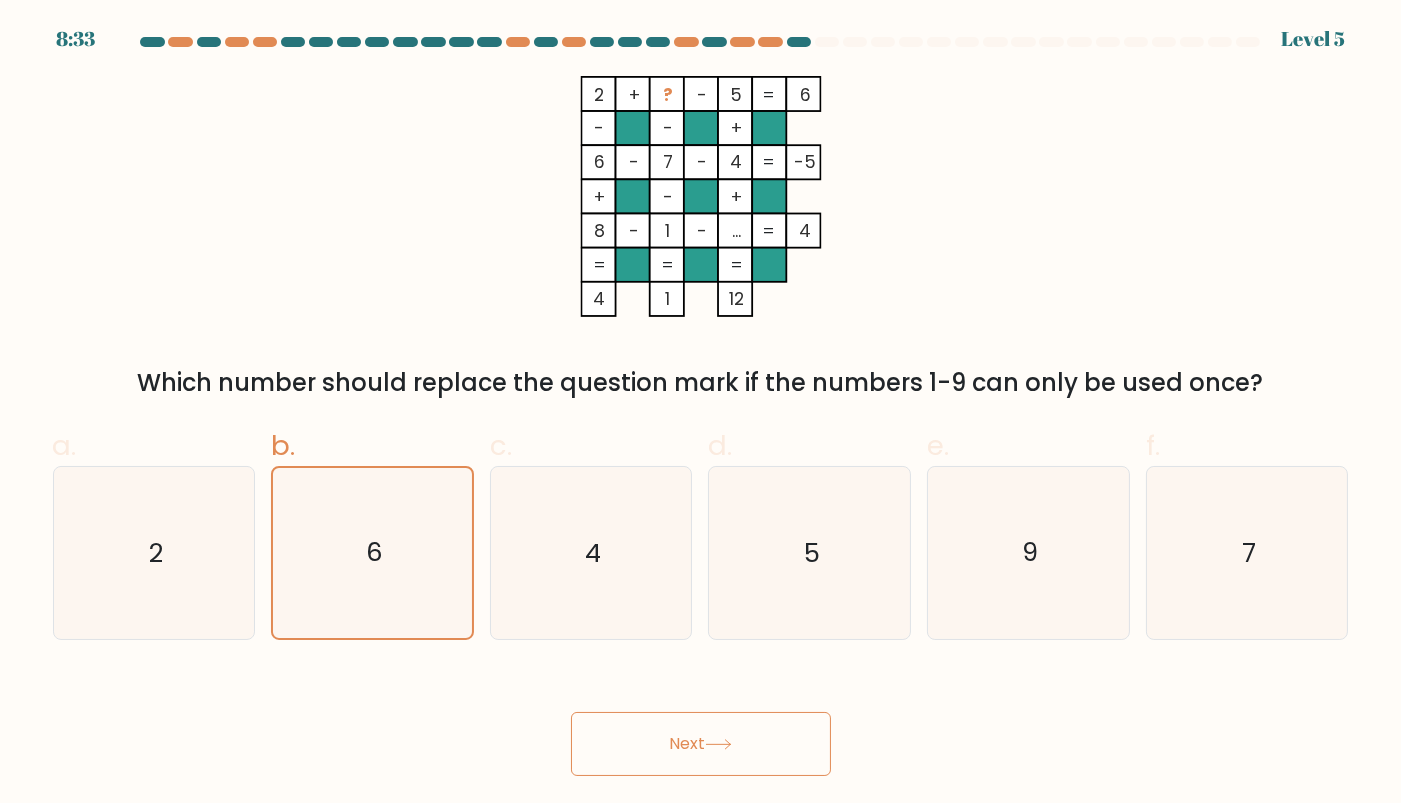 drag, startPoint x: 688, startPoint y: 700, endPoint x: 746, endPoint y: 762, distance: 84.89994 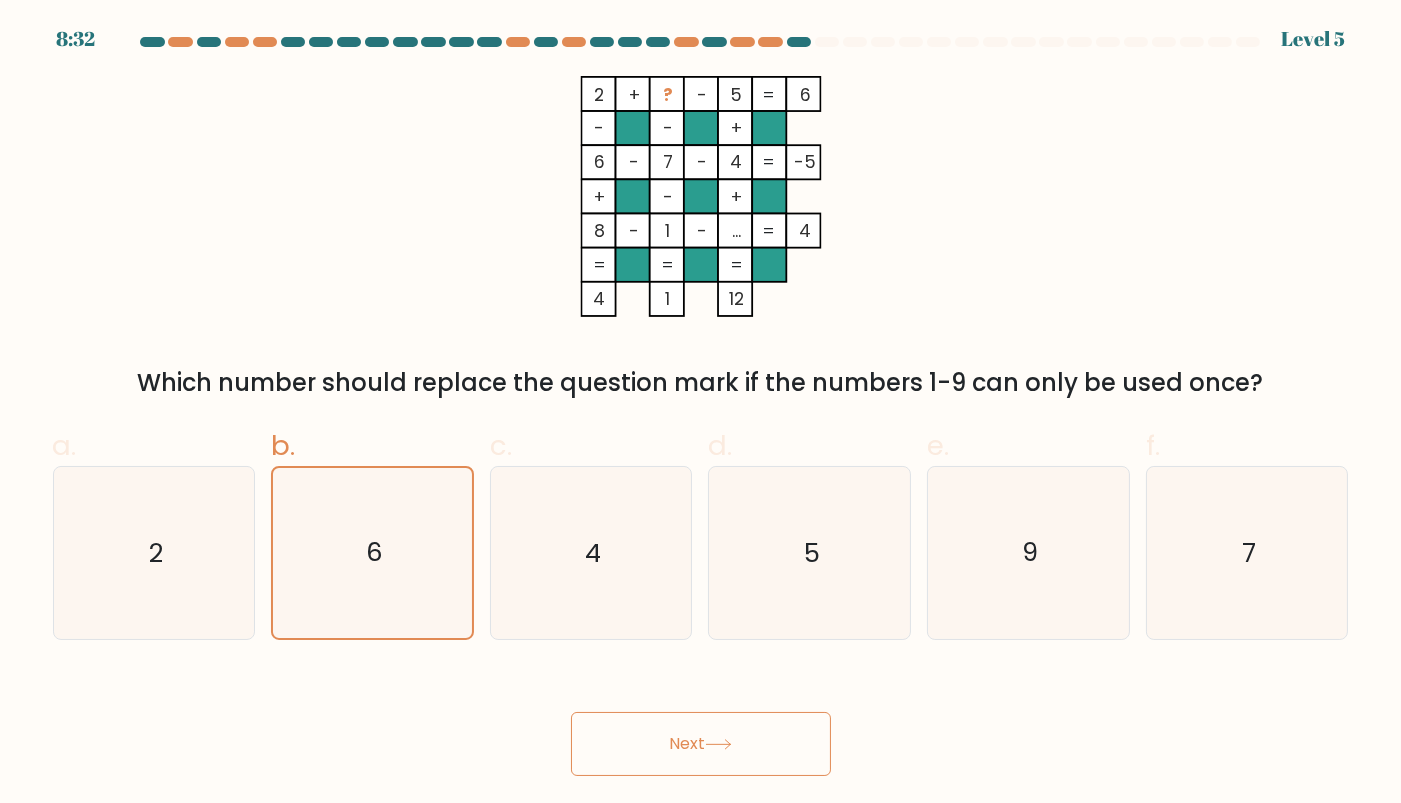 click on "Next" at bounding box center [701, 744] 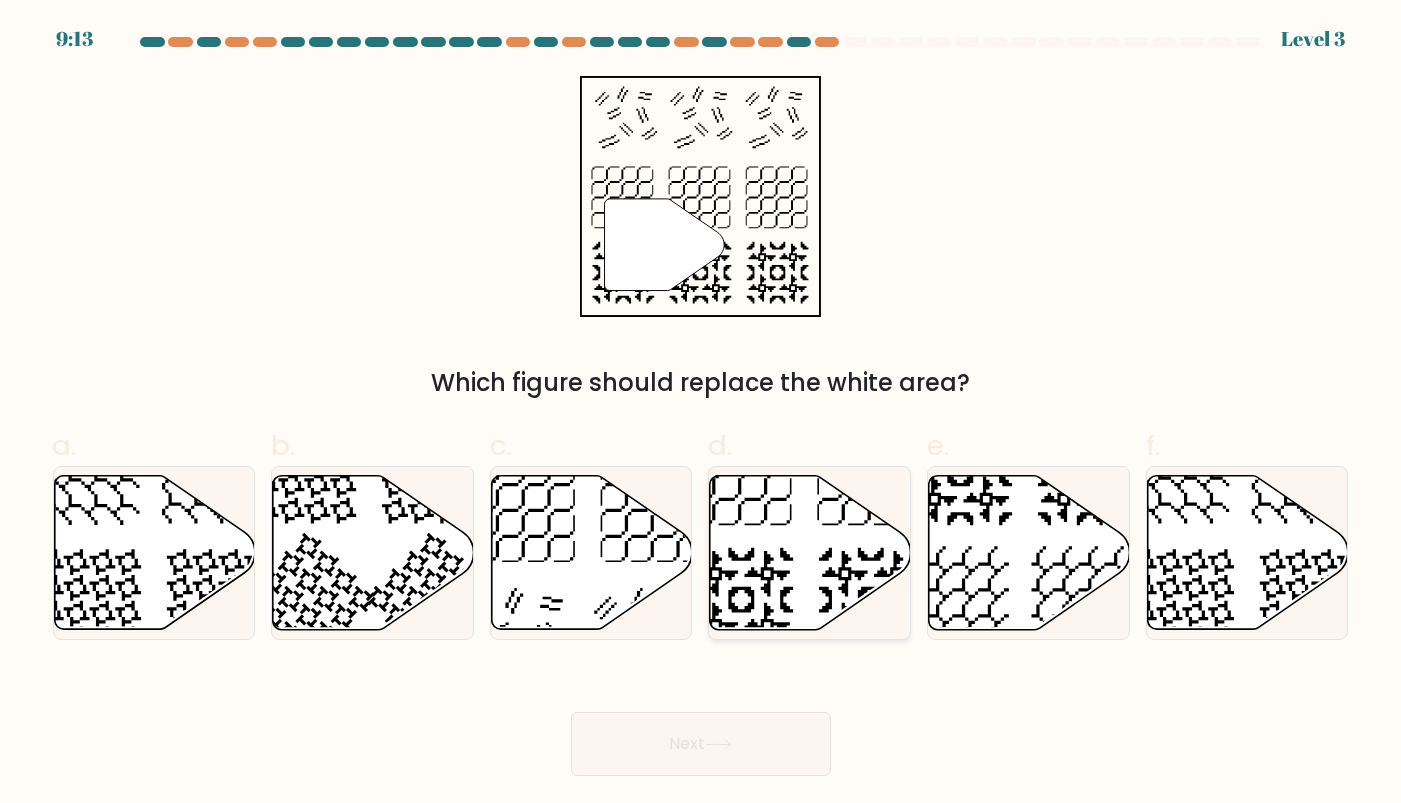 drag, startPoint x: 741, startPoint y: 557, endPoint x: 804, endPoint y: 585, distance: 68.942 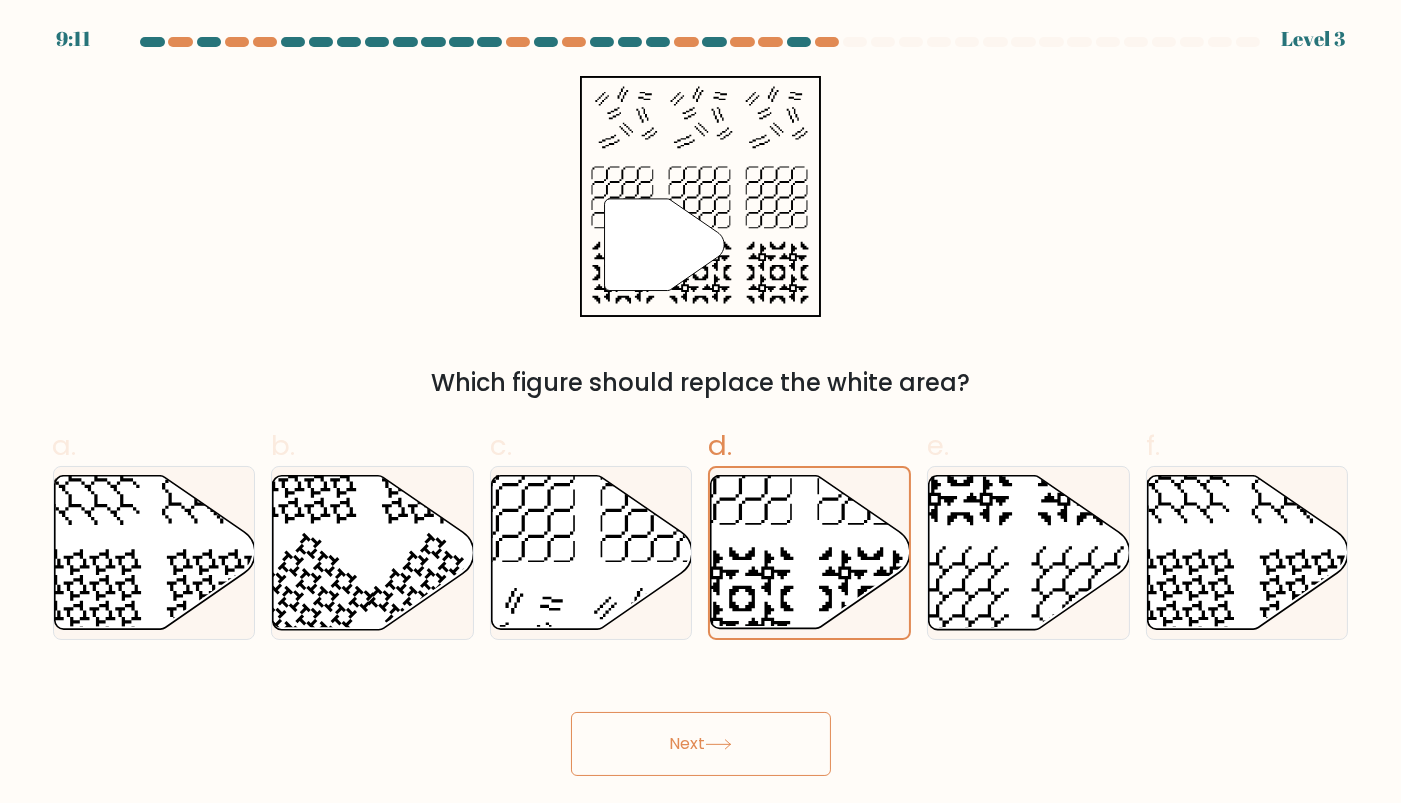 click on "Next" at bounding box center (701, 744) 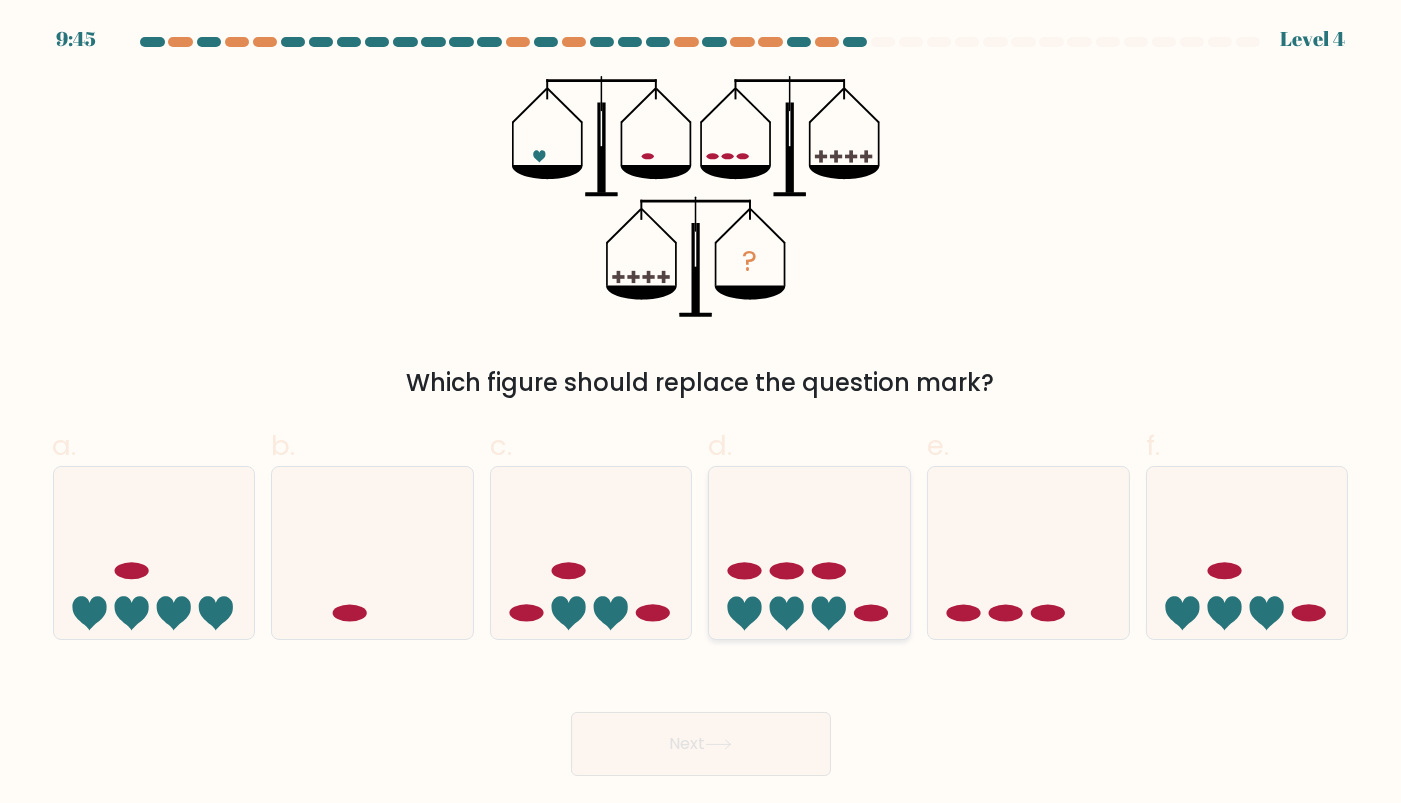 click 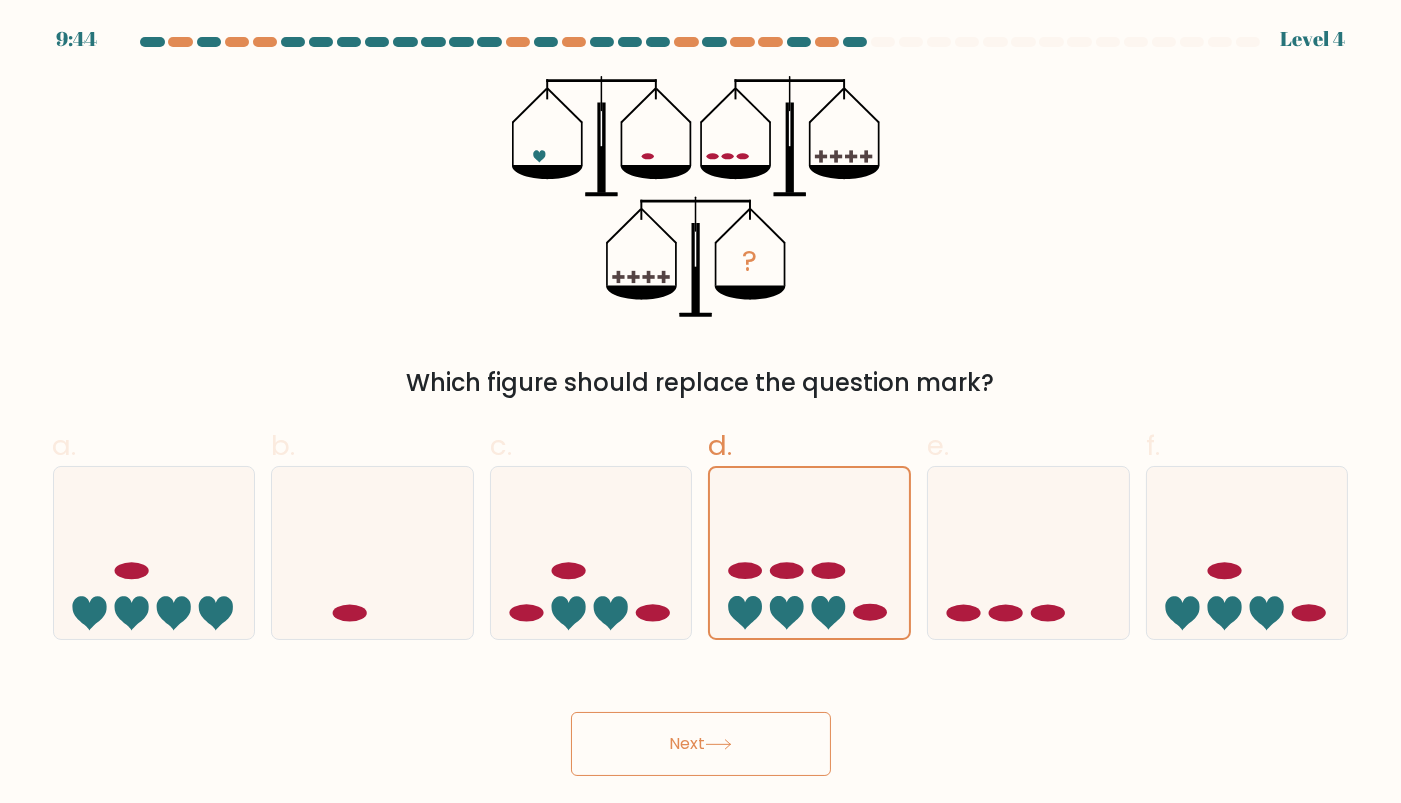 click on "Next" at bounding box center (701, 744) 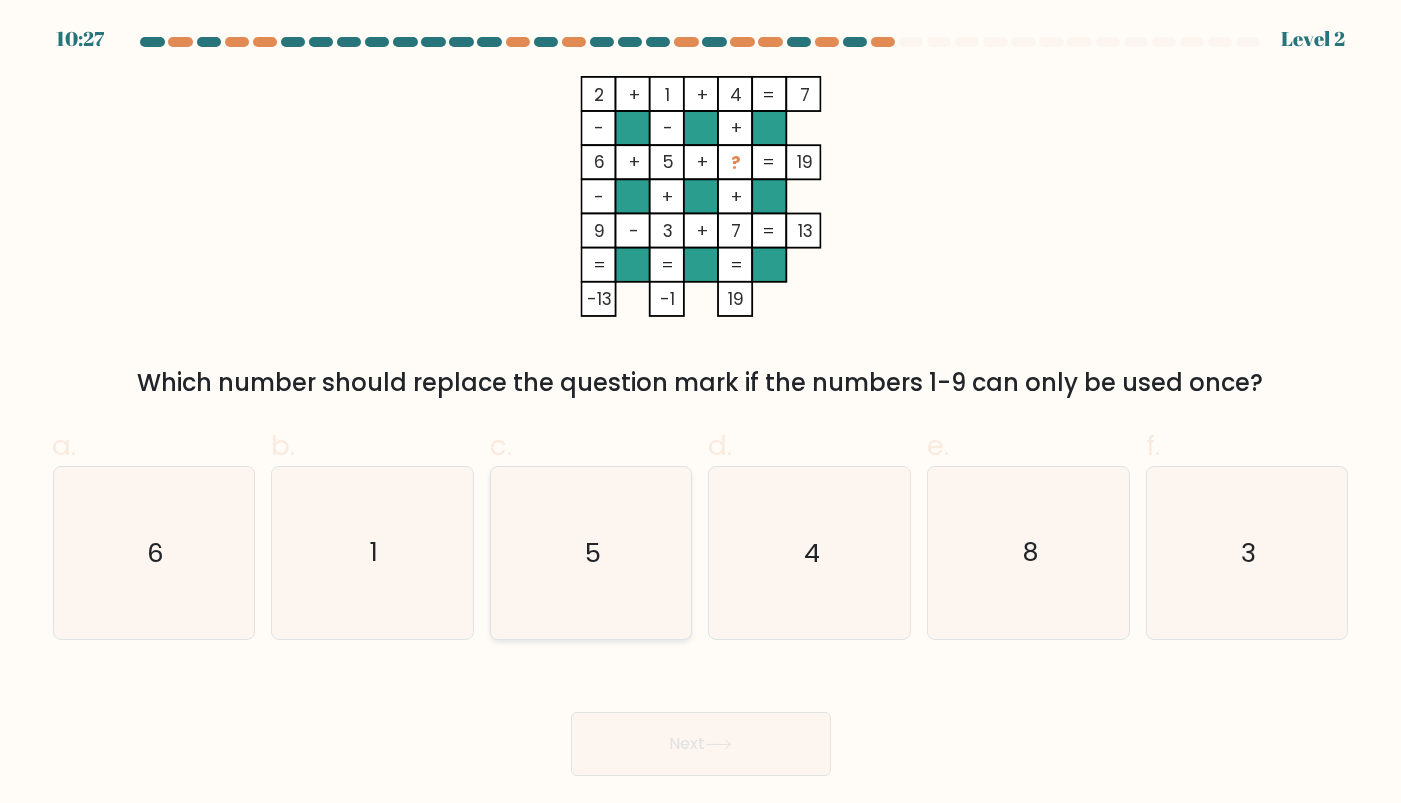 click on "5" 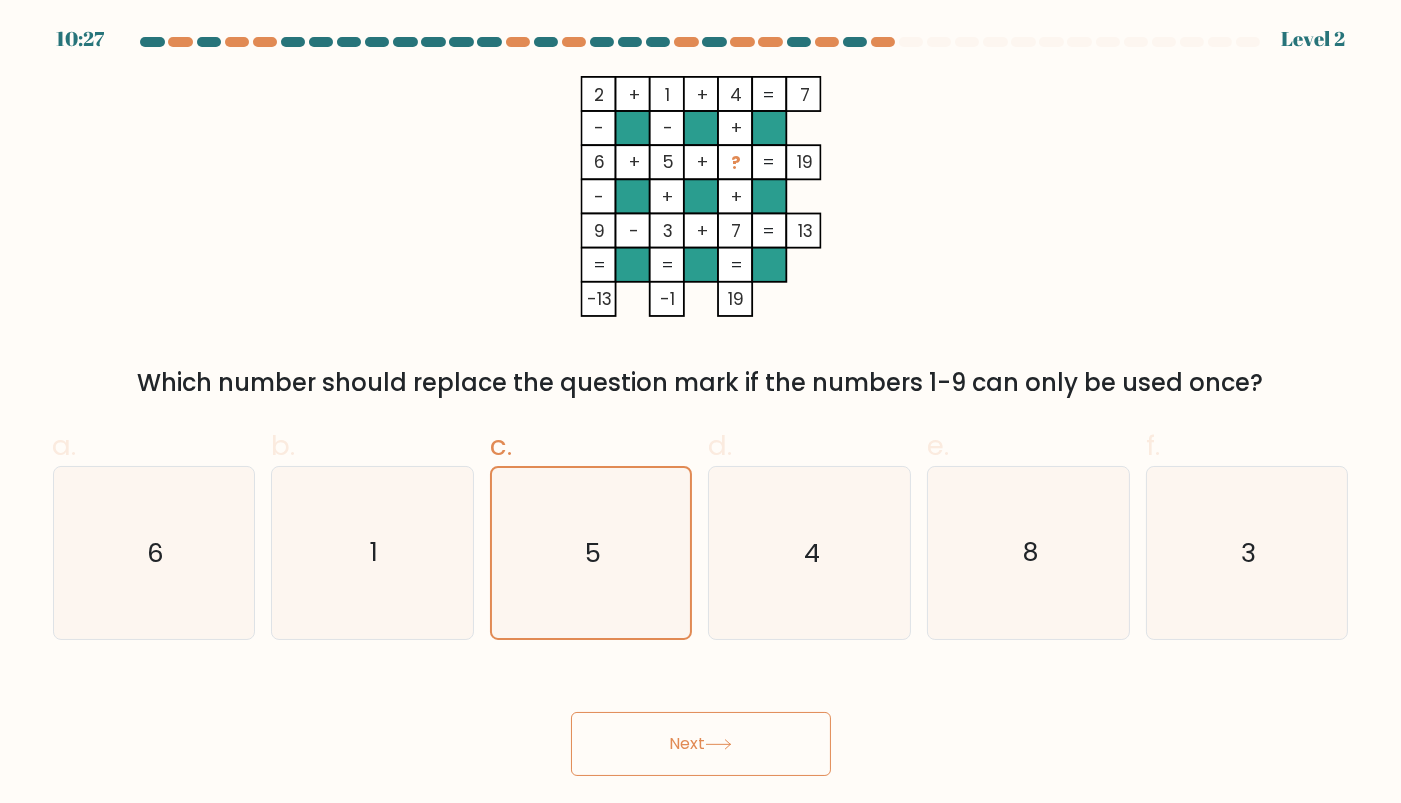 click 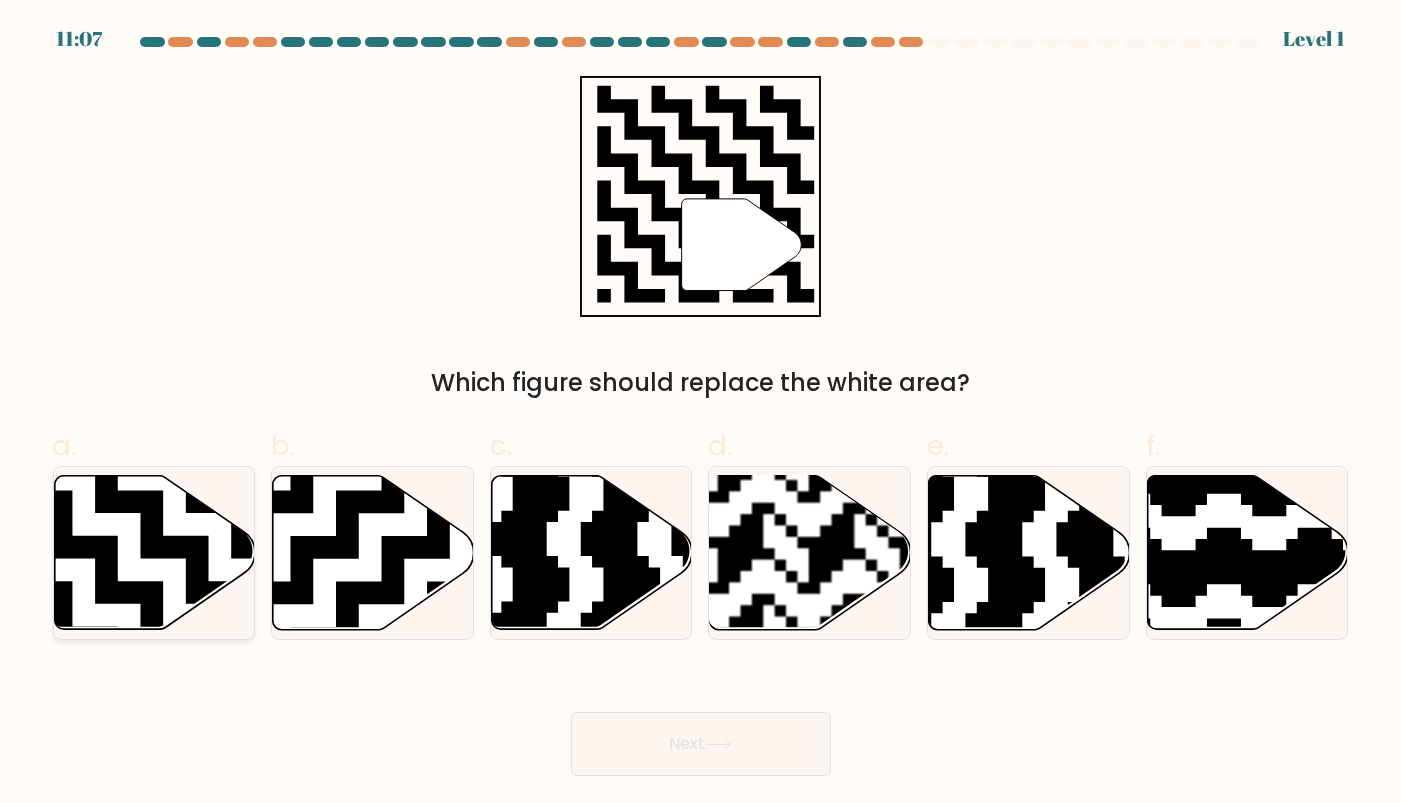 click 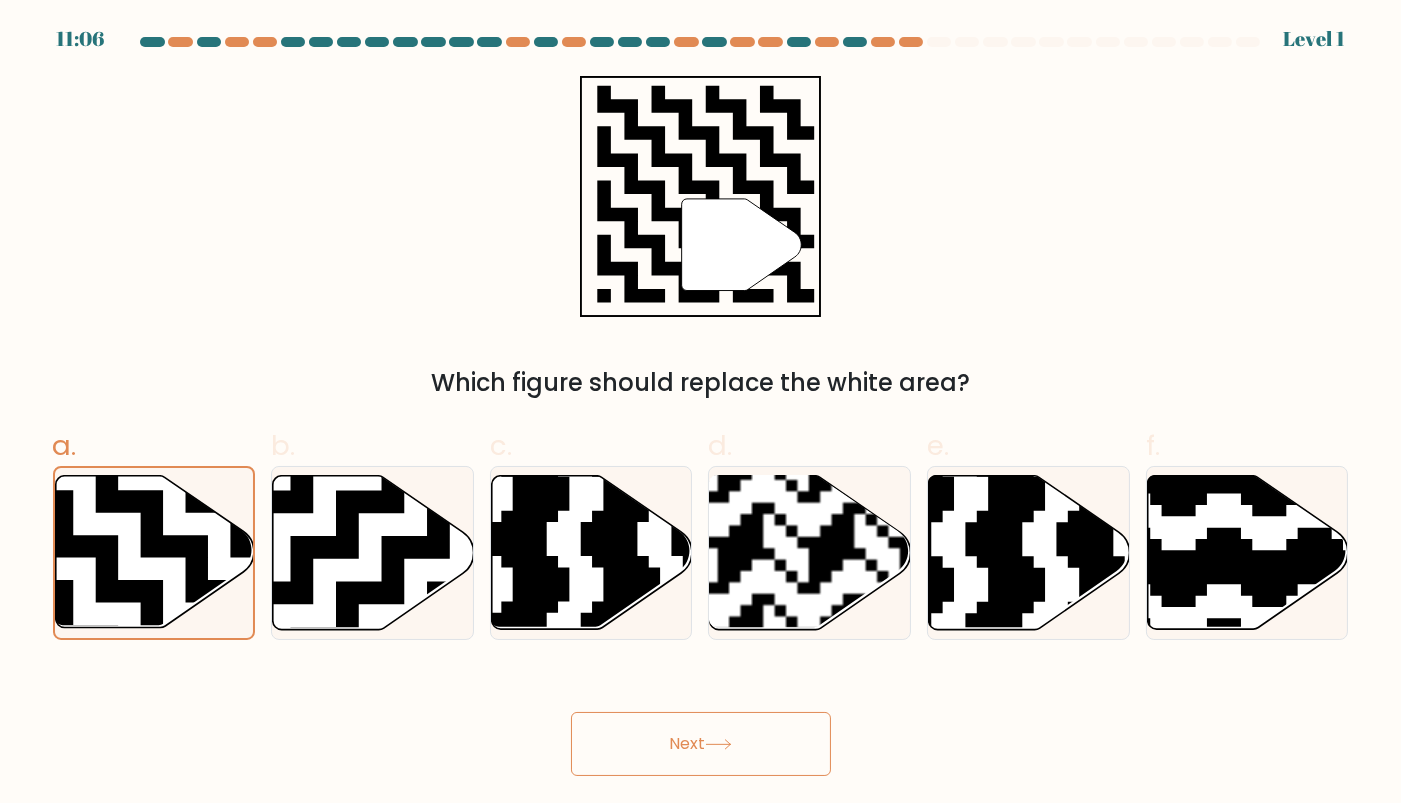 click on "[TIME]
Level 1" at bounding box center (700, 401) 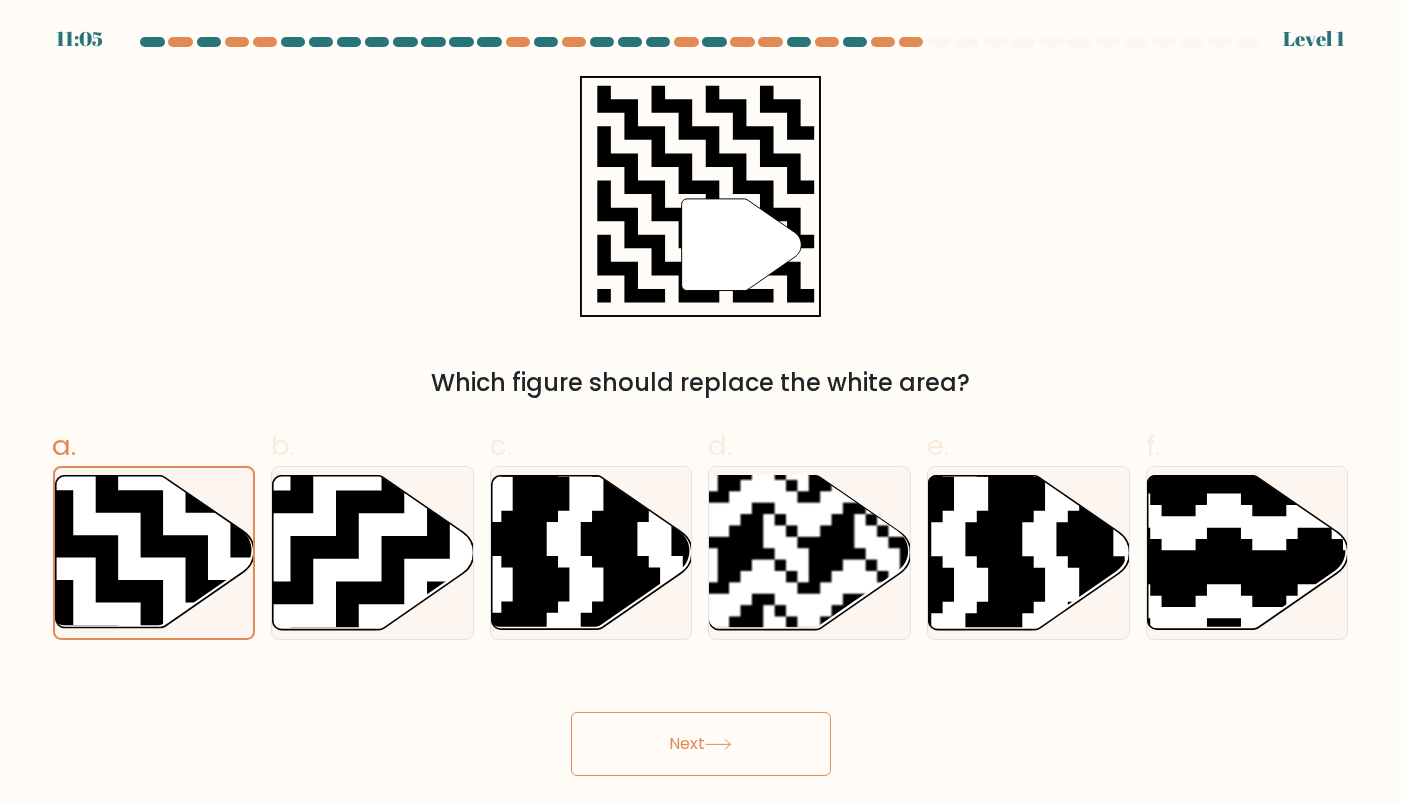 click on "Next" at bounding box center (701, 744) 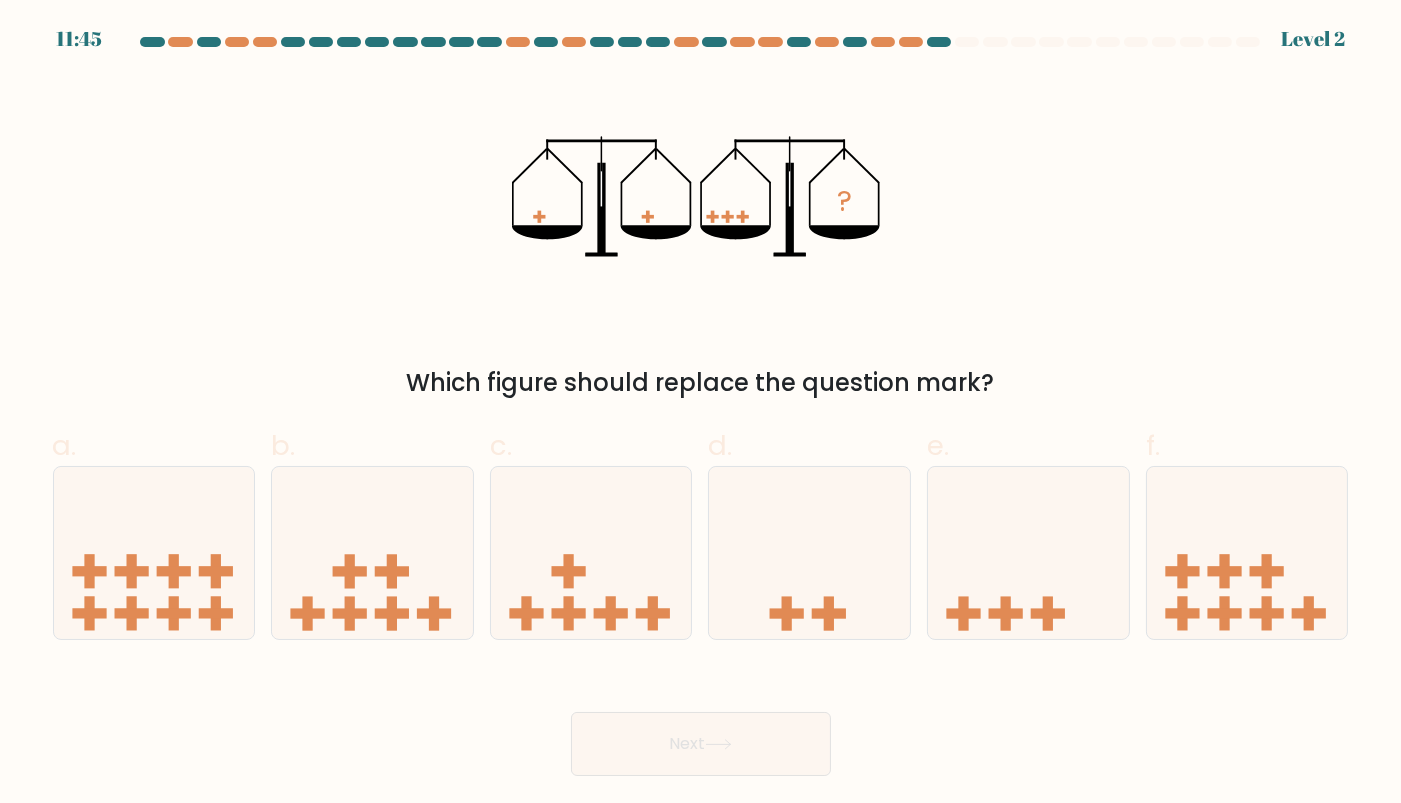 drag, startPoint x: 1058, startPoint y: 631, endPoint x: 1011, endPoint y: 663, distance: 56.859474 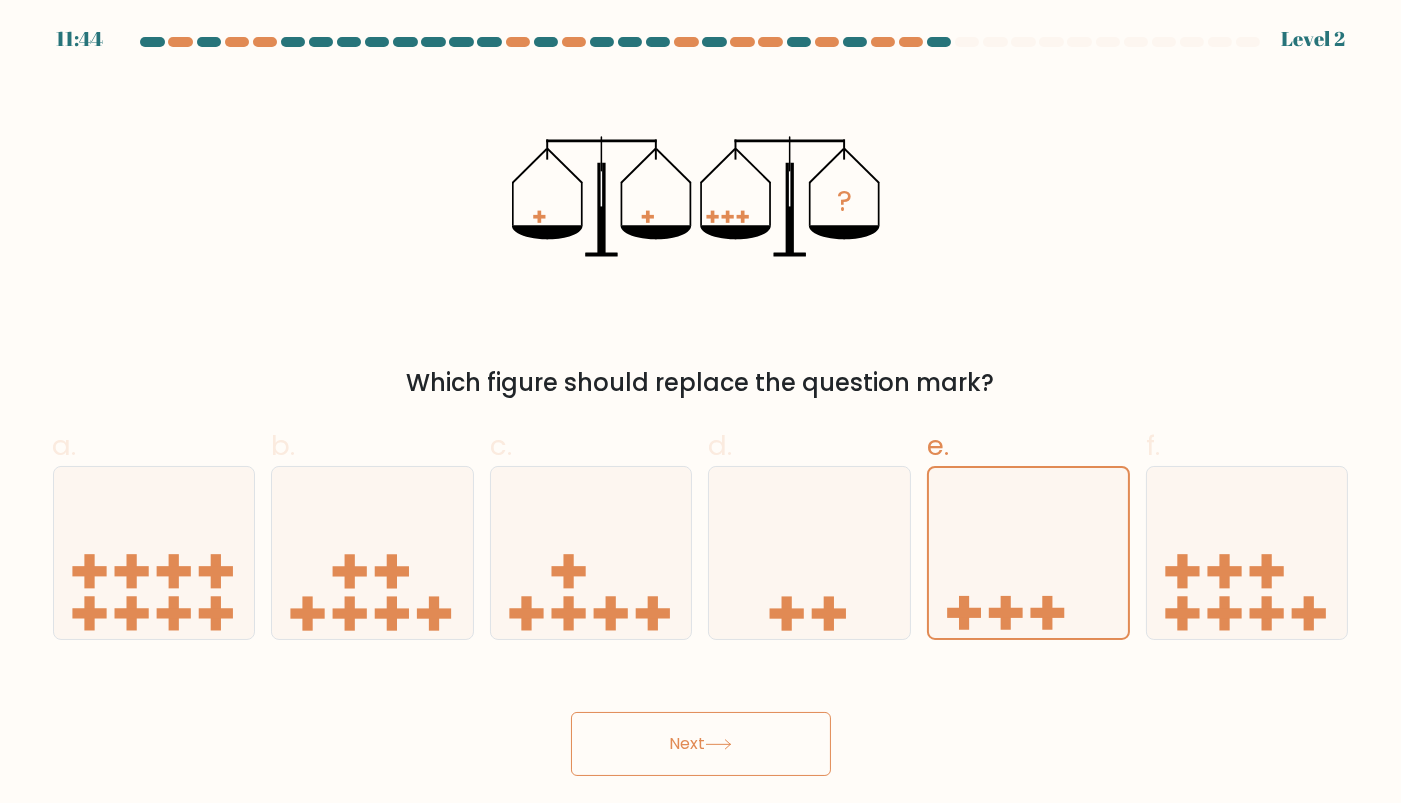 drag, startPoint x: 780, startPoint y: 798, endPoint x: 768, endPoint y: 781, distance: 20.808653 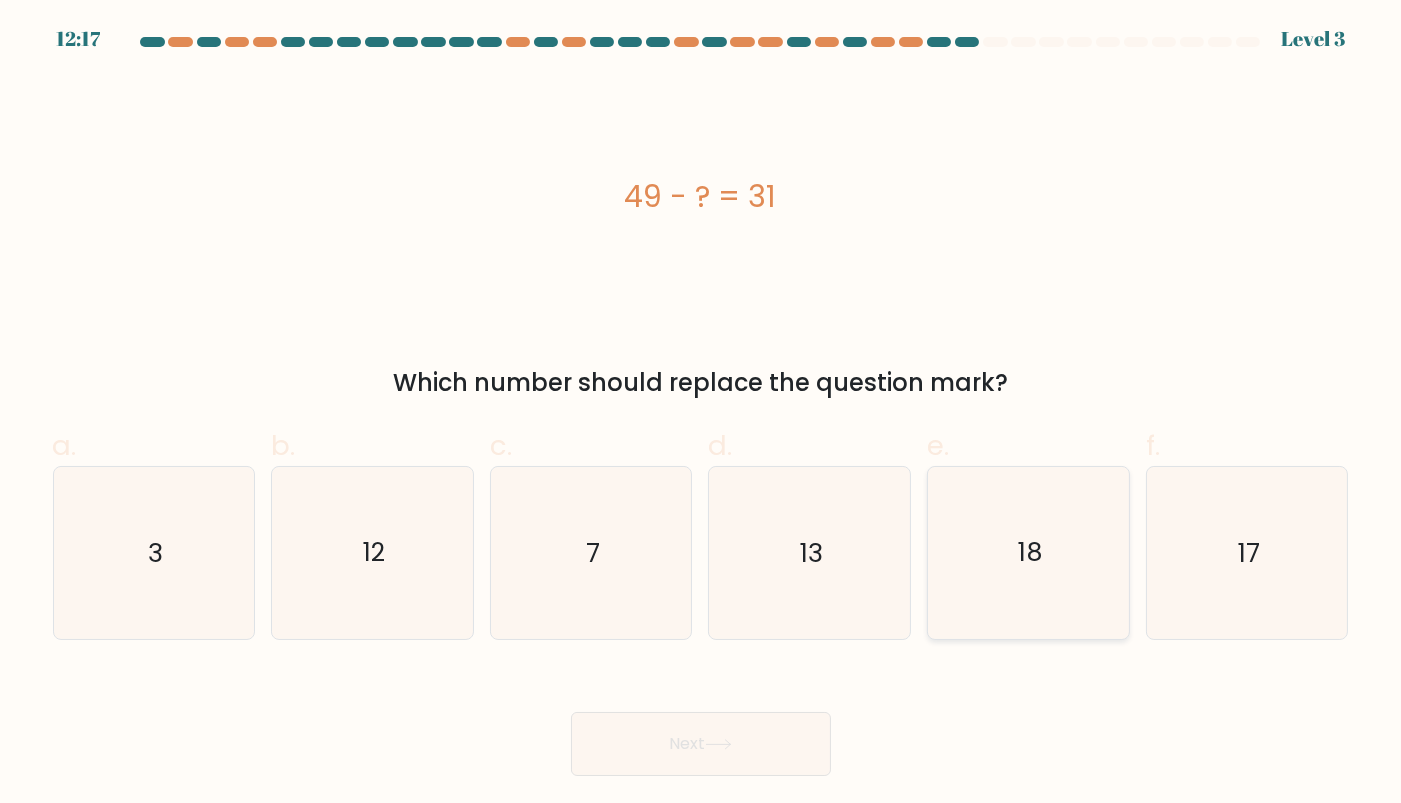 click on "18" 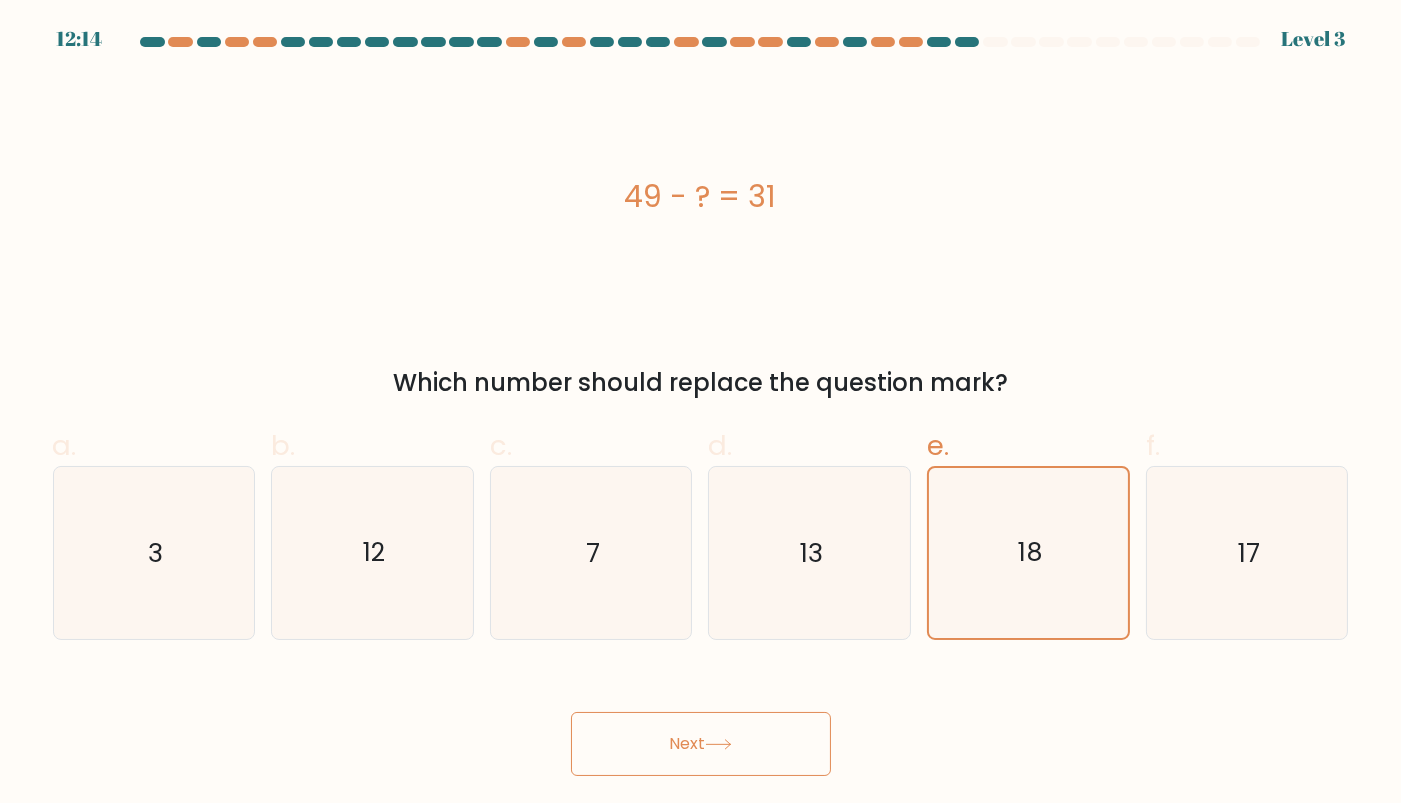 click on "Next" at bounding box center (701, 744) 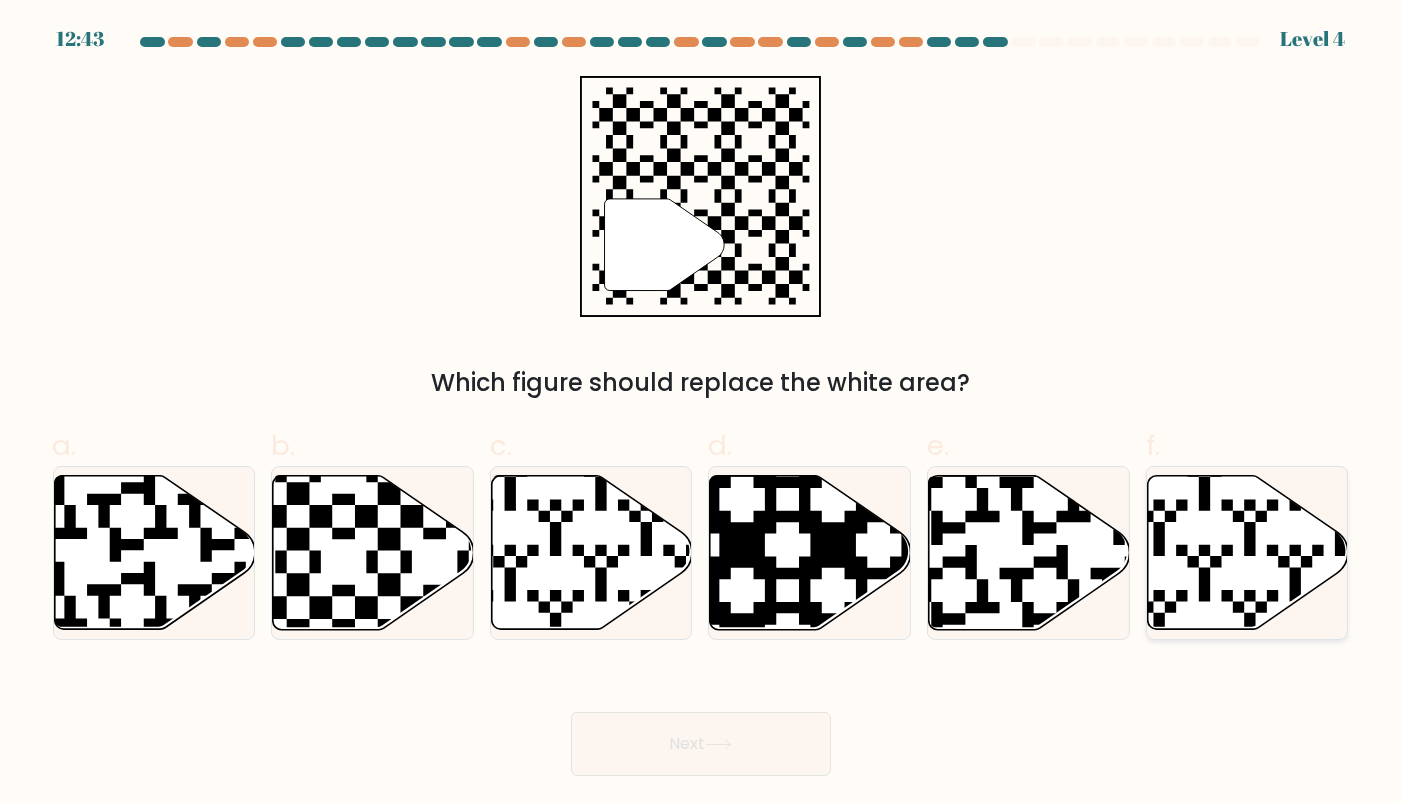 click 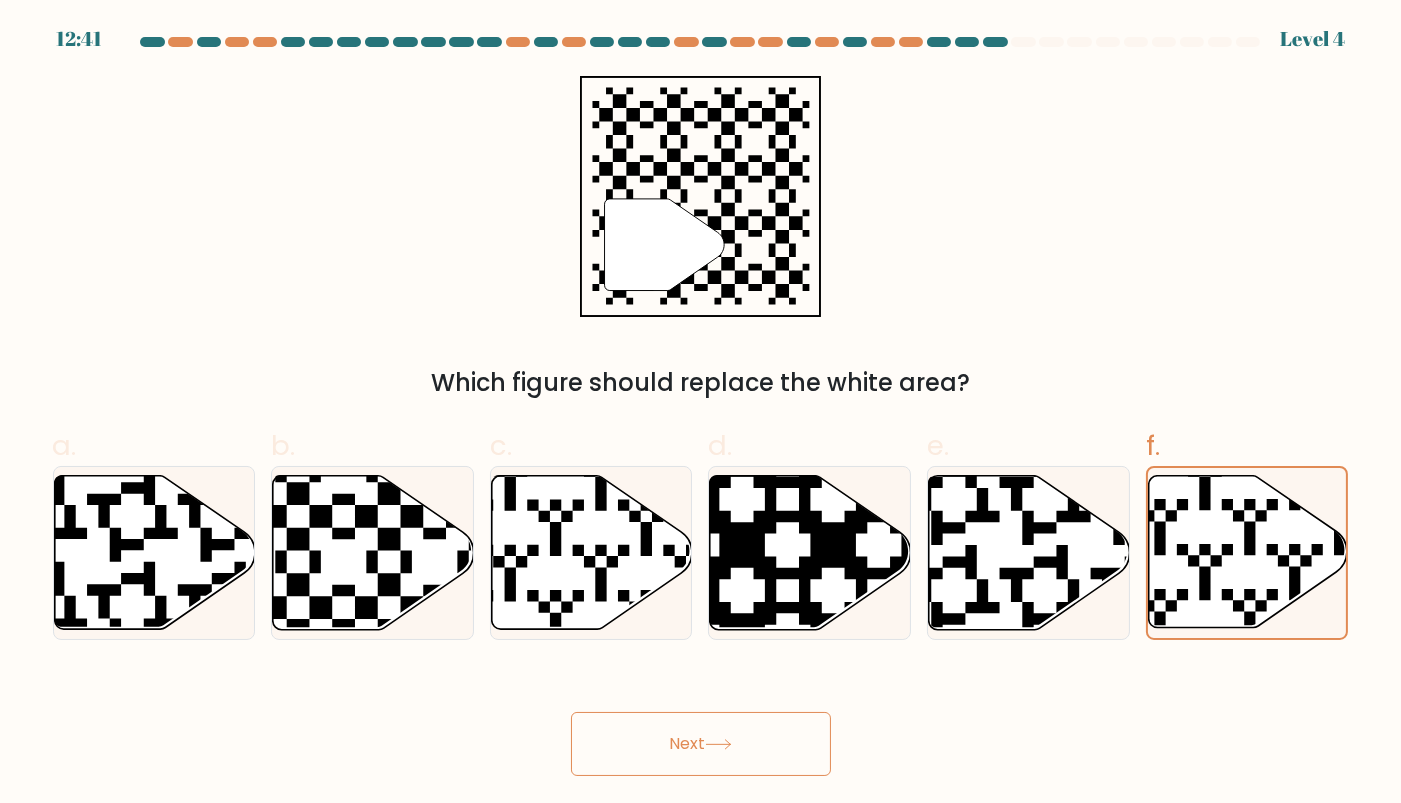 click on "Next" at bounding box center [701, 744] 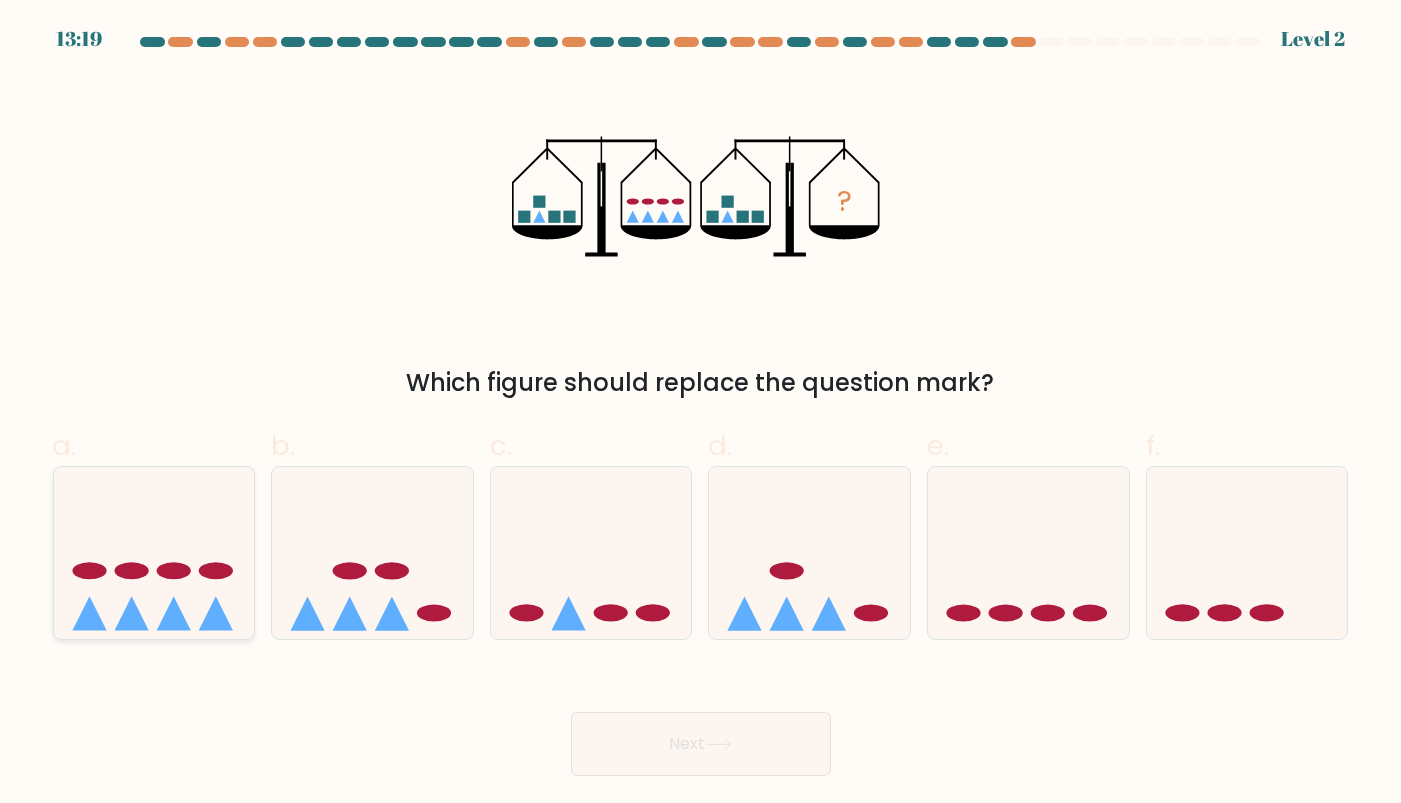 click 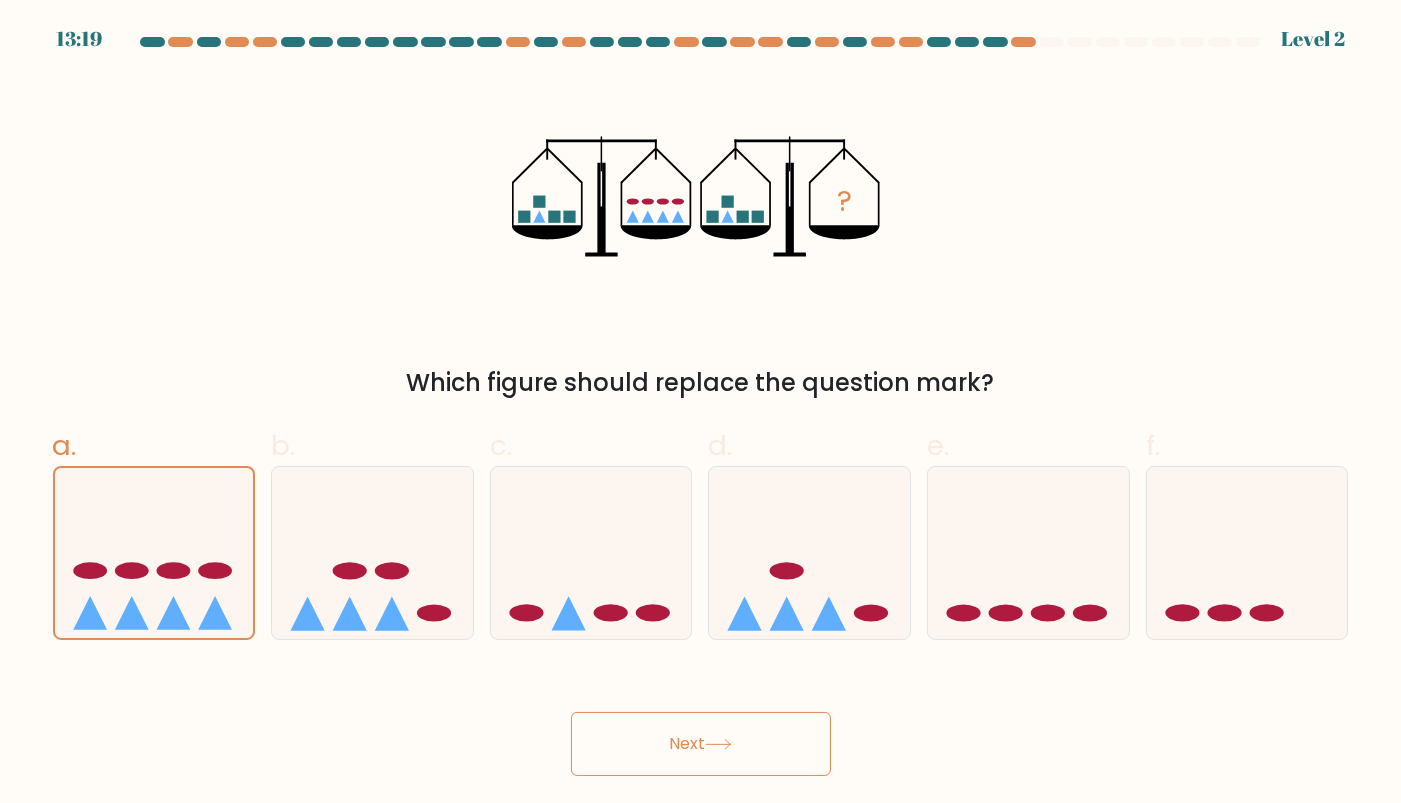 click on "Next" at bounding box center [701, 744] 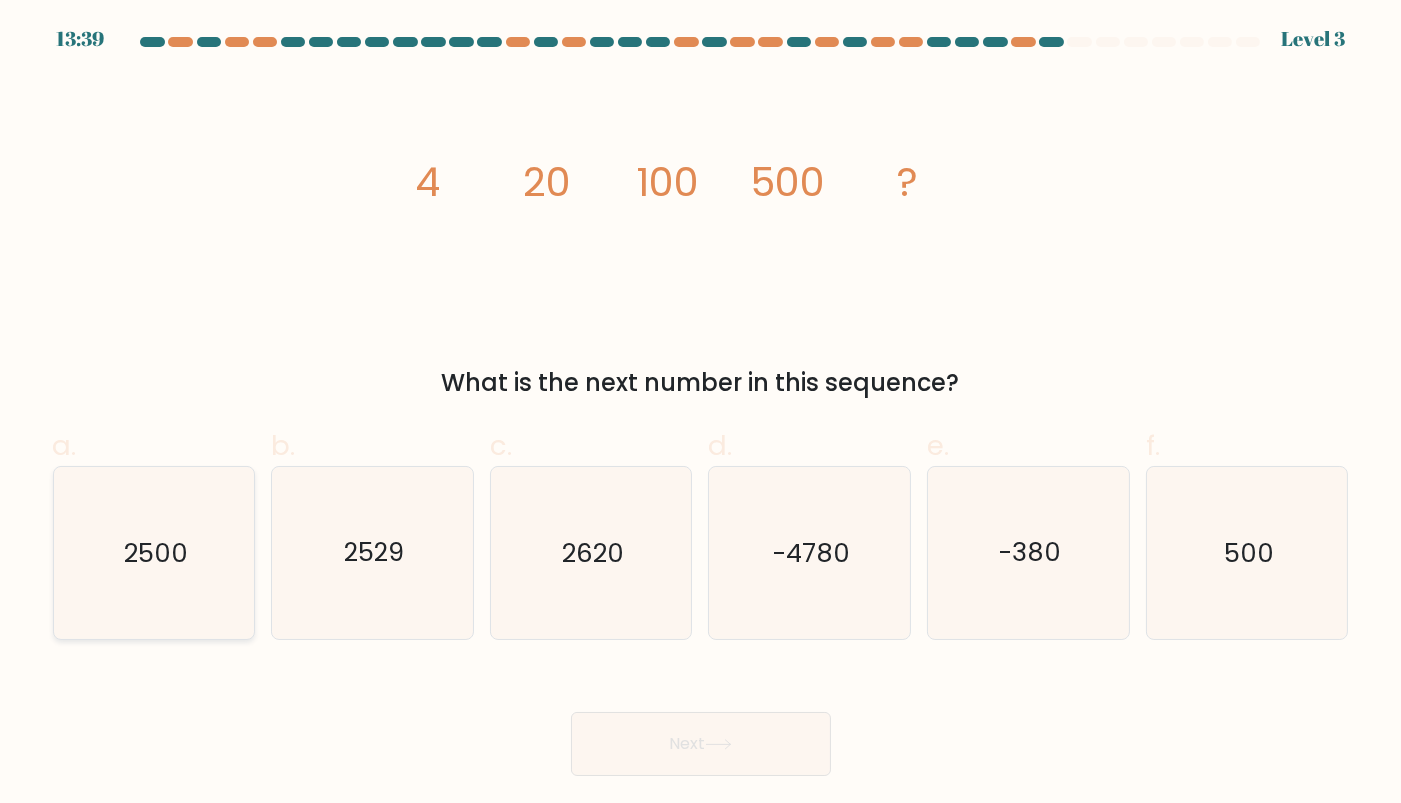 click on "2500" 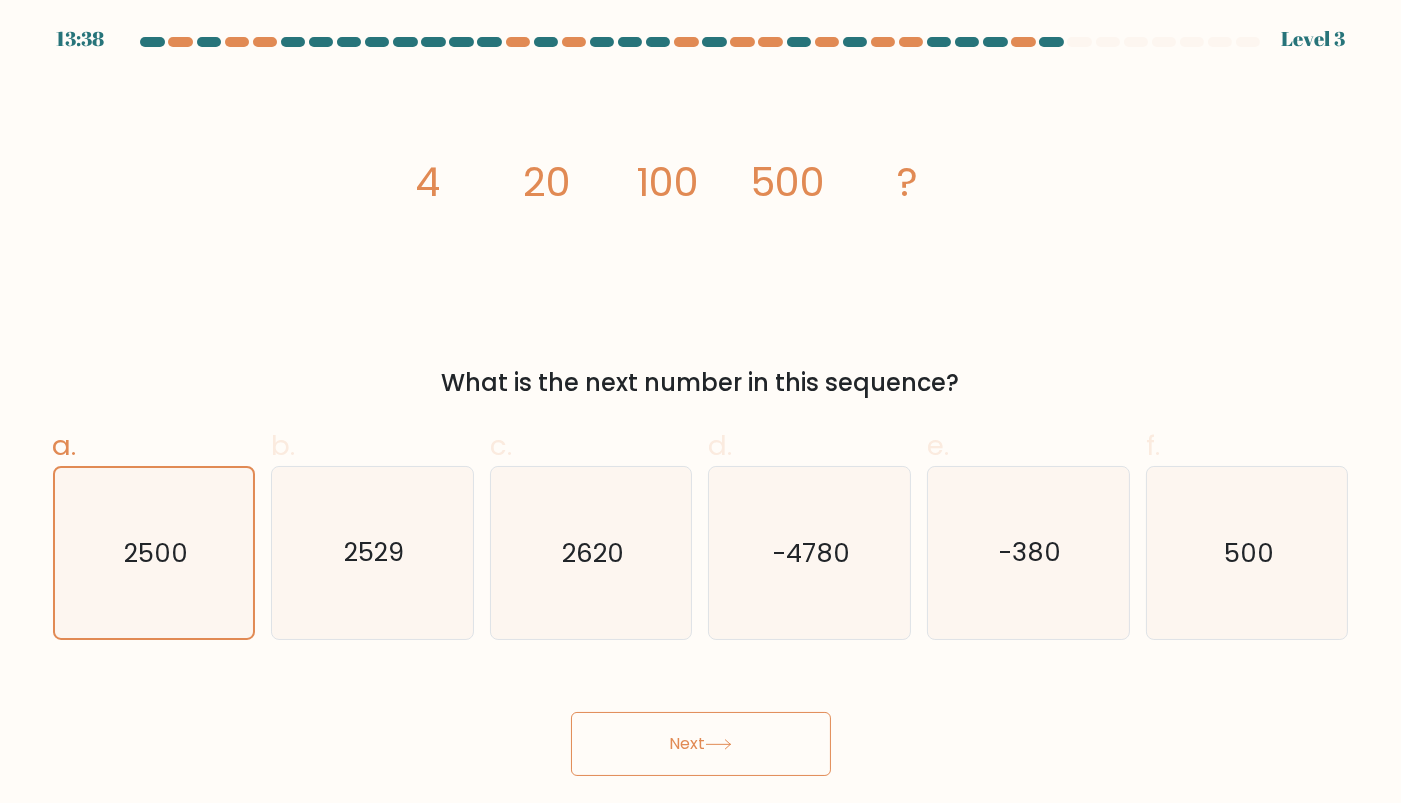 click on "Next" at bounding box center (701, 744) 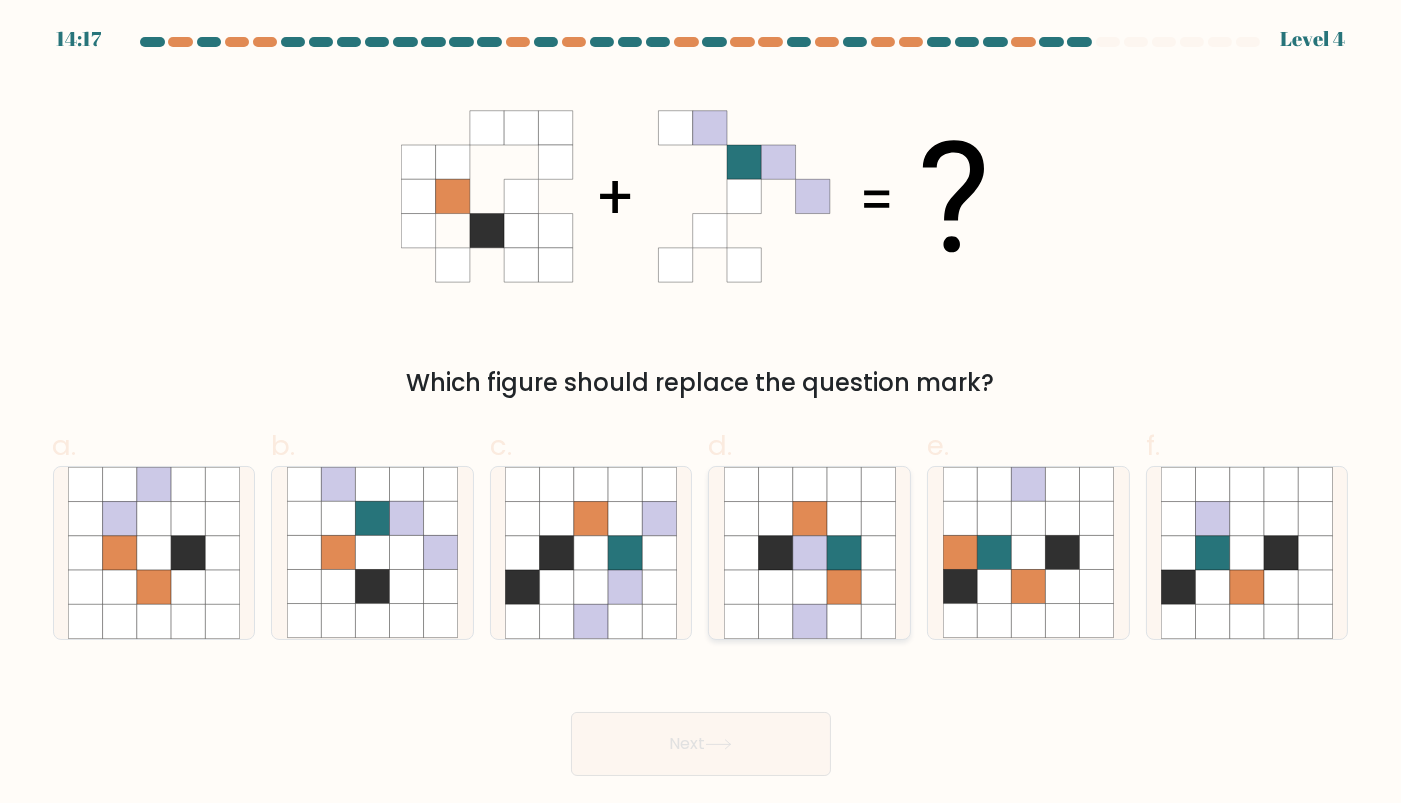 drag, startPoint x: 807, startPoint y: 591, endPoint x: 803, endPoint y: 613, distance: 22.36068 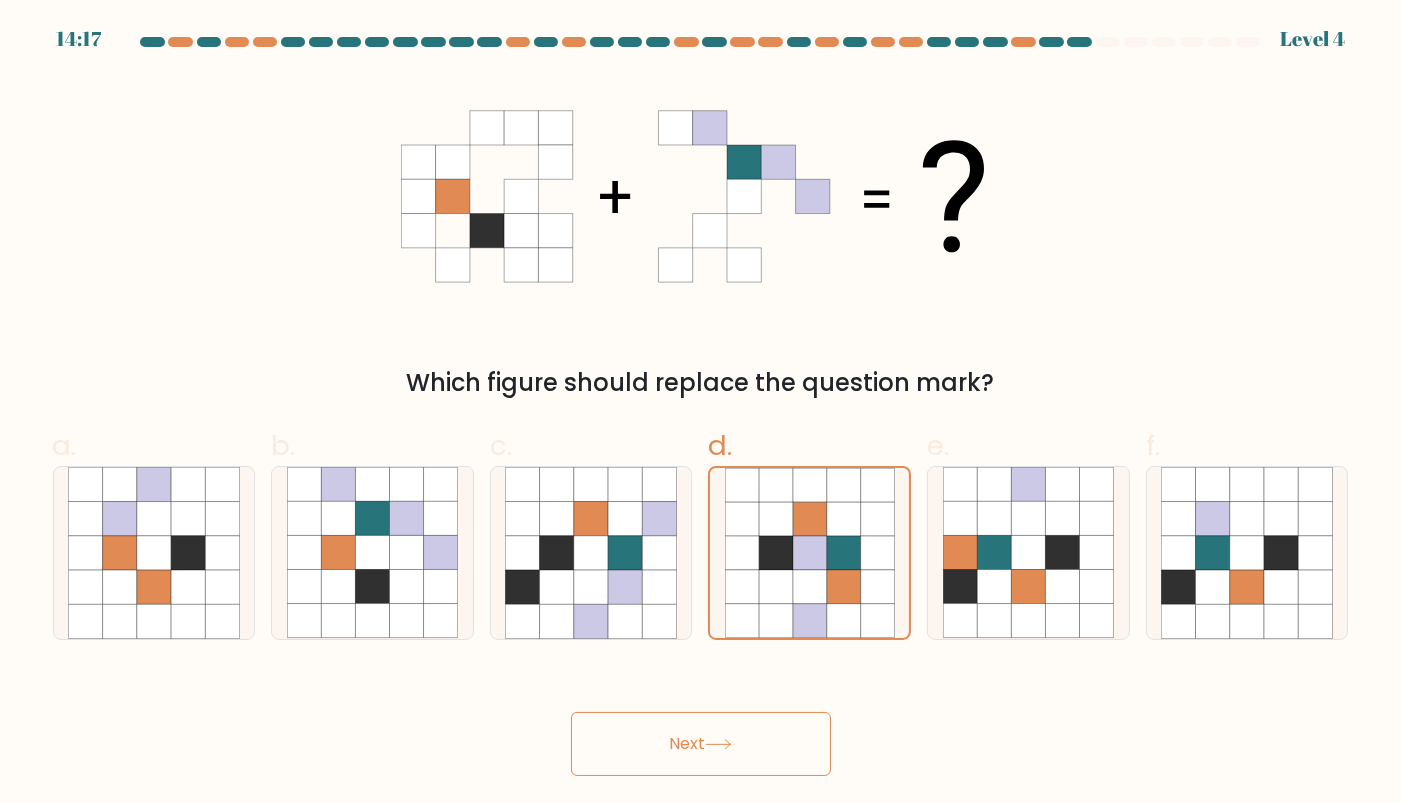 click on "Next" at bounding box center (701, 744) 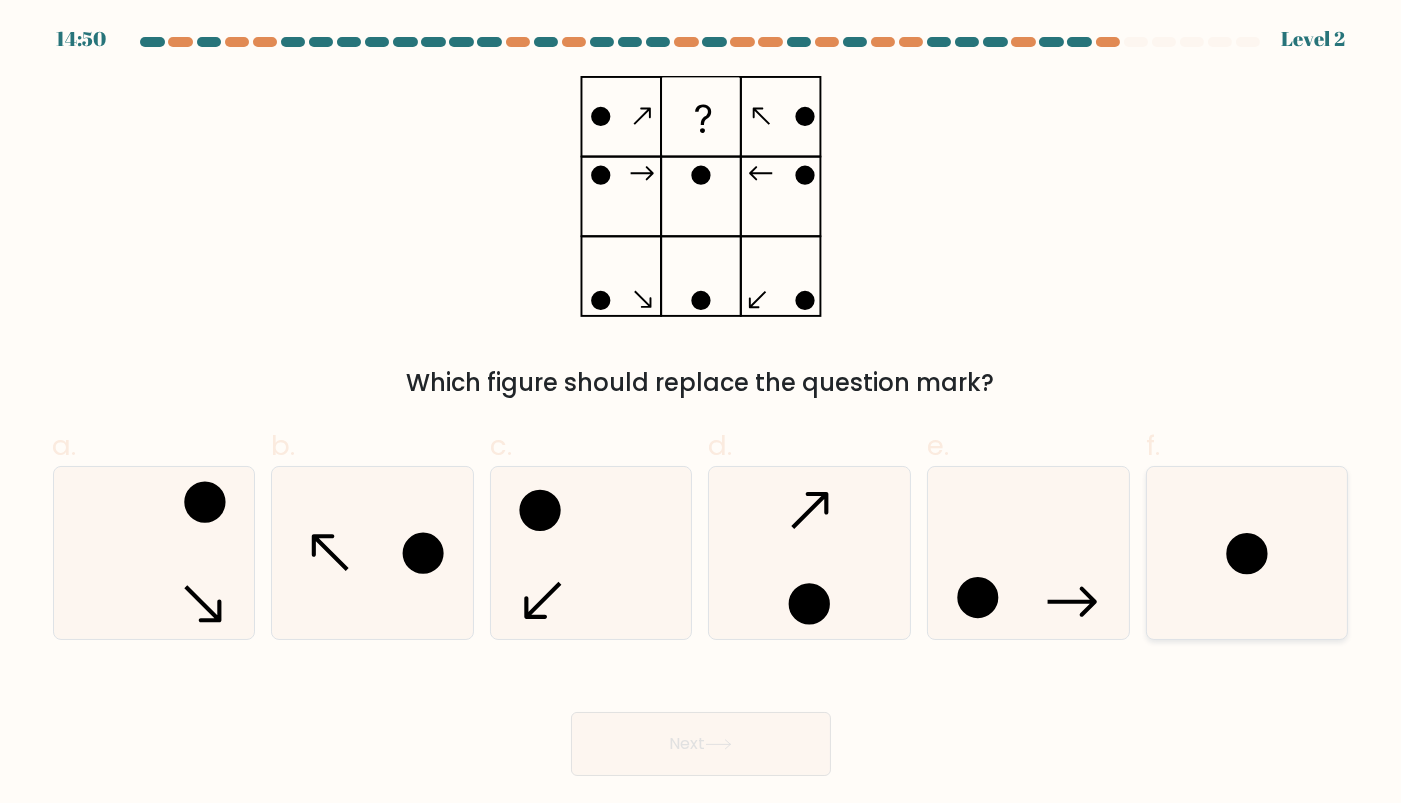 click 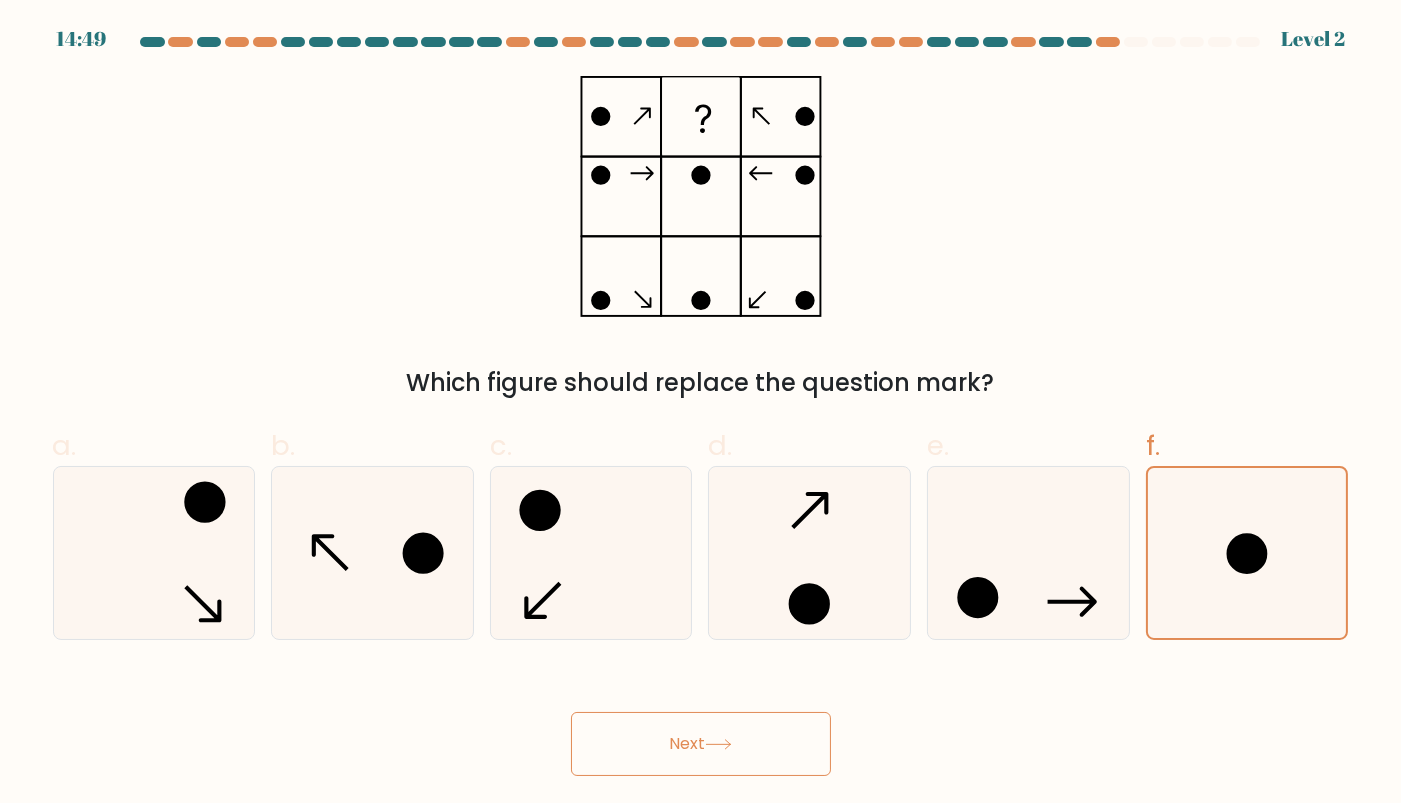 click on "Next" at bounding box center [701, 744] 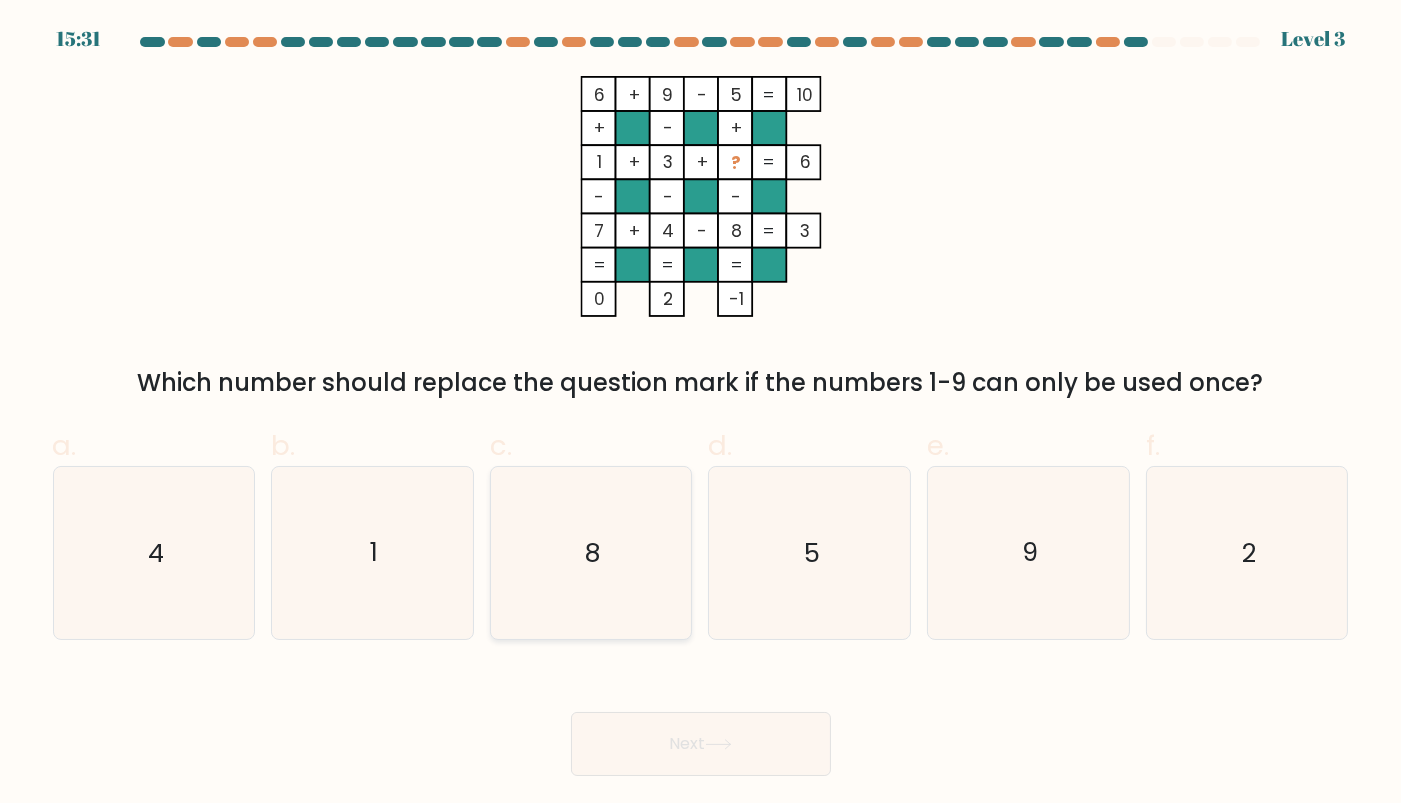 click on "8" 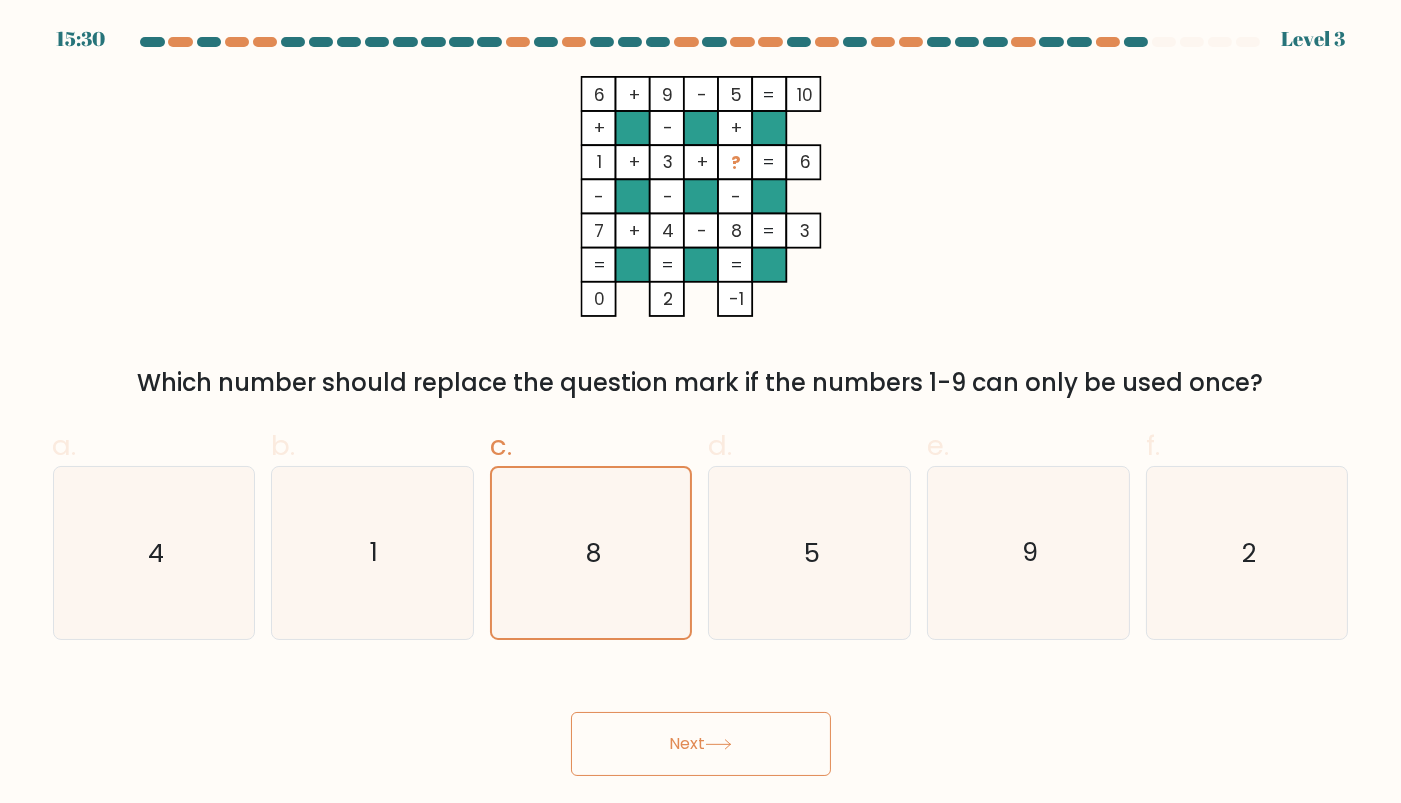 click 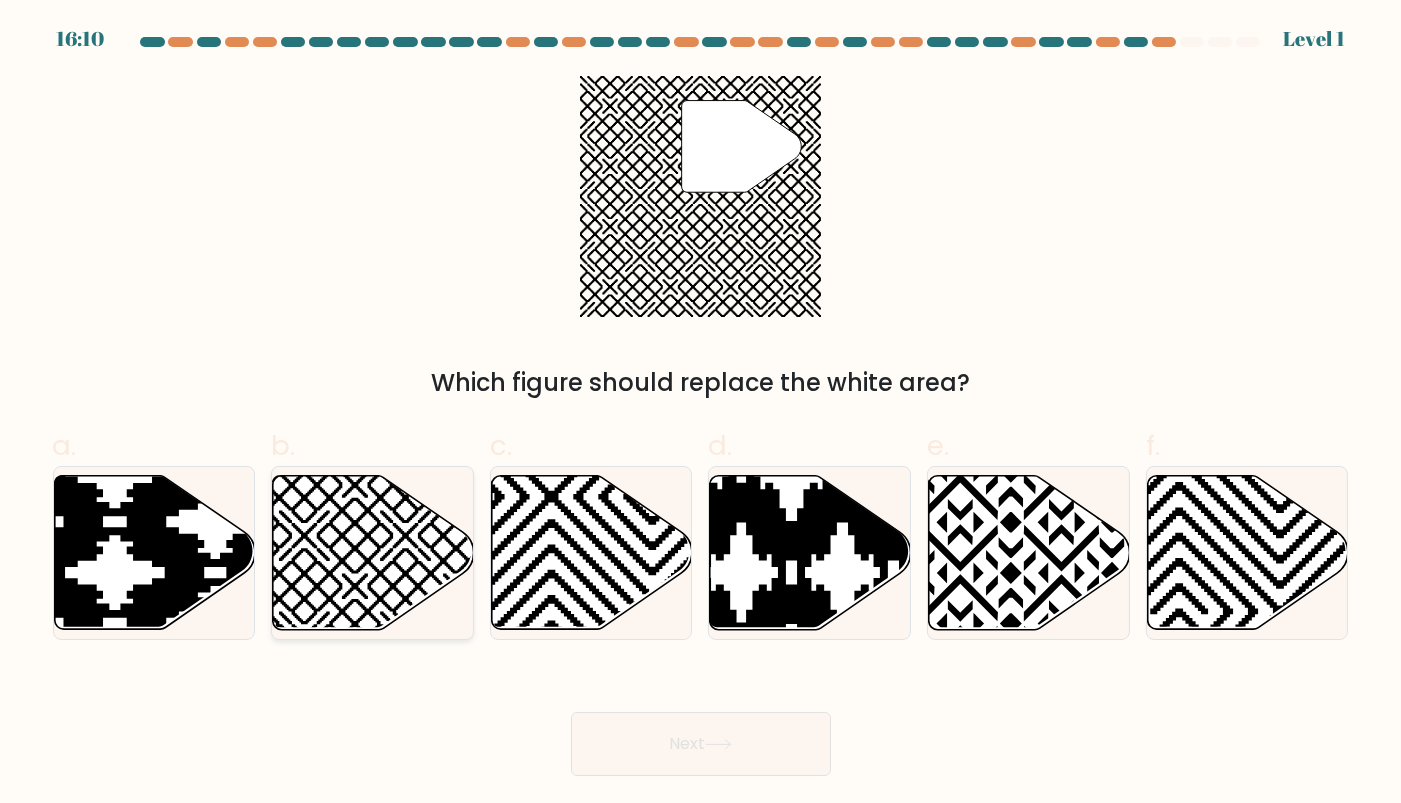 click 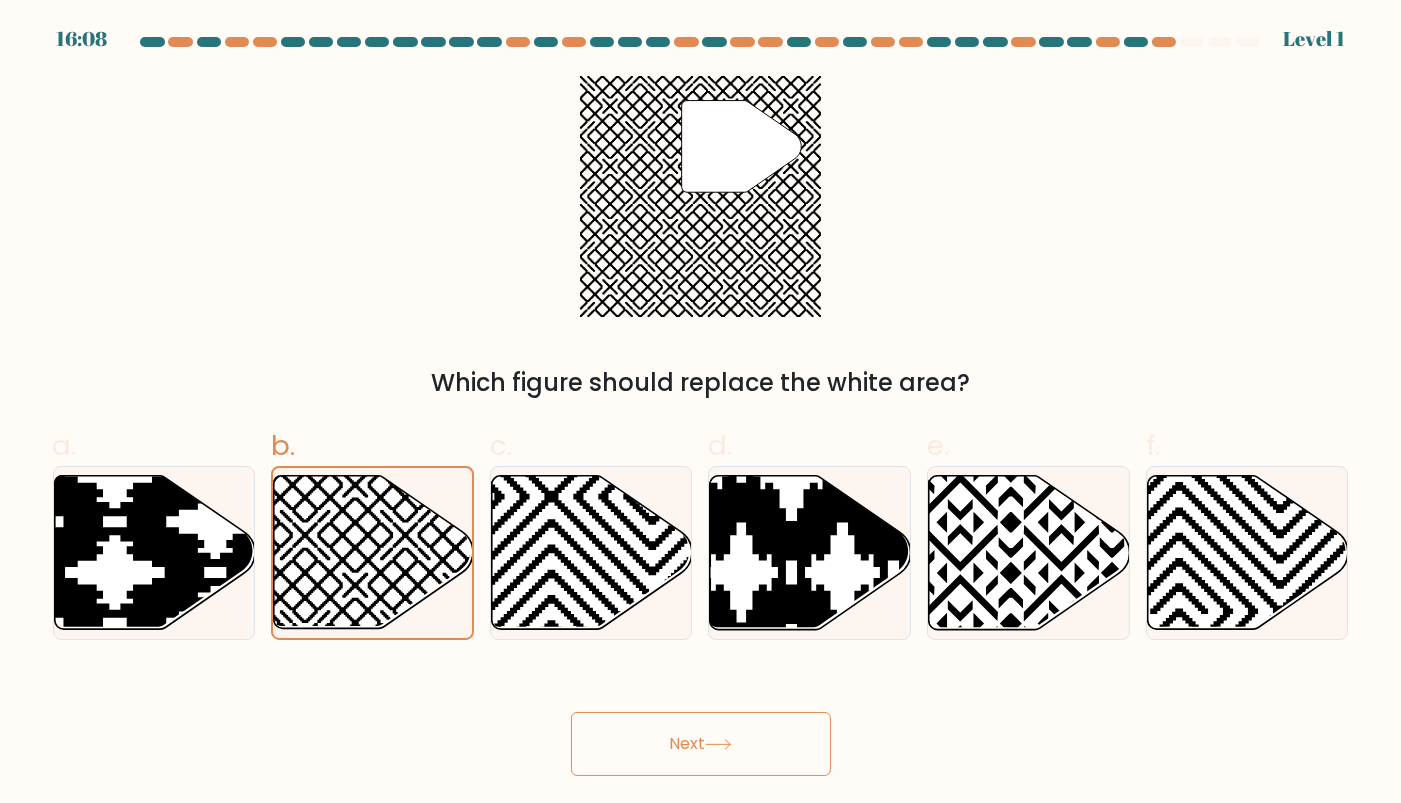 click on "Next" at bounding box center (701, 744) 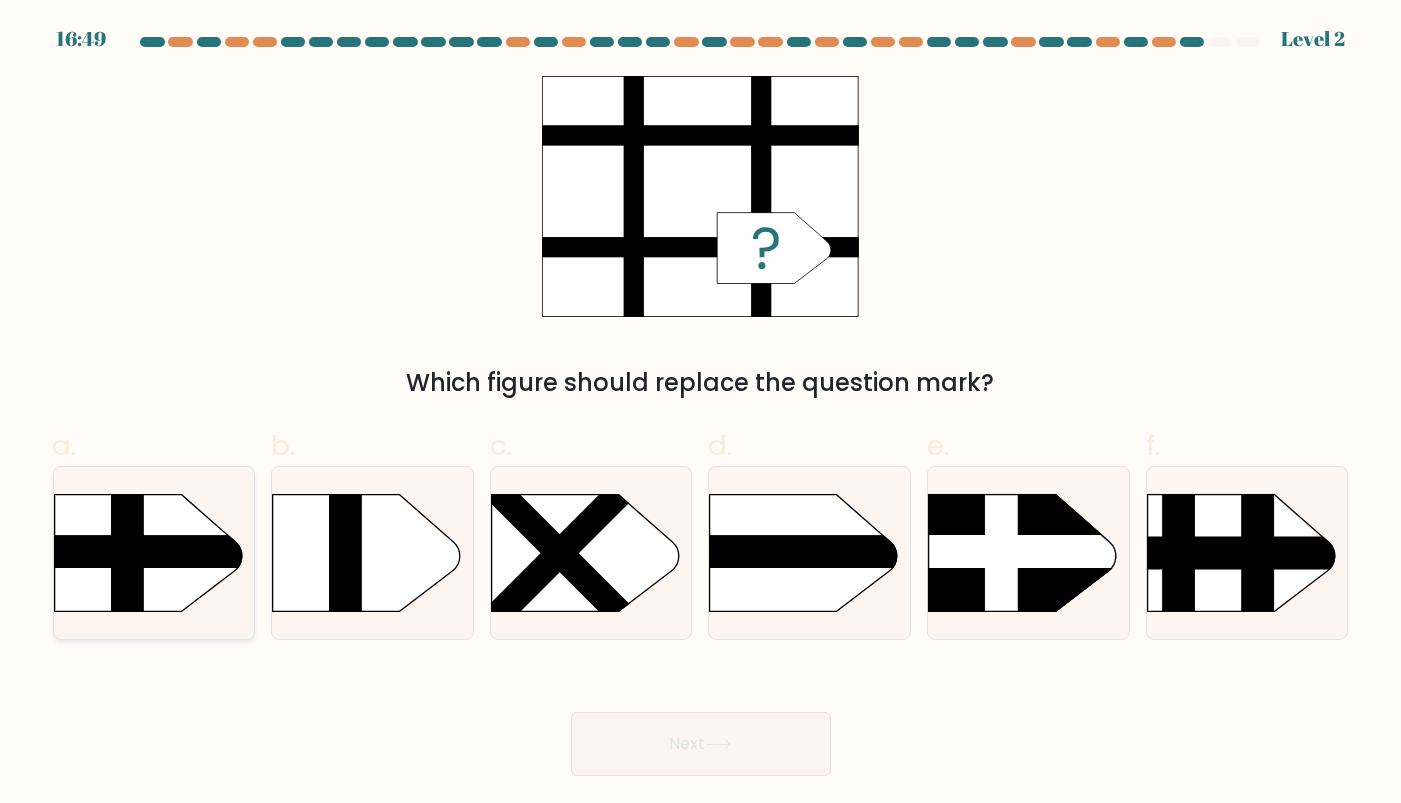 click 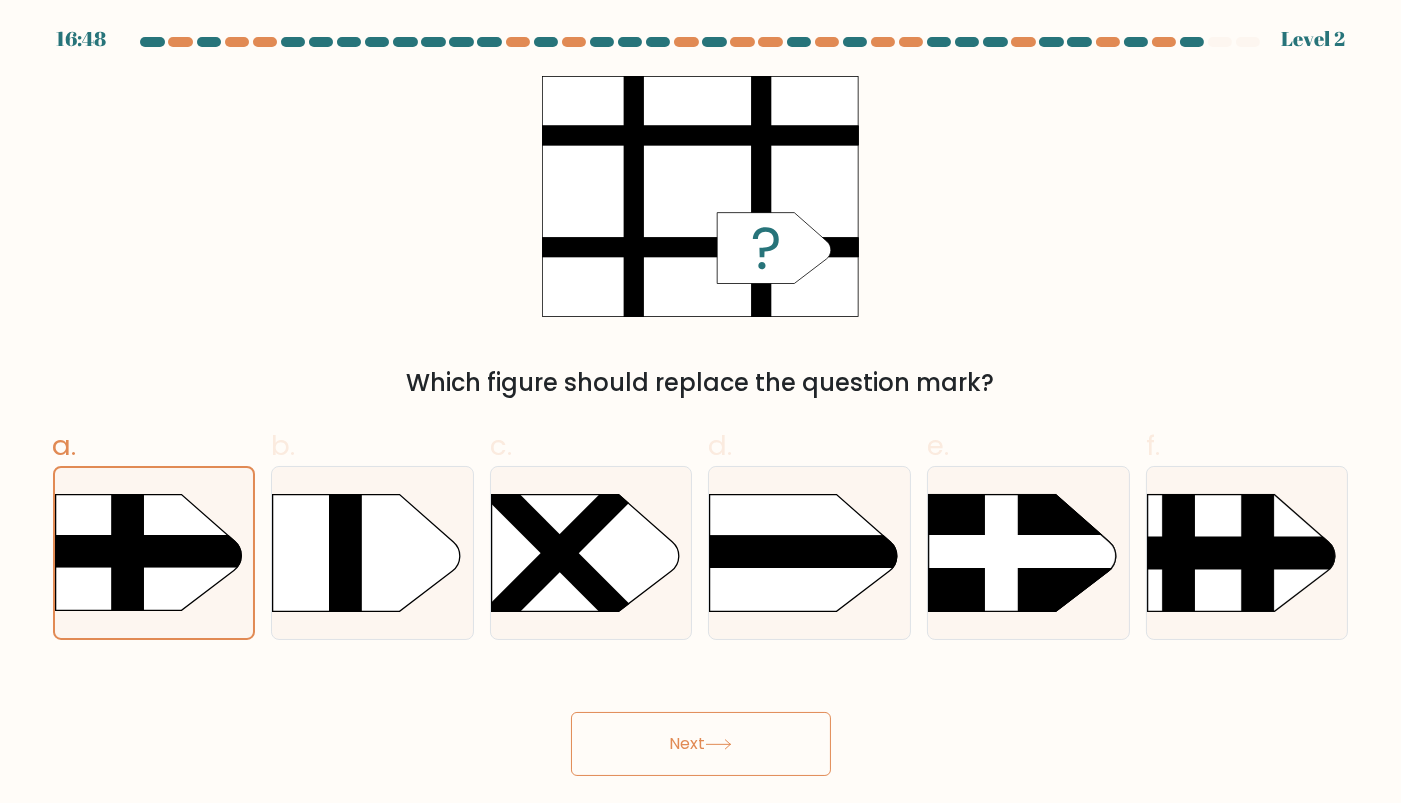 click on "Next" at bounding box center (701, 744) 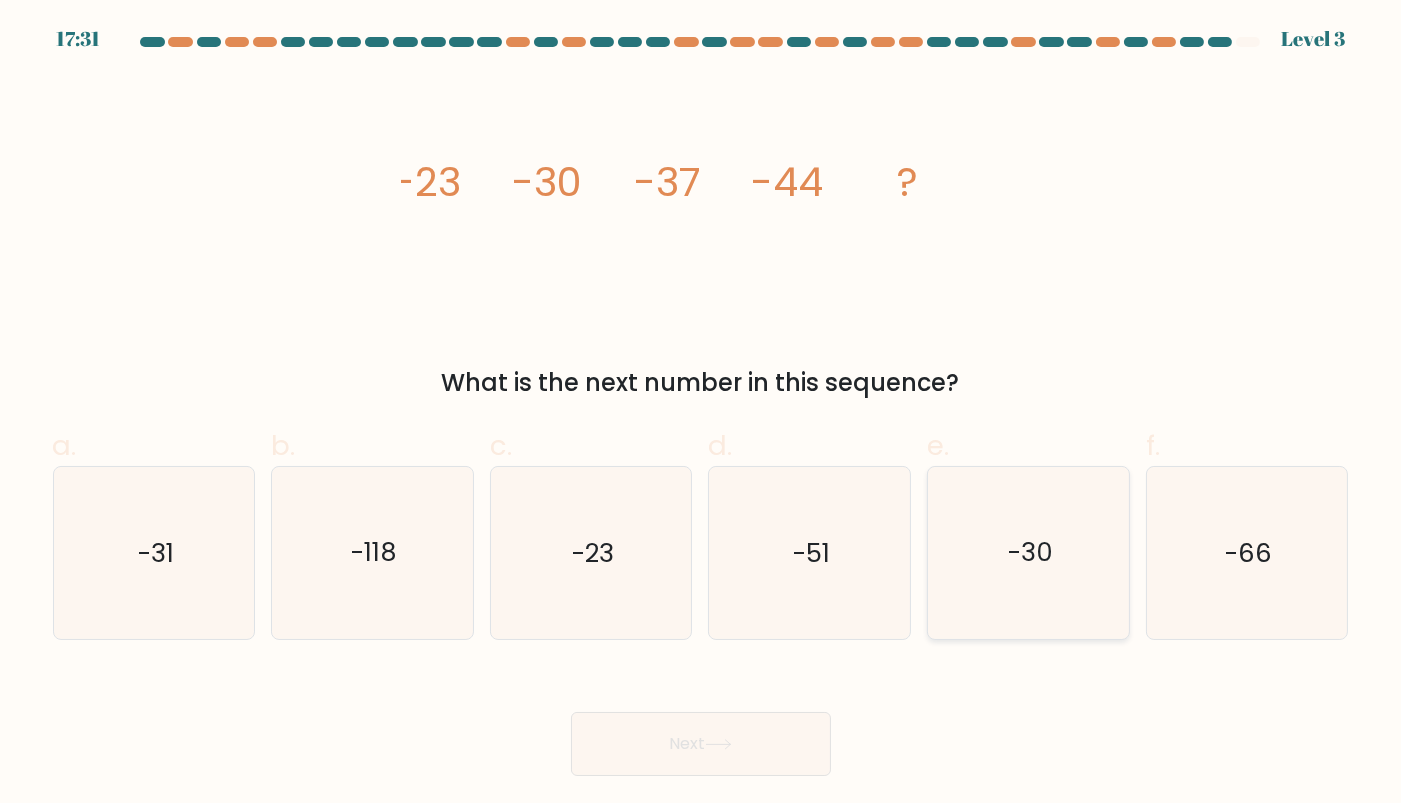 click on "-30" 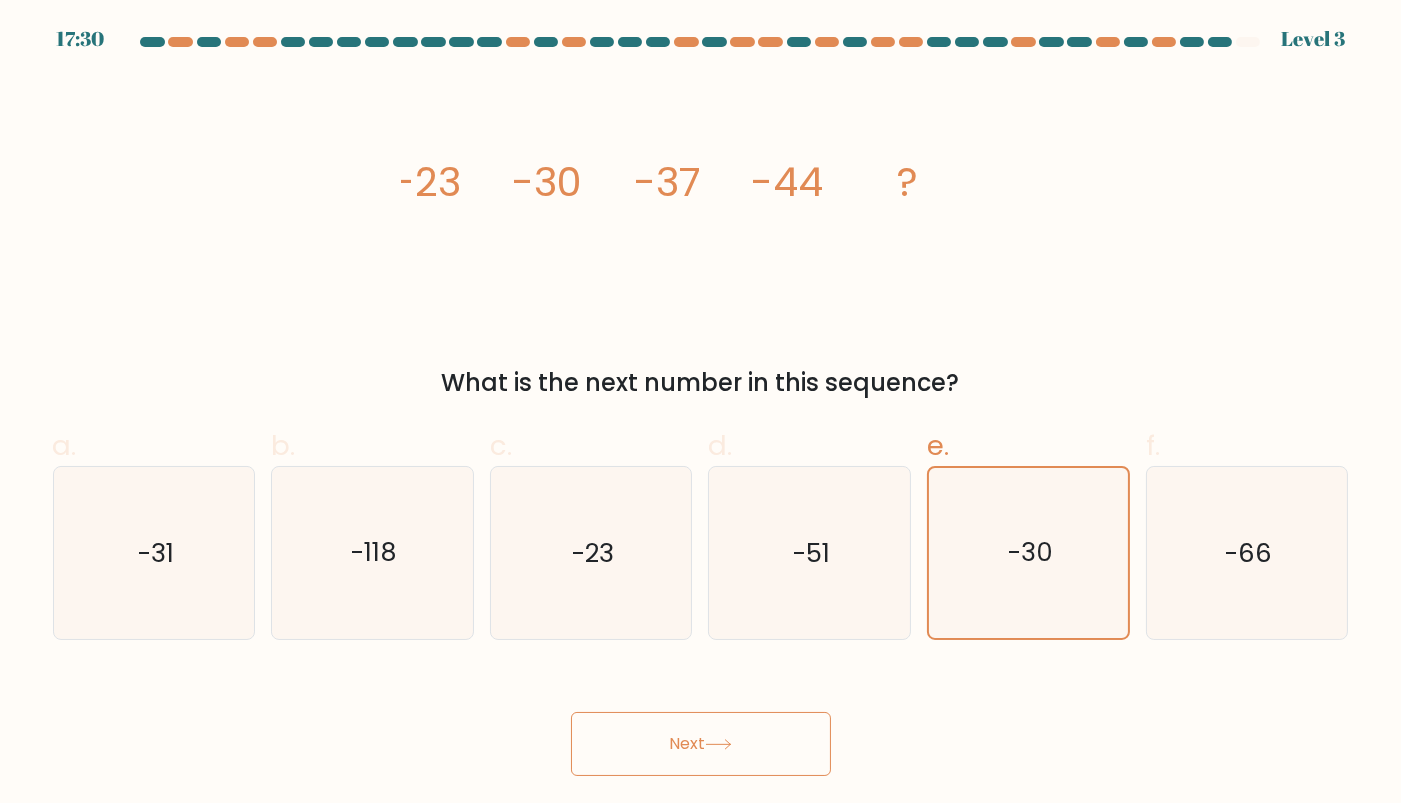 click on "Next" at bounding box center (701, 744) 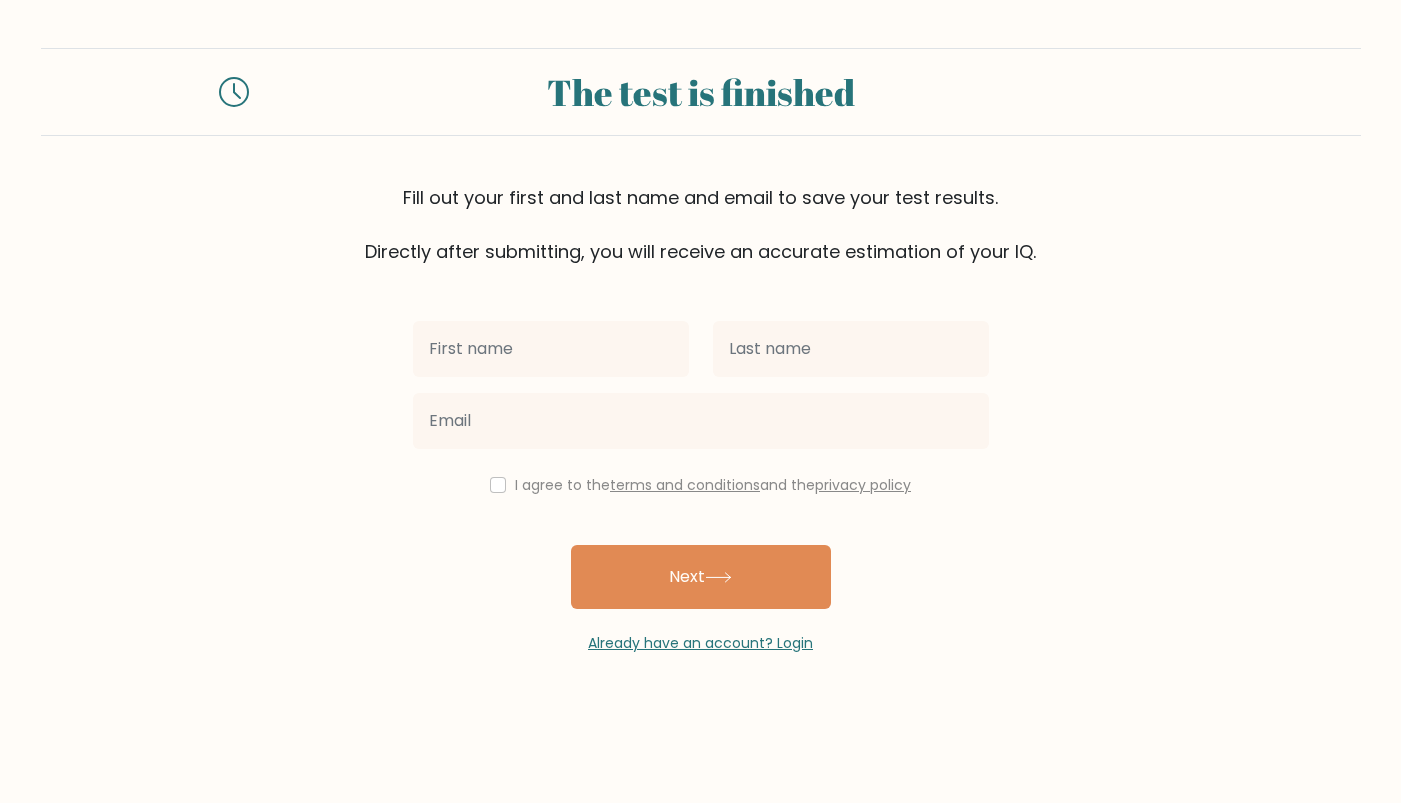 scroll, scrollTop: 0, scrollLeft: 0, axis: both 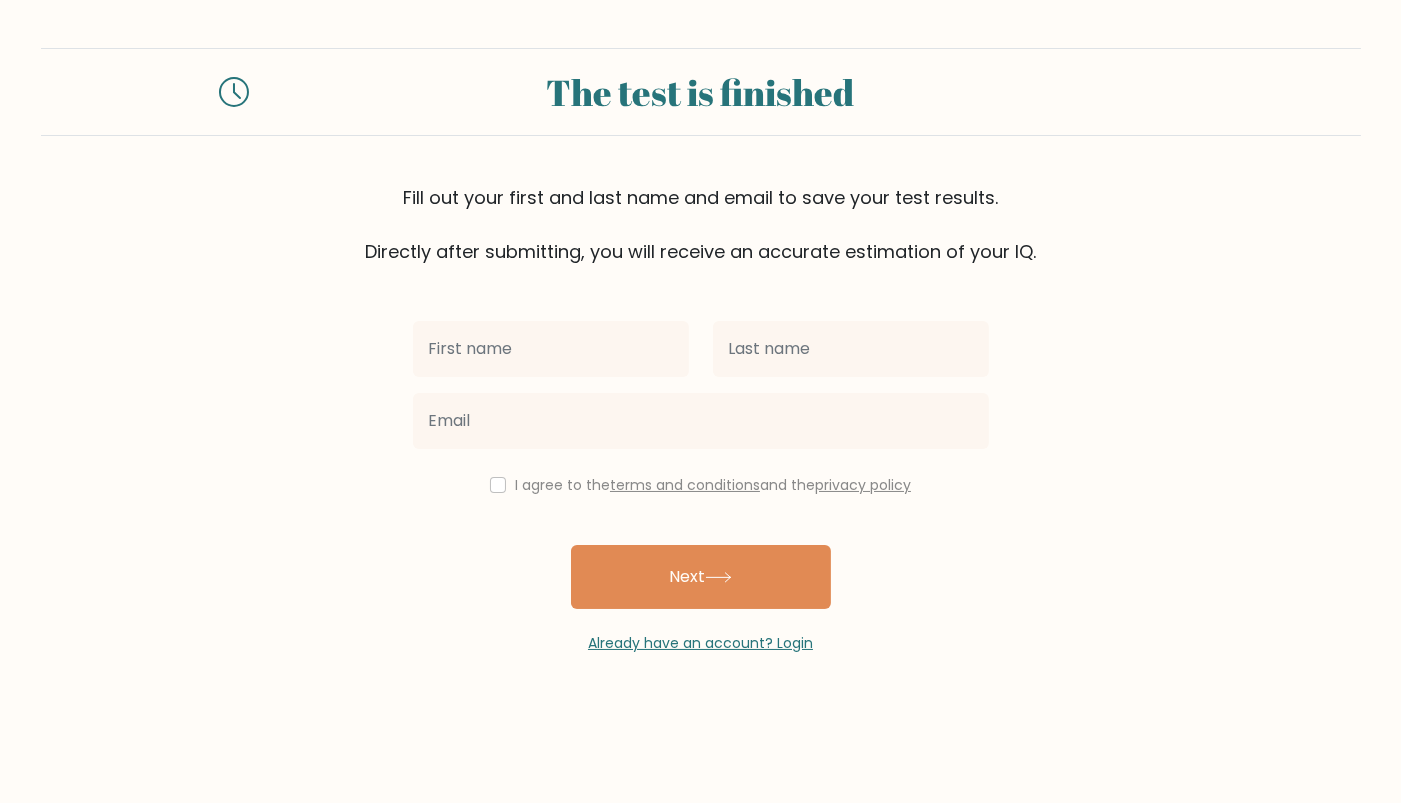 click at bounding box center [551, 349] 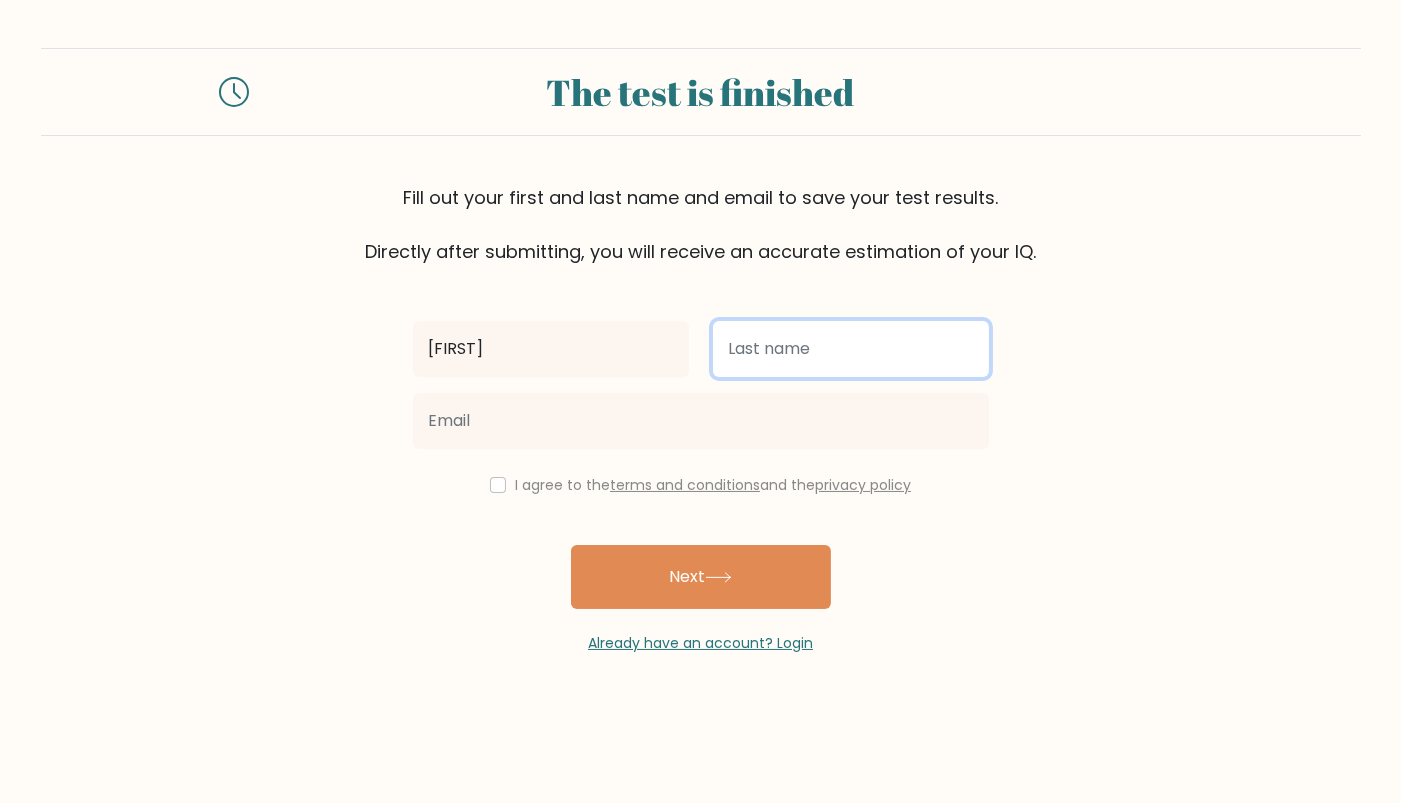 click at bounding box center (851, 349) 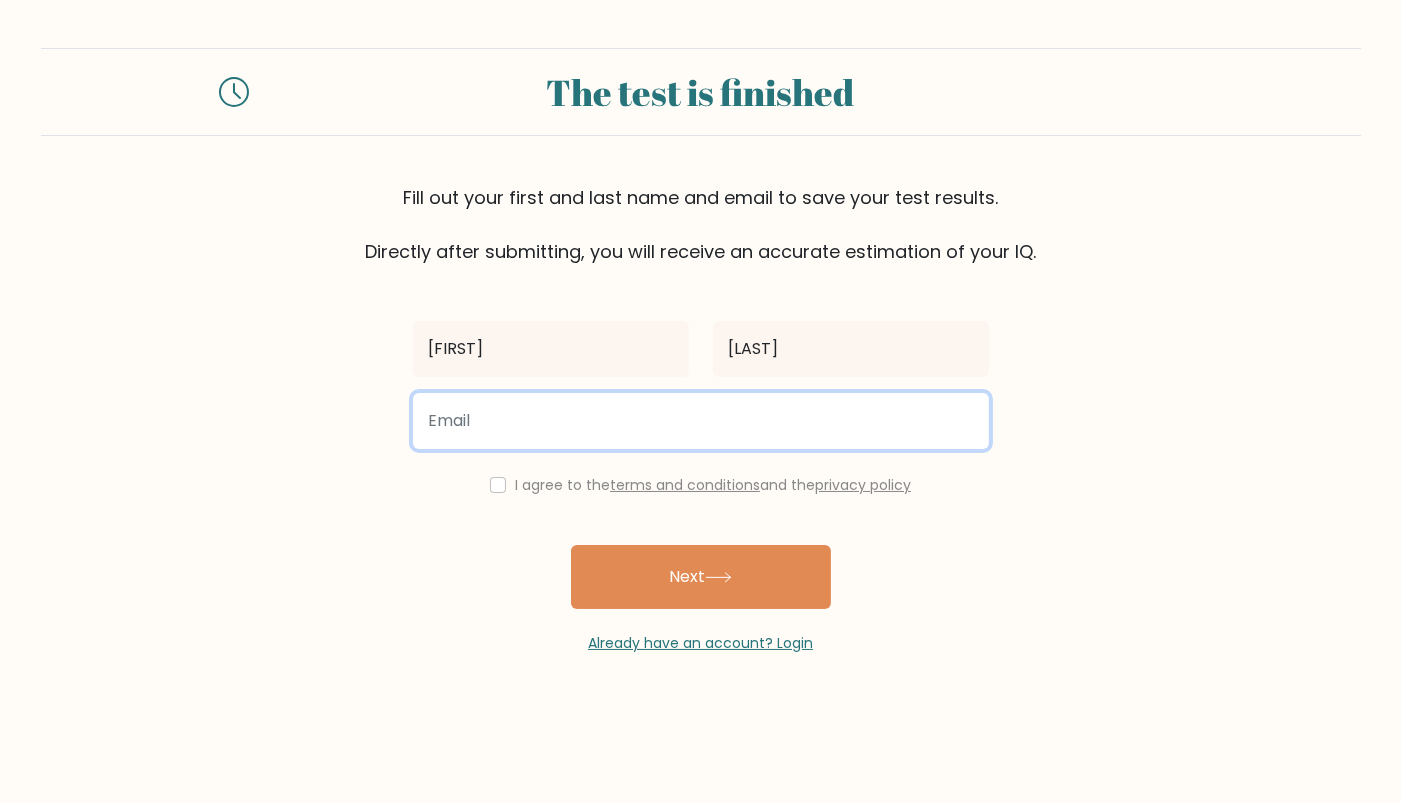 click at bounding box center (701, 421) 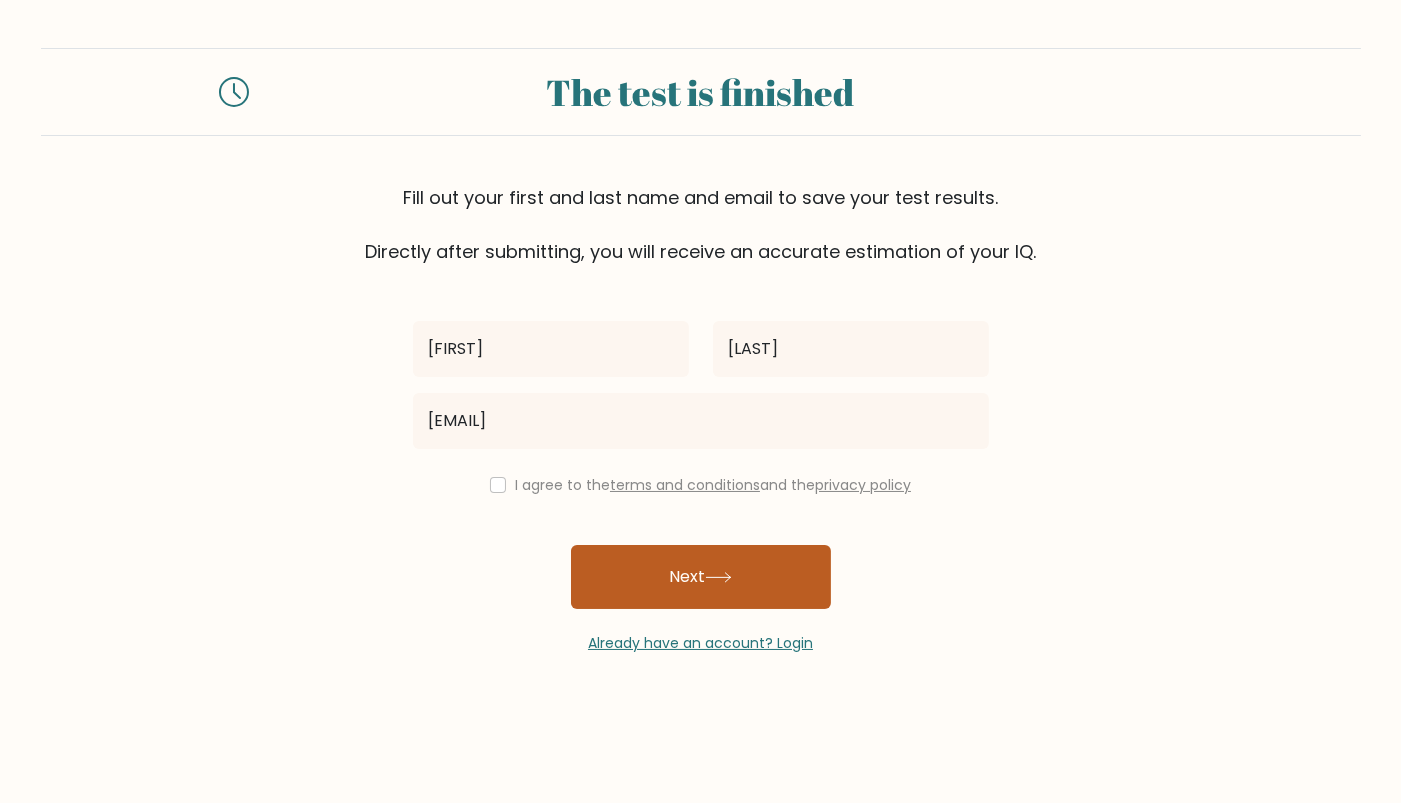 click on "Next" at bounding box center [701, 577] 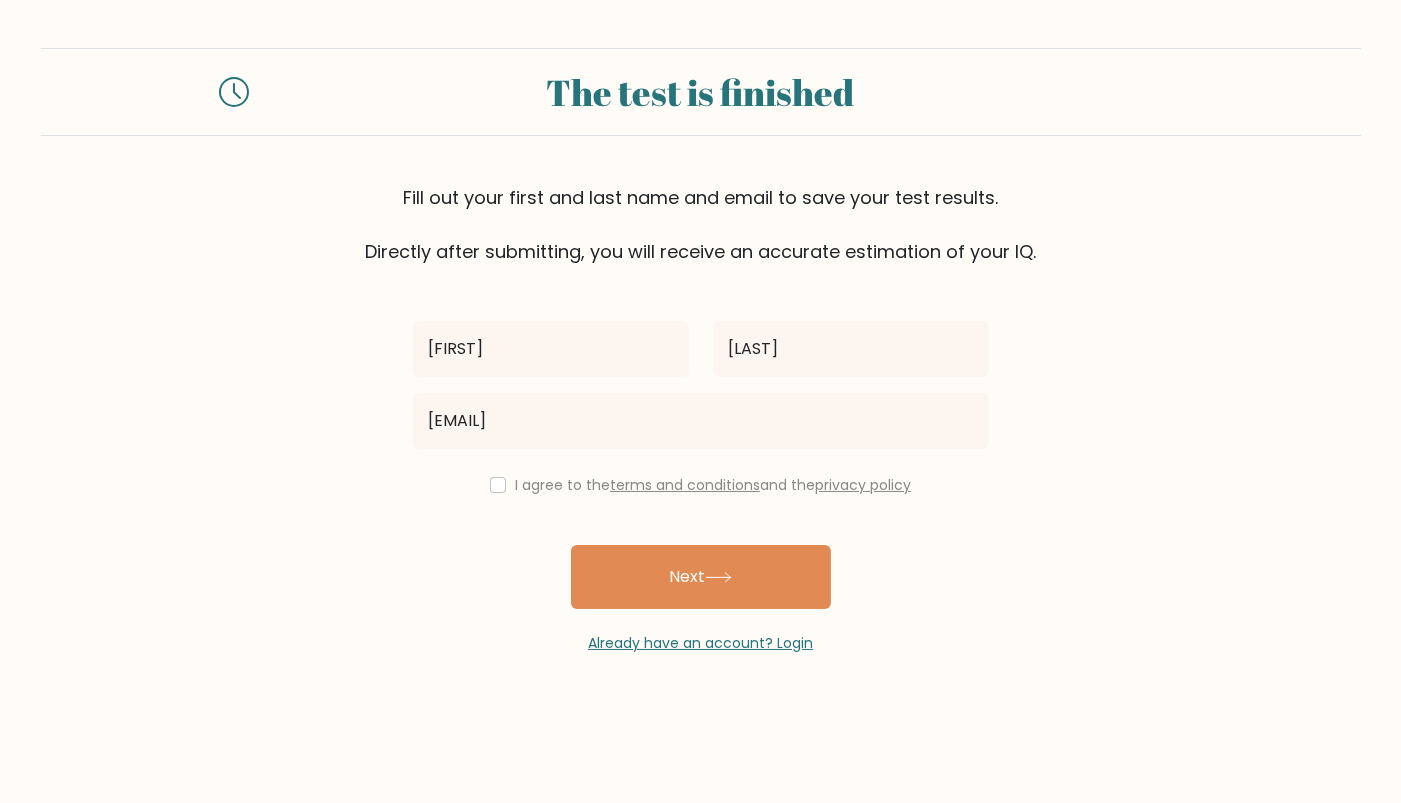 click on "terms and conditions" at bounding box center (685, 485) 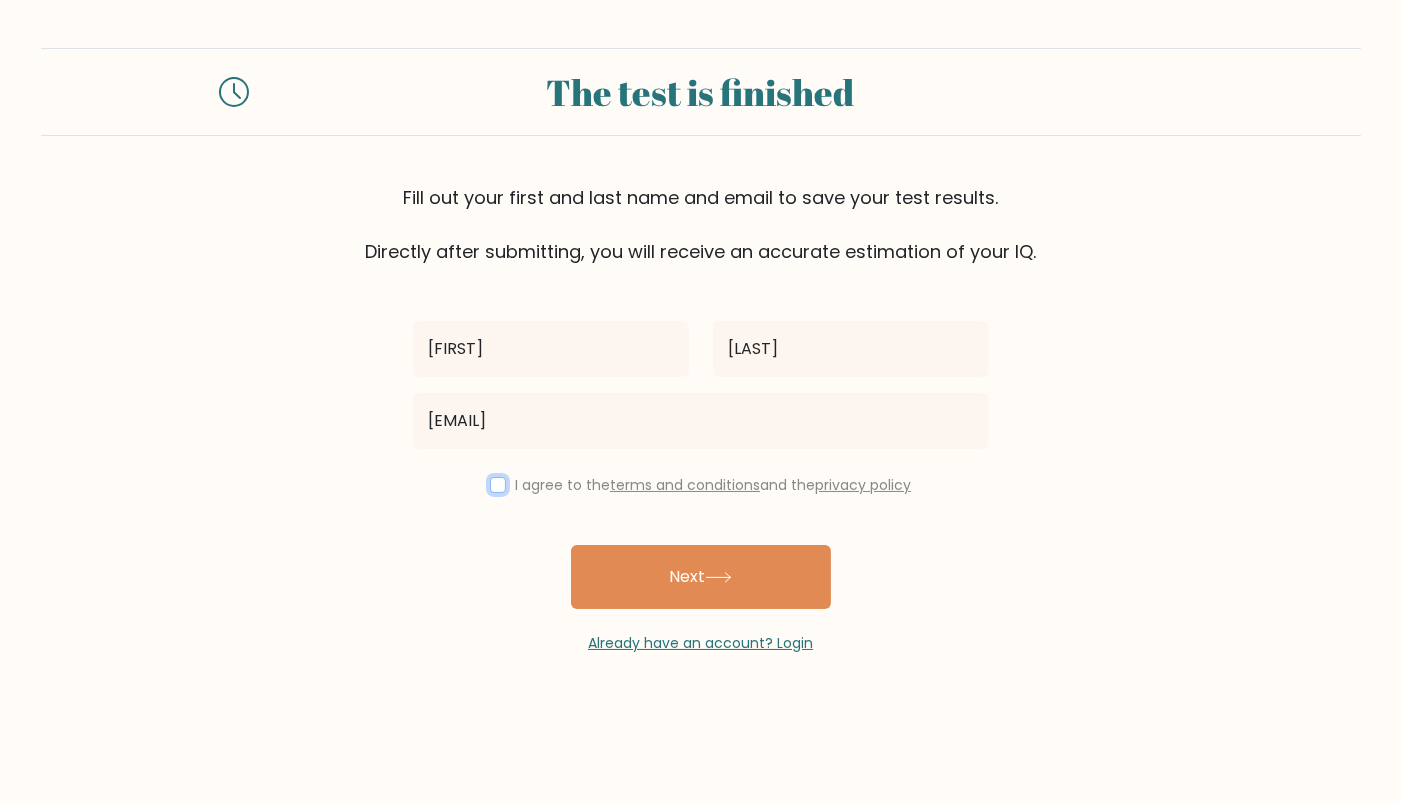 click at bounding box center (498, 485) 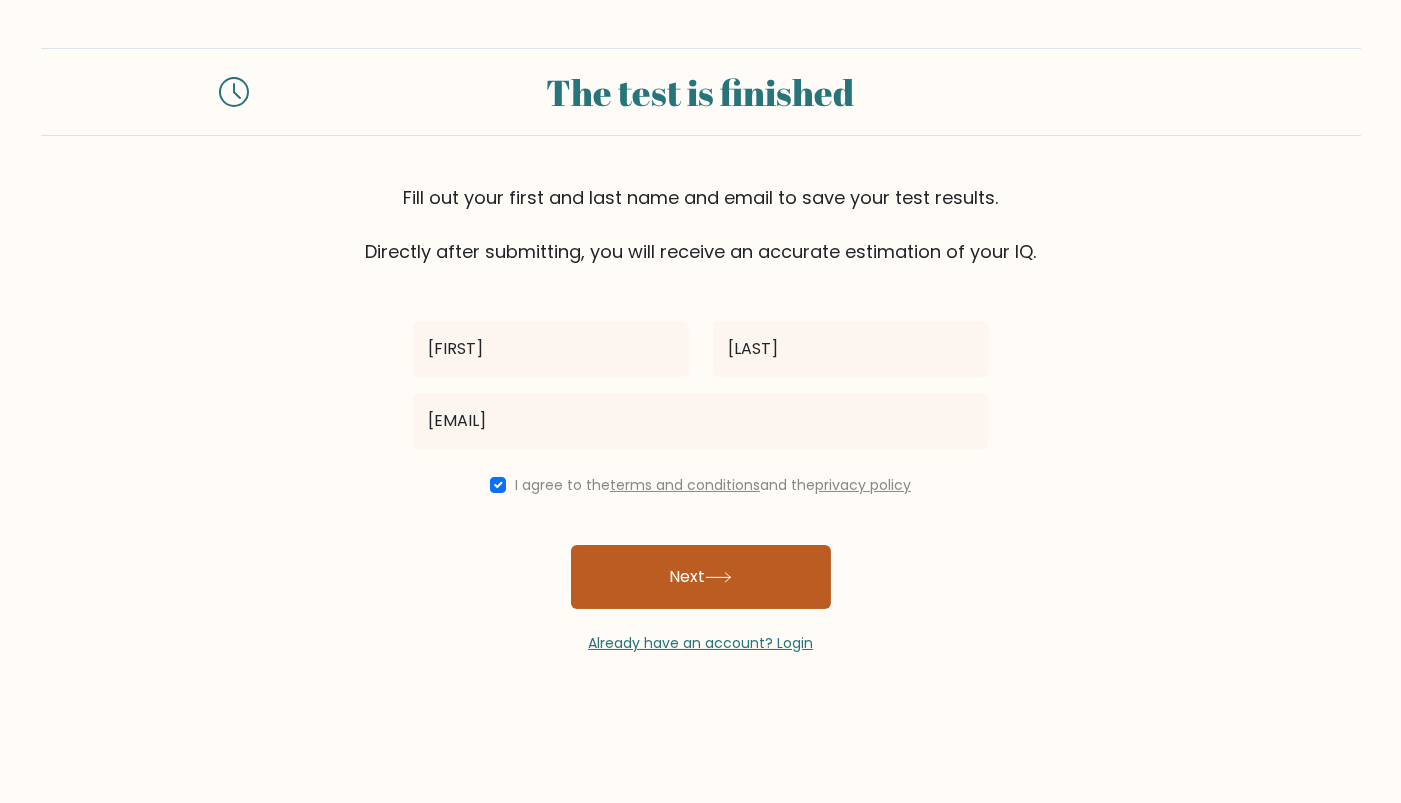 click on "Next" at bounding box center (701, 577) 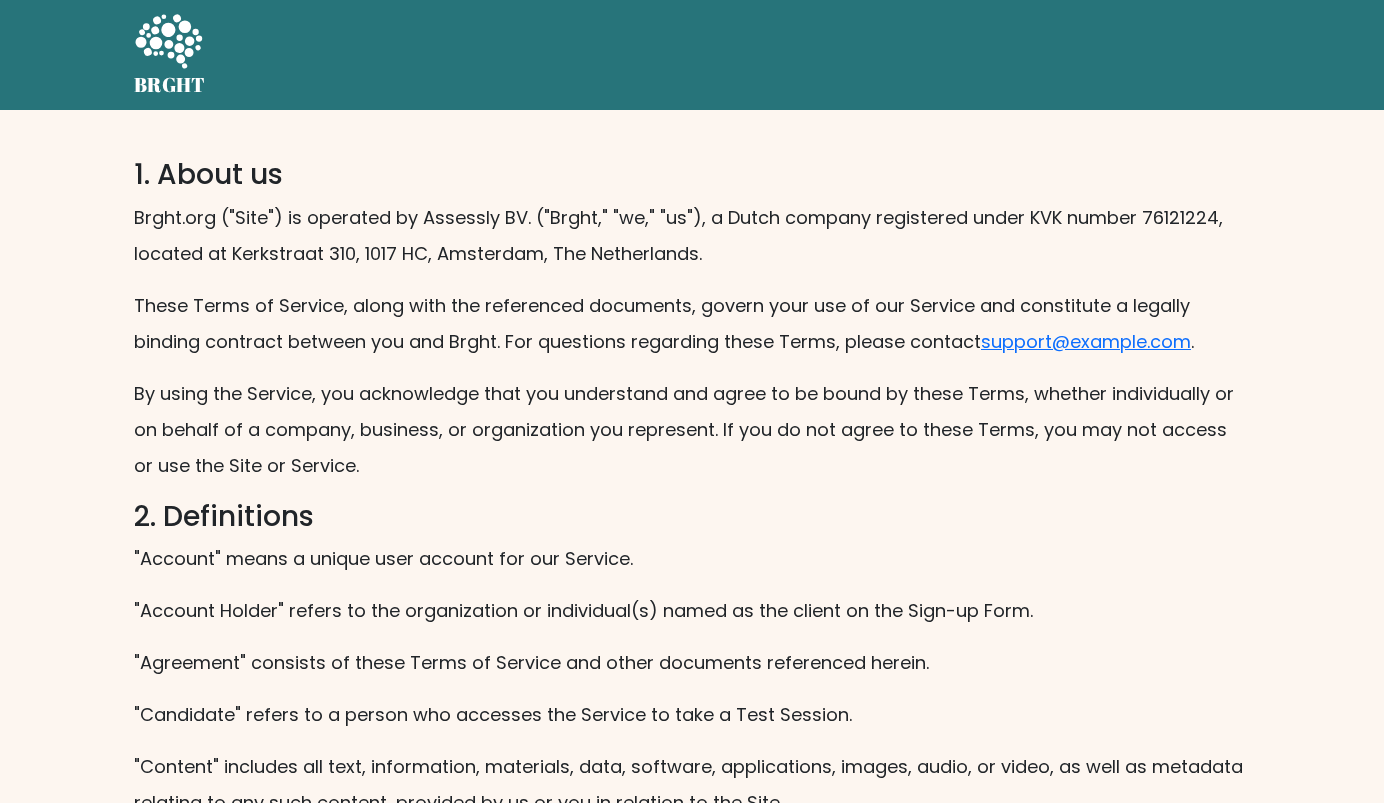 scroll, scrollTop: 0, scrollLeft: 0, axis: both 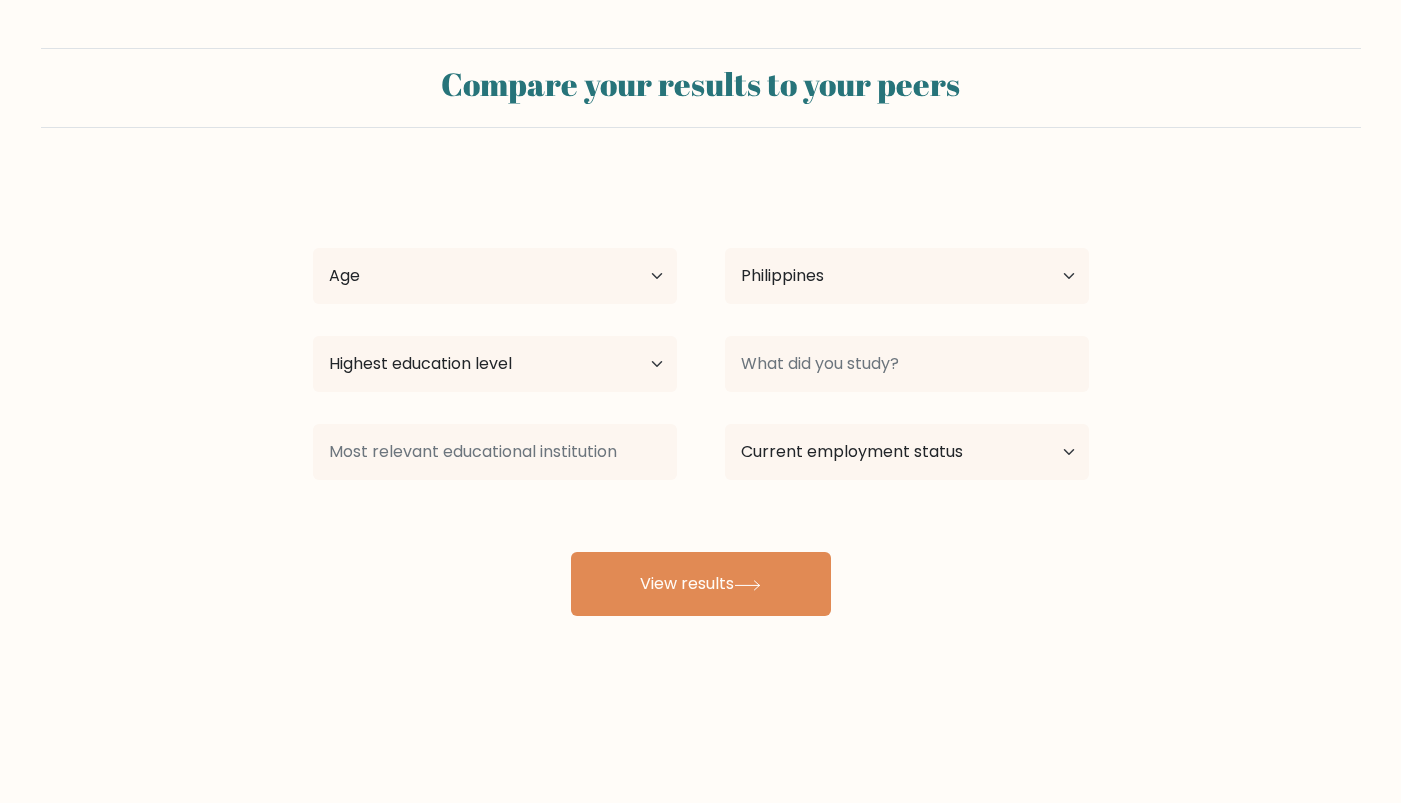 select on "PH" 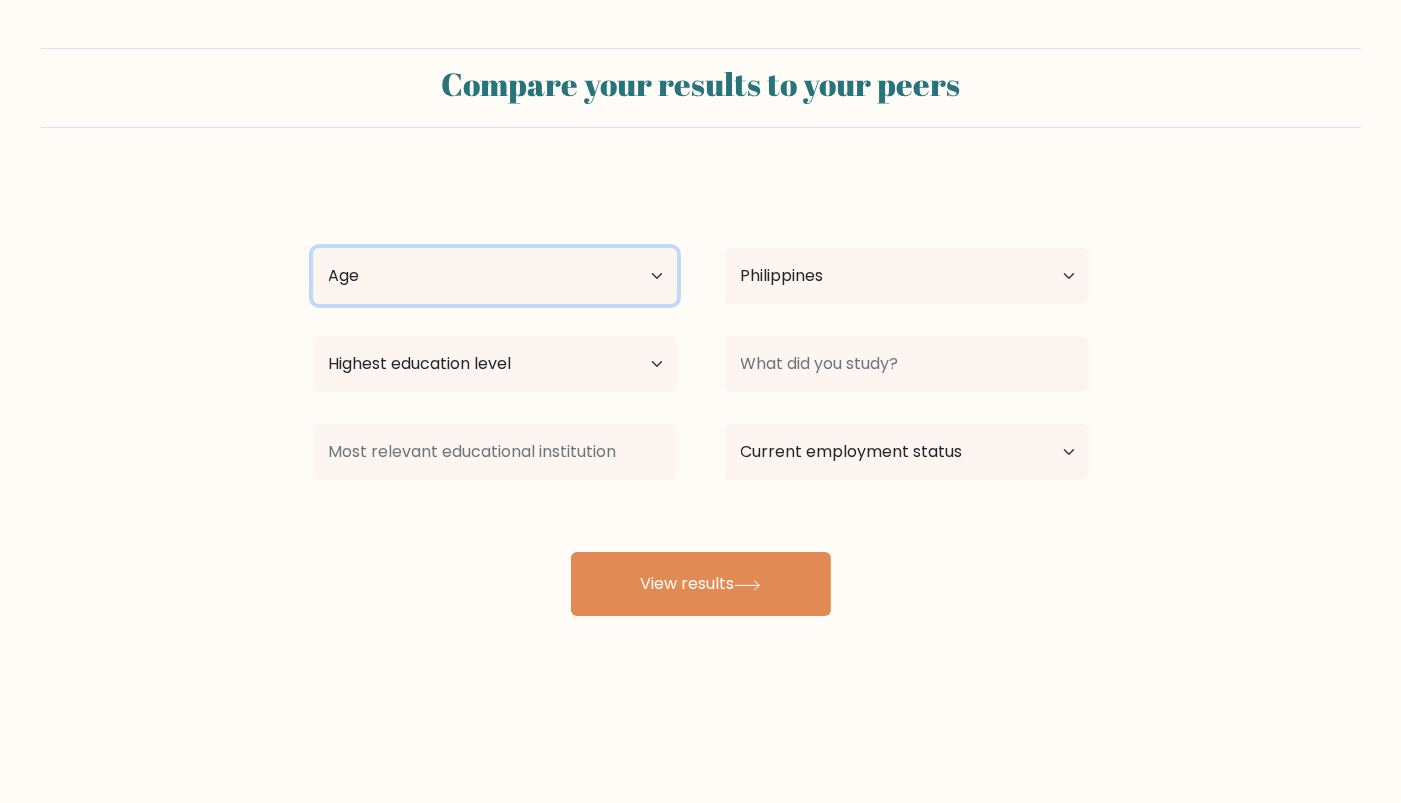click on "Age
Under 18 years old
18-24 years old
25-34 years old
35-44 years old
45-54 years old
55-64 years old
65 years old and above" at bounding box center [495, 276] 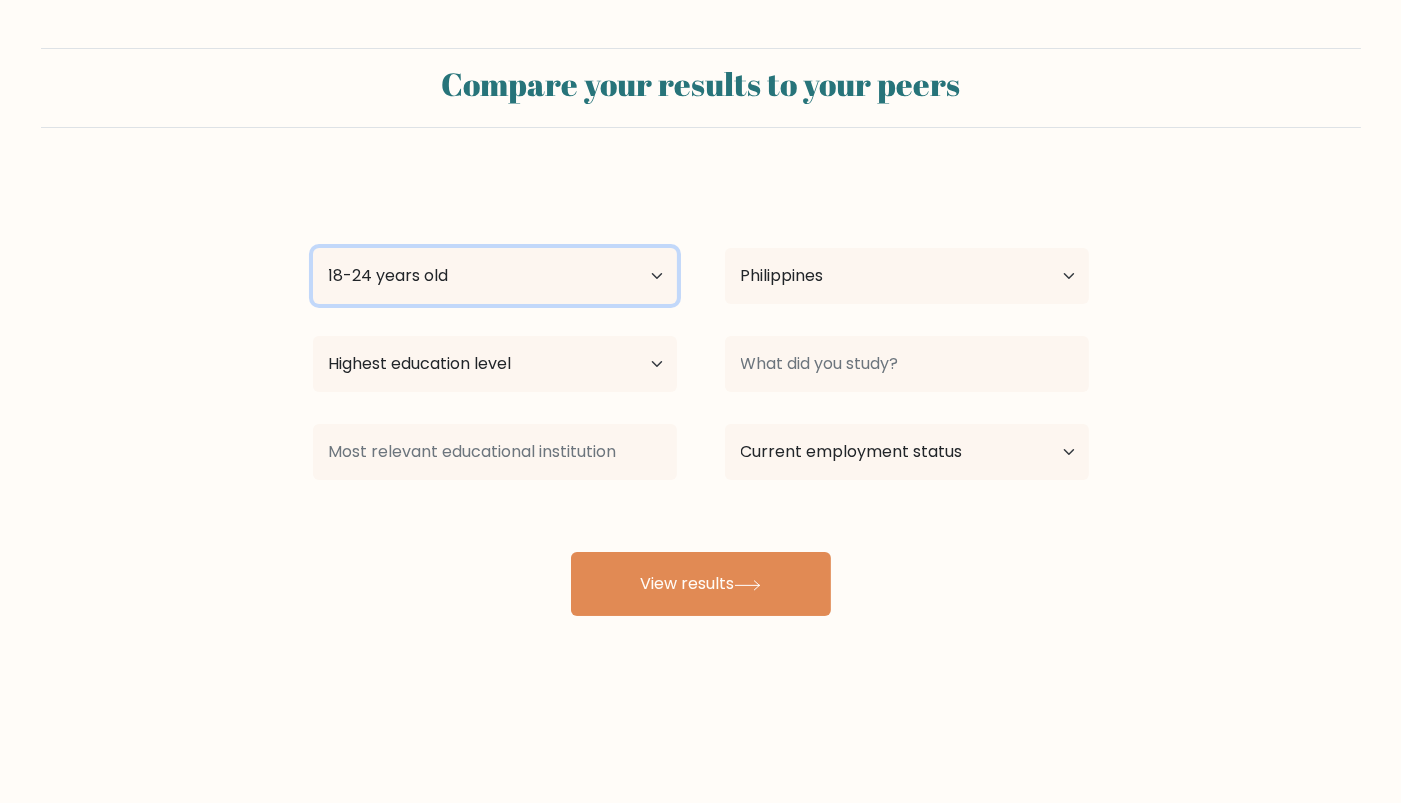 click on "Age
Under 18 years old
18-24 years old
25-34 years old
35-44 years old
45-54 years old
55-64 years old
65 years old and above" at bounding box center (495, 276) 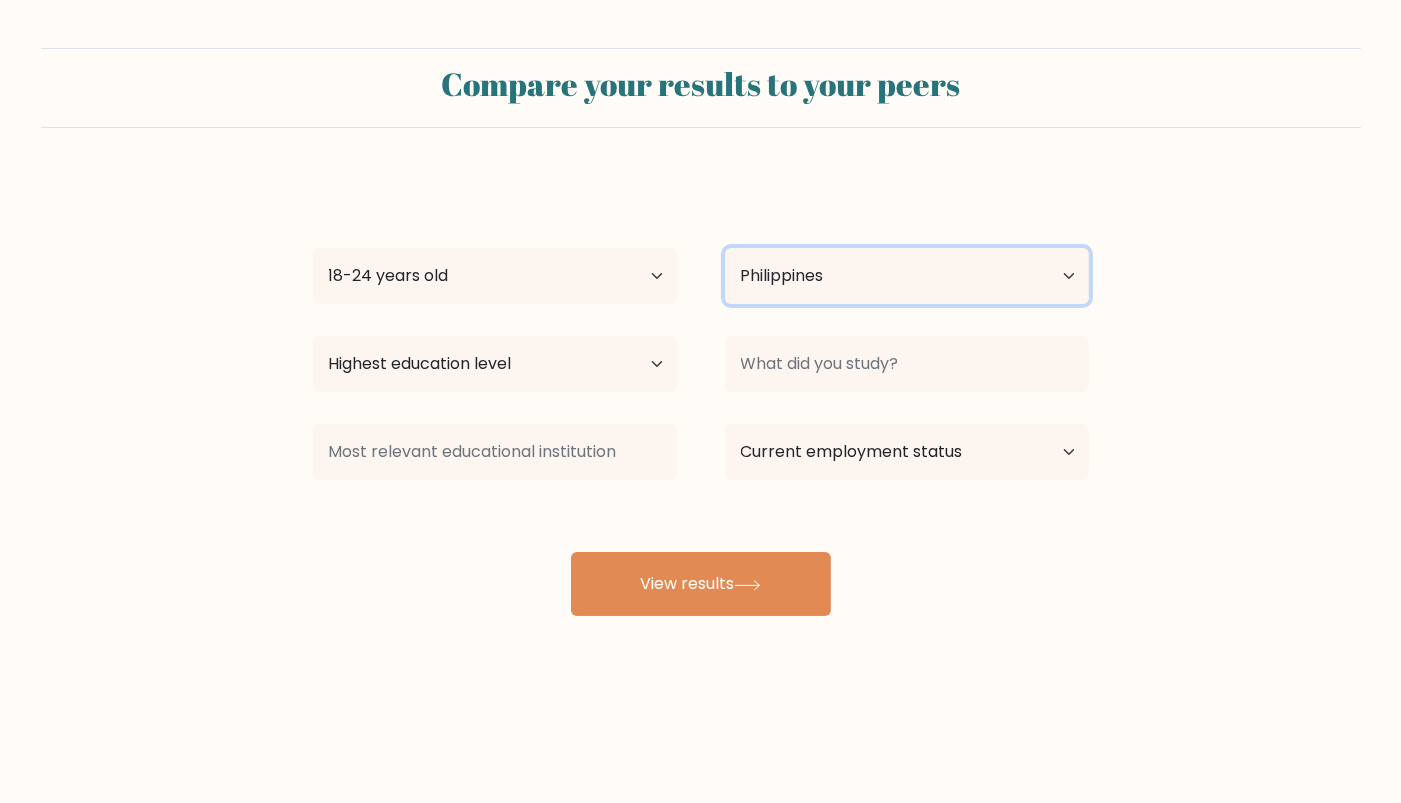 click on "Country
Afghanistan
Albania
Algeria
American Samoa
Andorra
Angola
Anguilla
Antarctica
Antigua and Barbuda
Argentina
Armenia
Aruba
Australia
Austria
Azerbaijan
Bahamas
Bahrain
Bangladesh
Barbados
Belarus
Belgium
Belize
Benin
Bermuda
Bhutan
Bolivia
Bonaire, Sint Eustatius and Saba
Bosnia and Herzegovina
Botswana
Bouvet Island
Brazil
British Indian Ocean Territory
Brunei
Bulgaria
Burkina Faso
Burundi
Cabo Verde
Cambodia
Cameroon
Canada
Cayman Islands
Central African Republic
Chad
Chile
China
Christmas Island
Cocos (Keeling) Islands
Colombia
Comoros
Congo
Congo (the Democratic Republic of the)
Cook Islands
Costa Rica
Côte d'Ivoire
Croatia
Cuba" at bounding box center [907, 276] 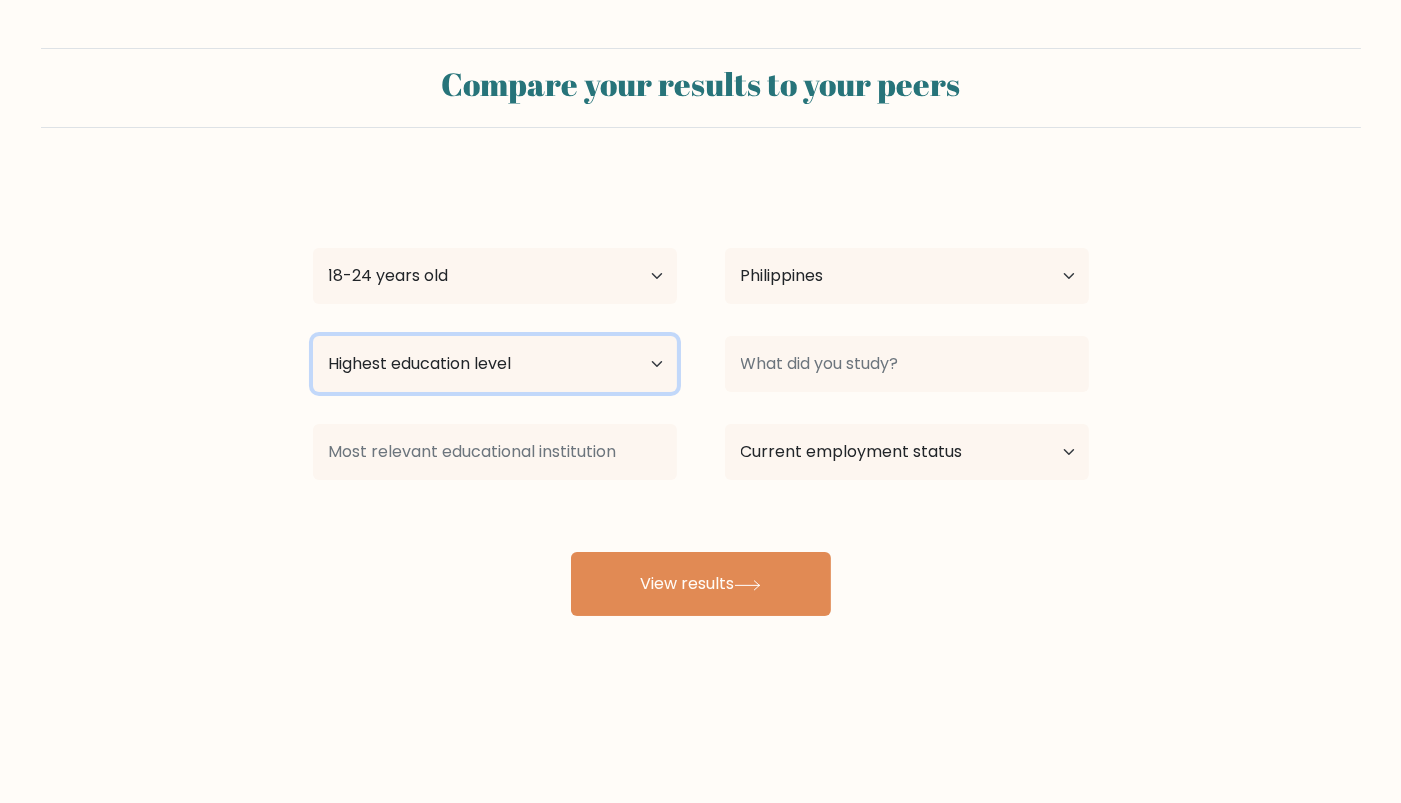 click on "Highest education level
No schooling
Primary
Lower Secondary
Upper Secondary
Occupation Specific
Bachelor's degree
Master's degree
Doctoral degree" at bounding box center (495, 364) 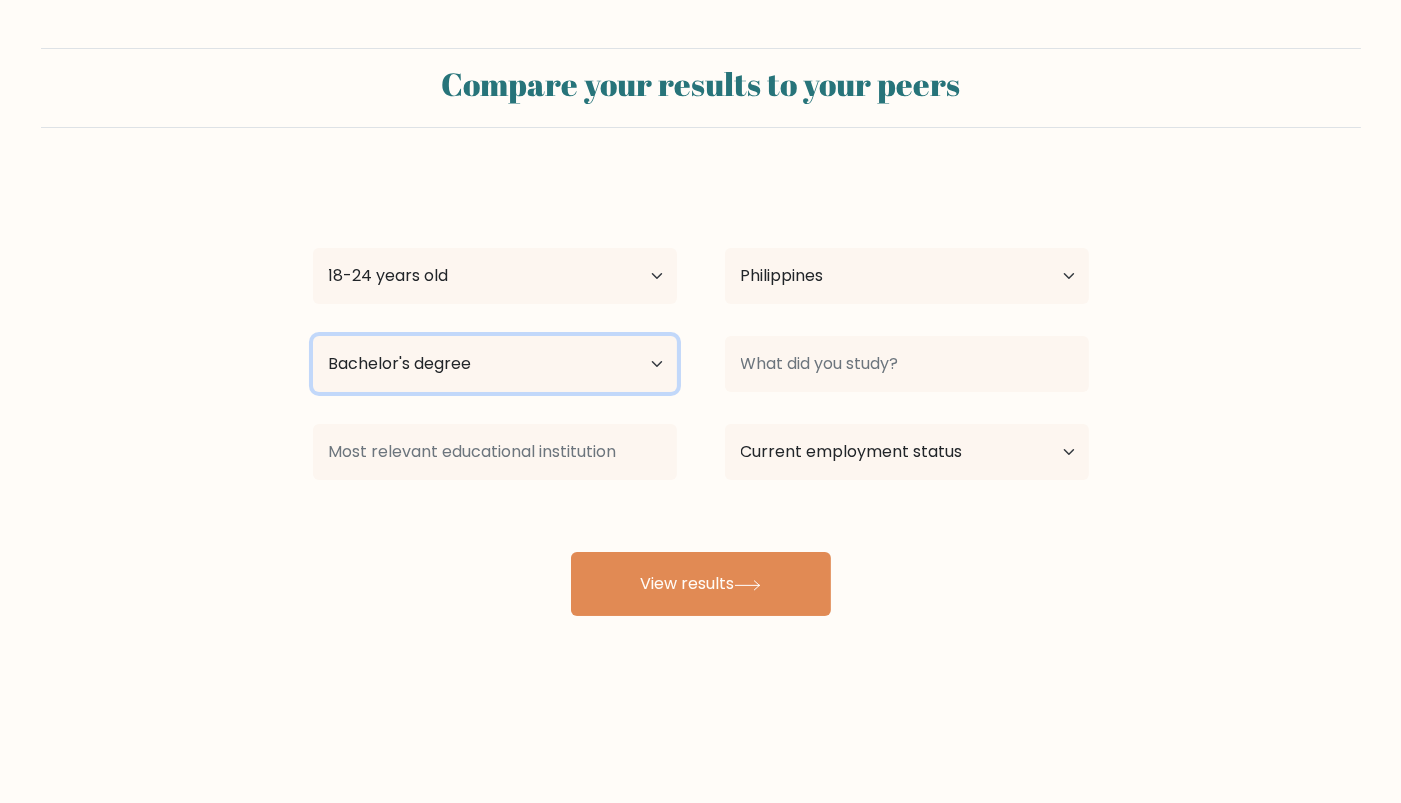 click on "Highest education level
No schooling
Primary
Lower Secondary
Upper Secondary
Occupation Specific
Bachelor's degree
Master's degree
Doctoral degree" at bounding box center (495, 364) 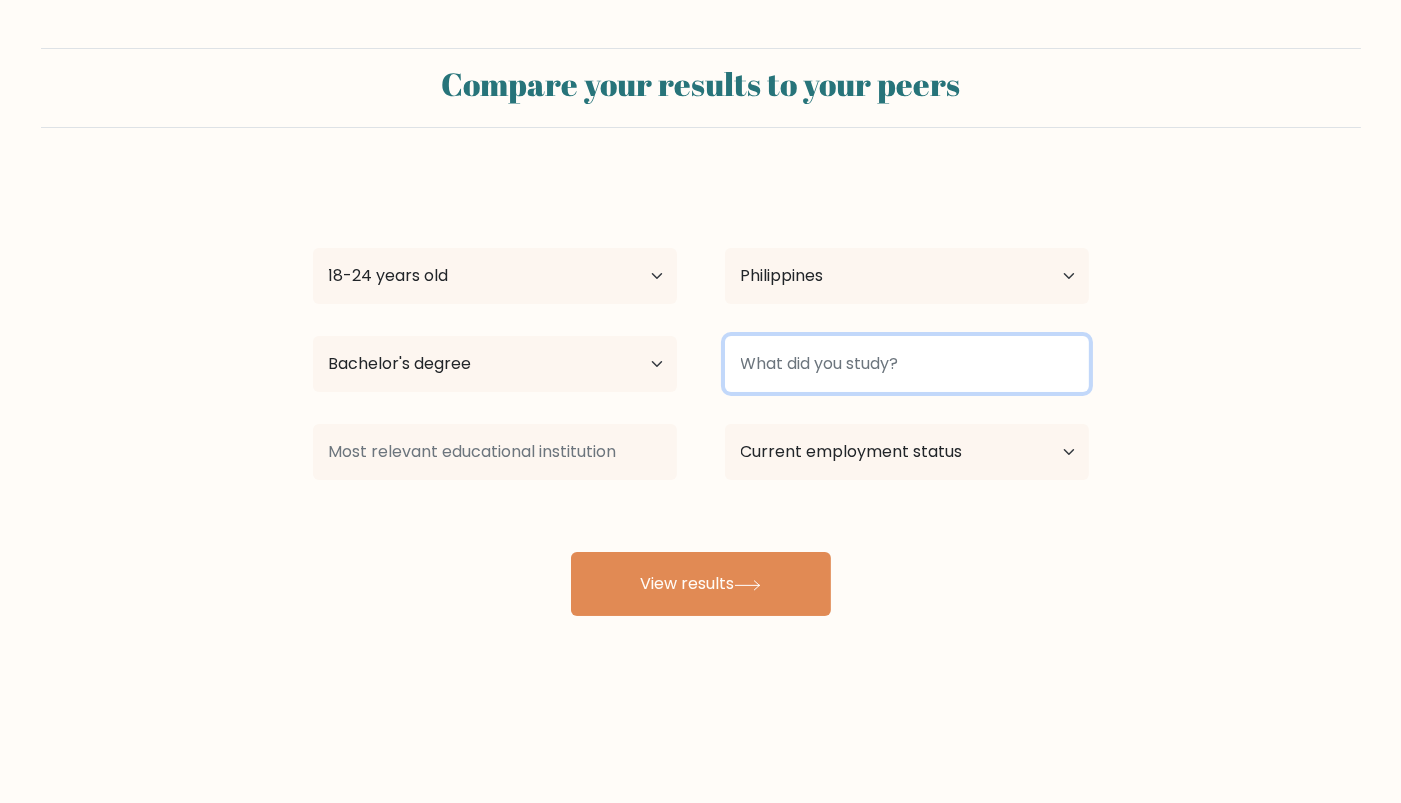 click at bounding box center (907, 364) 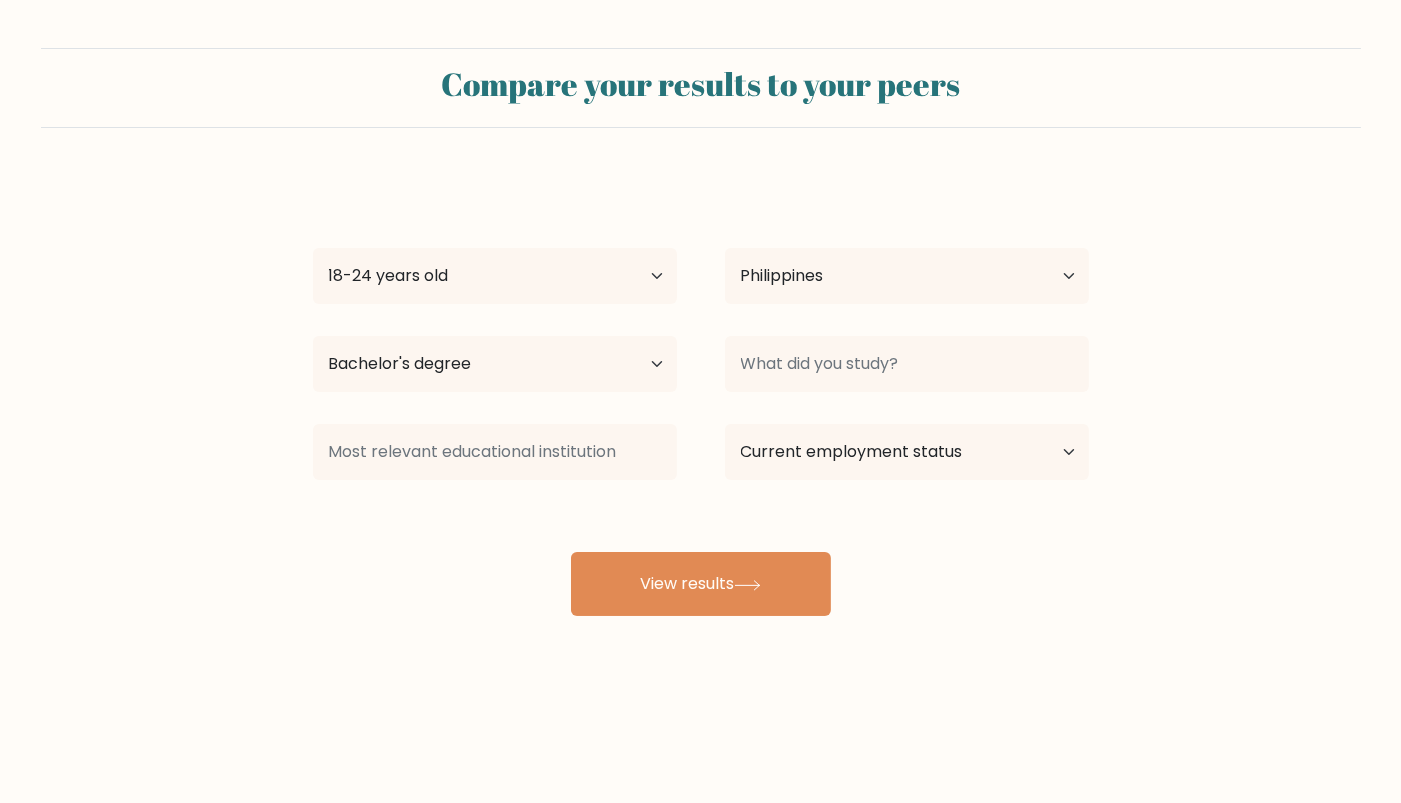 click at bounding box center [907, 364] 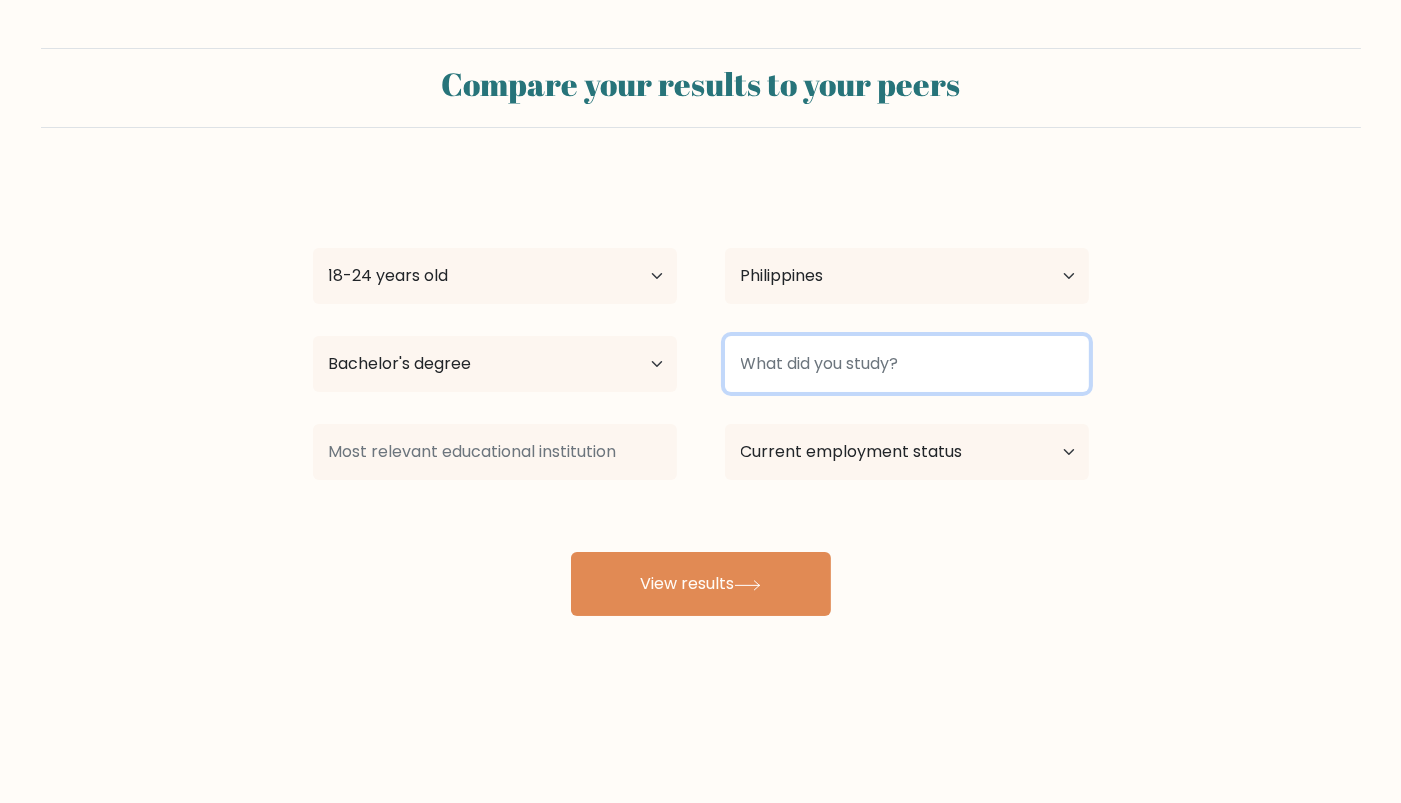 click at bounding box center [907, 364] 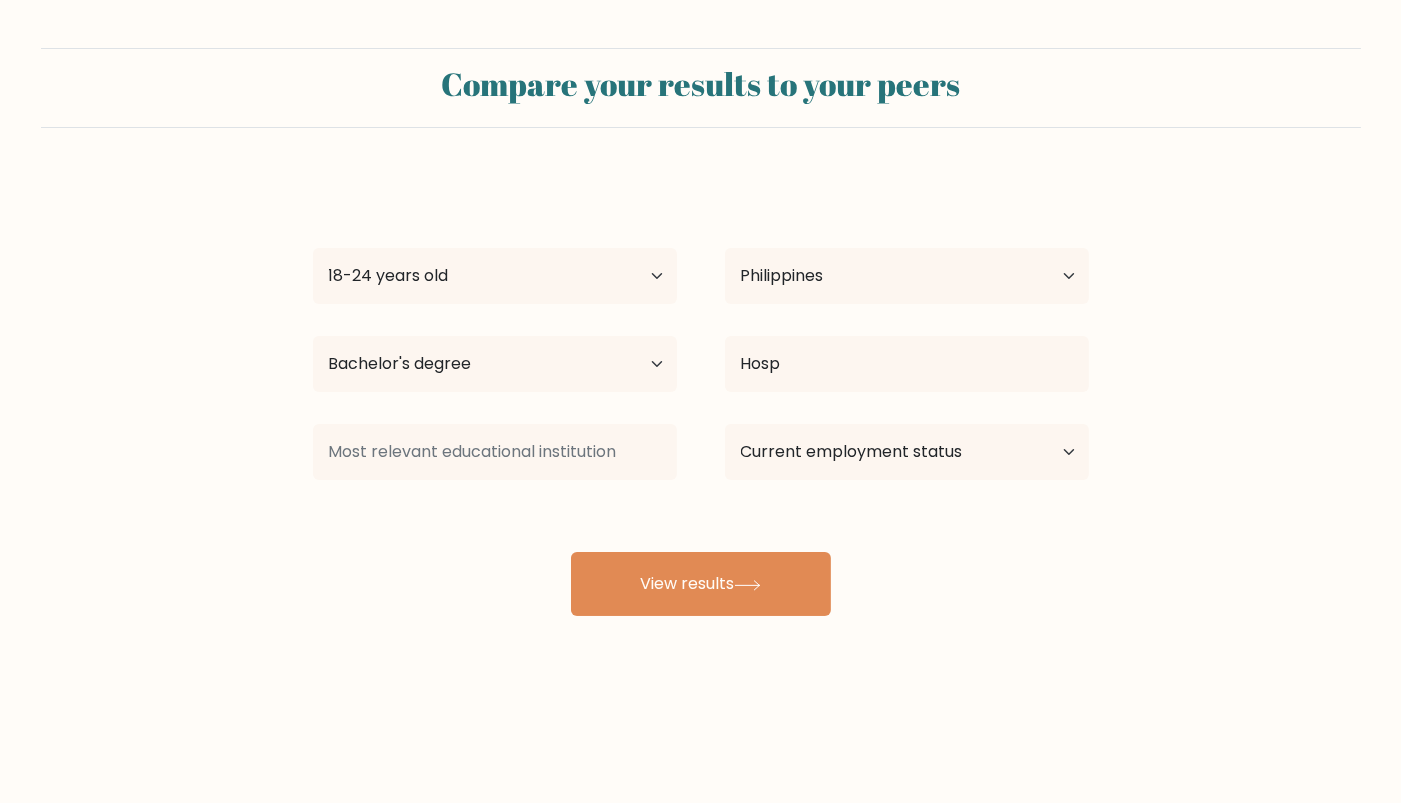 click on "IRINE
[COMPANY]
Age
Under 18 years old
18-24 years old
25-34 years old
35-44 years old
45-54 years old
55-64 years old
65 years old and above
Country
Afghanistan
Albania
Algeria
American Samoa
Andorra
Angola
Anguilla
Antarctica
Antigua and Barbuda
Argentina
Armenia
Aruba
Australia
Austria
Azerbaijan
Bahamas
Bahrain
Bangladesh
Barbados
Belarus
Belgium
Belize
Benin
Bermuda
Bhutan
Bolivia
Bonaire, Sint Eustatius and Saba
Bosnia and Herzegovina
Botswana
Bouvet Island
Brazil
Brunei" at bounding box center [701, 396] 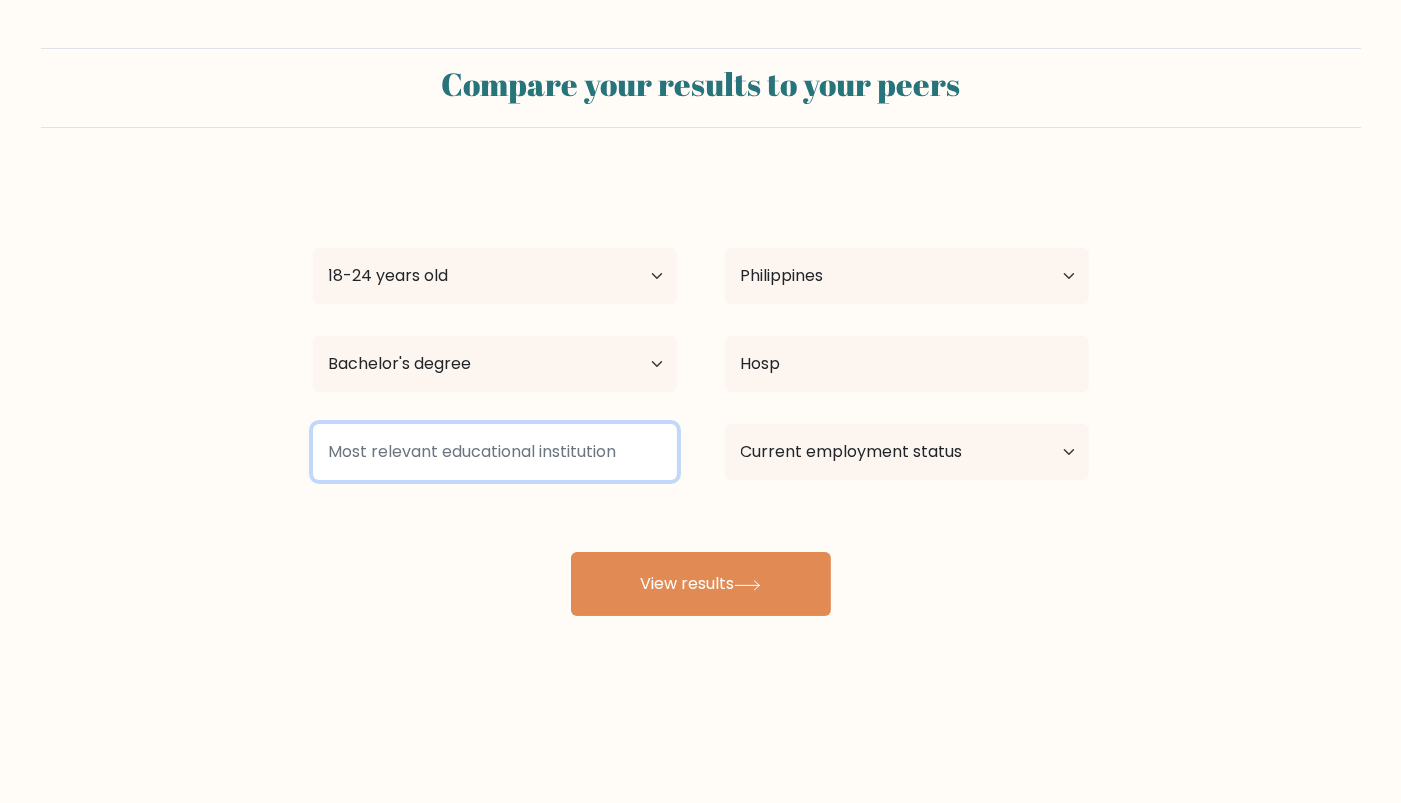 click at bounding box center (495, 452) 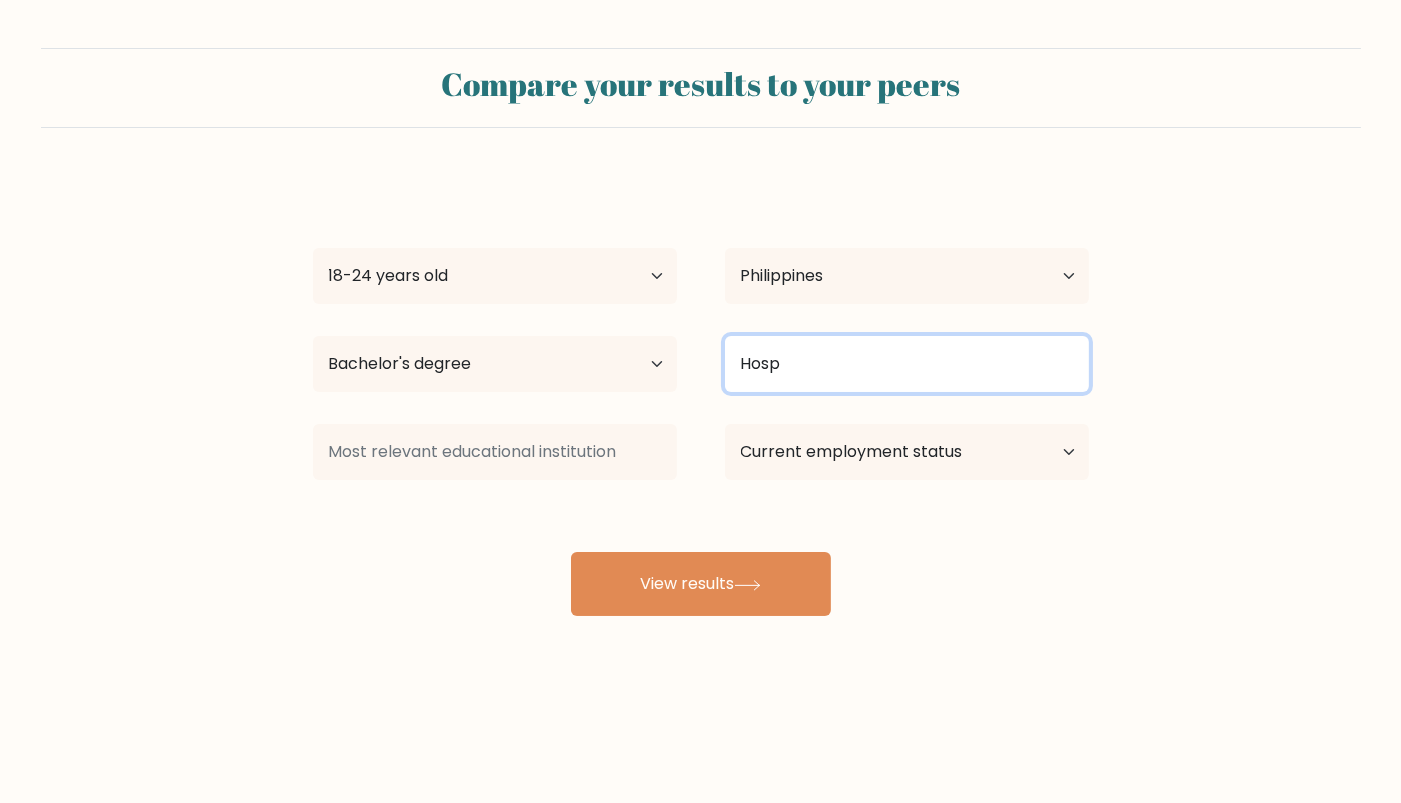 click on "Hosp" at bounding box center [907, 364] 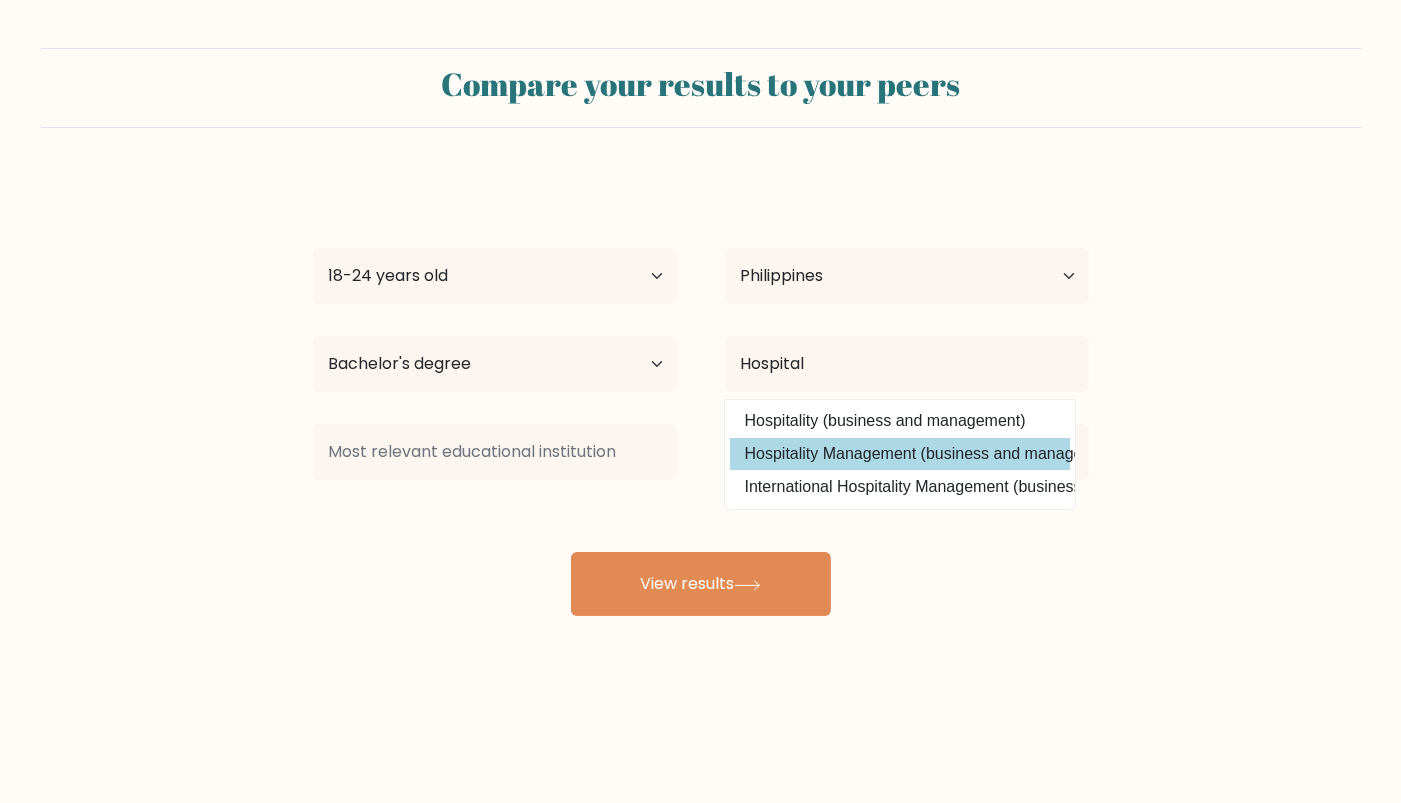click on "IRINE
[COMPANY]
Age
Under 18 years old
18-24 years old
25-34 years old
35-44 years old
45-54 years old
55-64 years old
65 years old and above
Country
Afghanistan
Albania
Algeria
American Samoa
Andorra
Angola
Anguilla
Antarctica
Antigua and Barbuda
Argentina
Armenia
Aruba
Australia
Austria
Azerbaijan
Bahamas
Bahrain
Bangladesh
Barbados
Belarus
Belgium
Belize
Benin
Bermuda
Bhutan
Bolivia
Bonaire, Sint Eustatius and Saba
Bosnia and Herzegovina
Botswana
Bouvet Island
Brazil
Brunei" at bounding box center [701, 396] 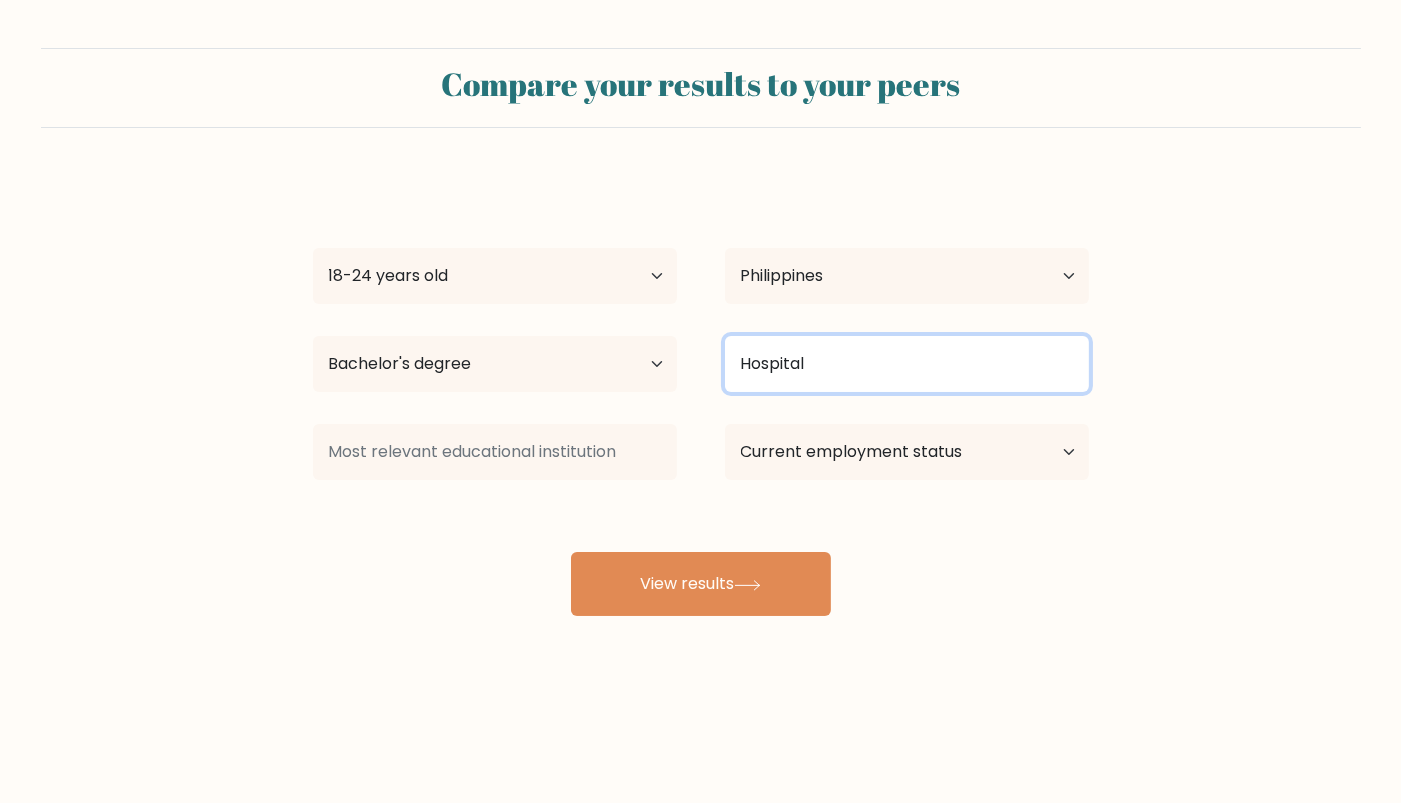 click on "Hospital" at bounding box center [907, 364] 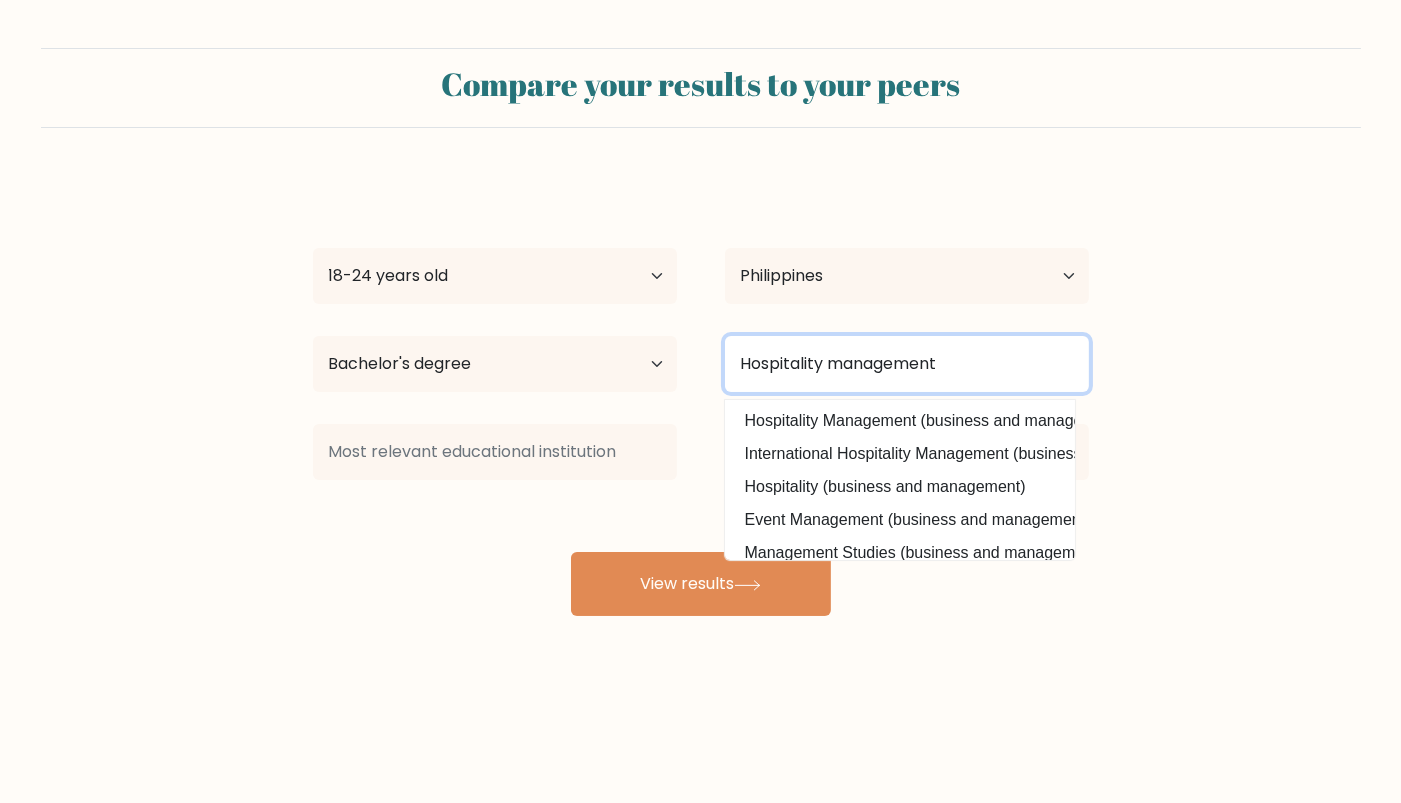 type on "Hospitality management" 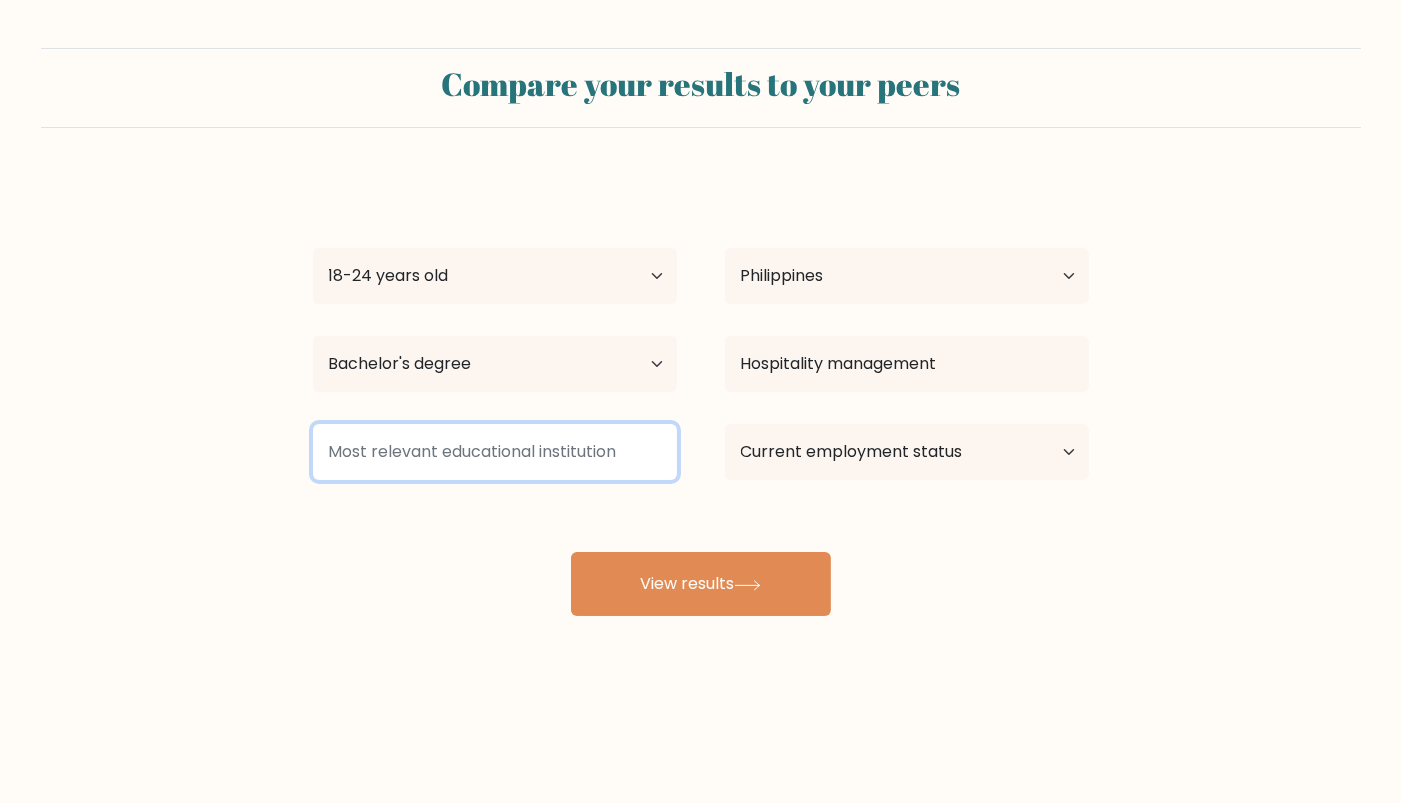 click at bounding box center (495, 452) 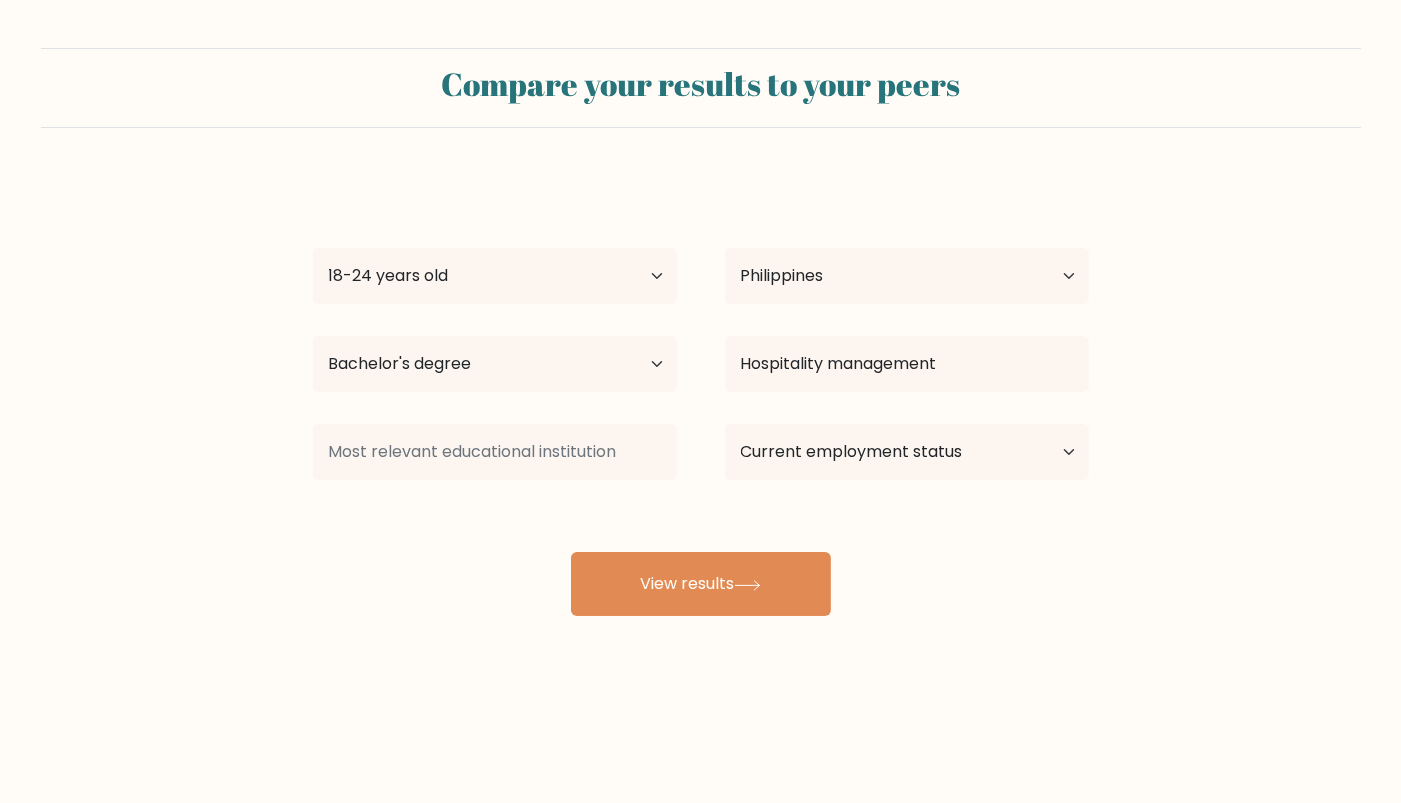 click on "IRINE
[COMPANY]
Age
Under 18 years old
18-24 years old
25-34 years old
35-44 years old
45-54 years old
55-64 years old
65 years old and above
Country
Afghanistan
Albania
Algeria
American Samoa
Andorra
Angola
Anguilla
Antarctica
Antigua and Barbuda
Argentina
Armenia
Aruba
Australia
Austria
Azerbaijan
Bahamas
Bahrain
Bangladesh
Barbados
Belarus
Belgium
Belize
Benin
Bermuda
Bhutan
Bolivia
Bonaire, Sint Eustatius and Saba
Bosnia and Herzegovina
Botswana
Bouvet Island
Brazil
Brunei" at bounding box center (701, 396) 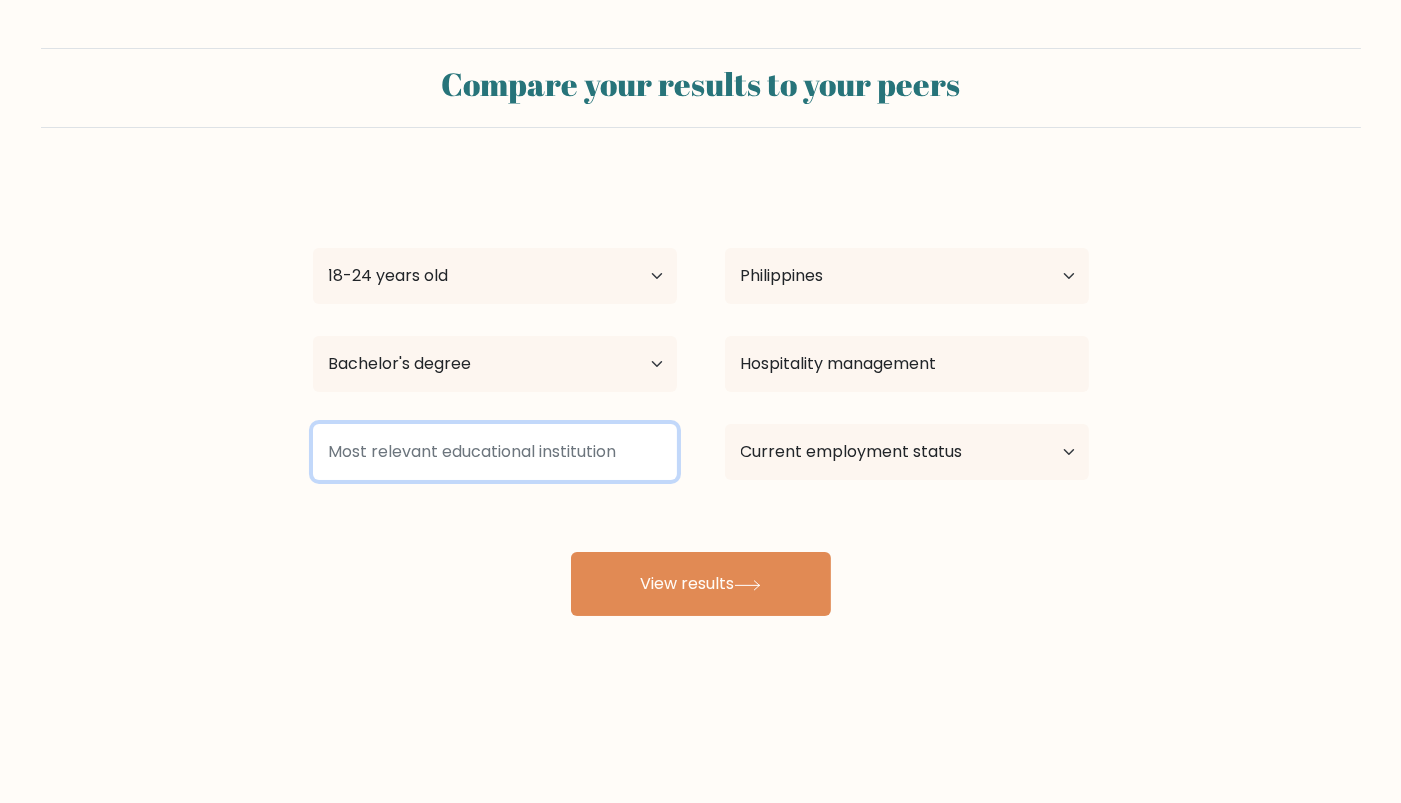 click at bounding box center (495, 452) 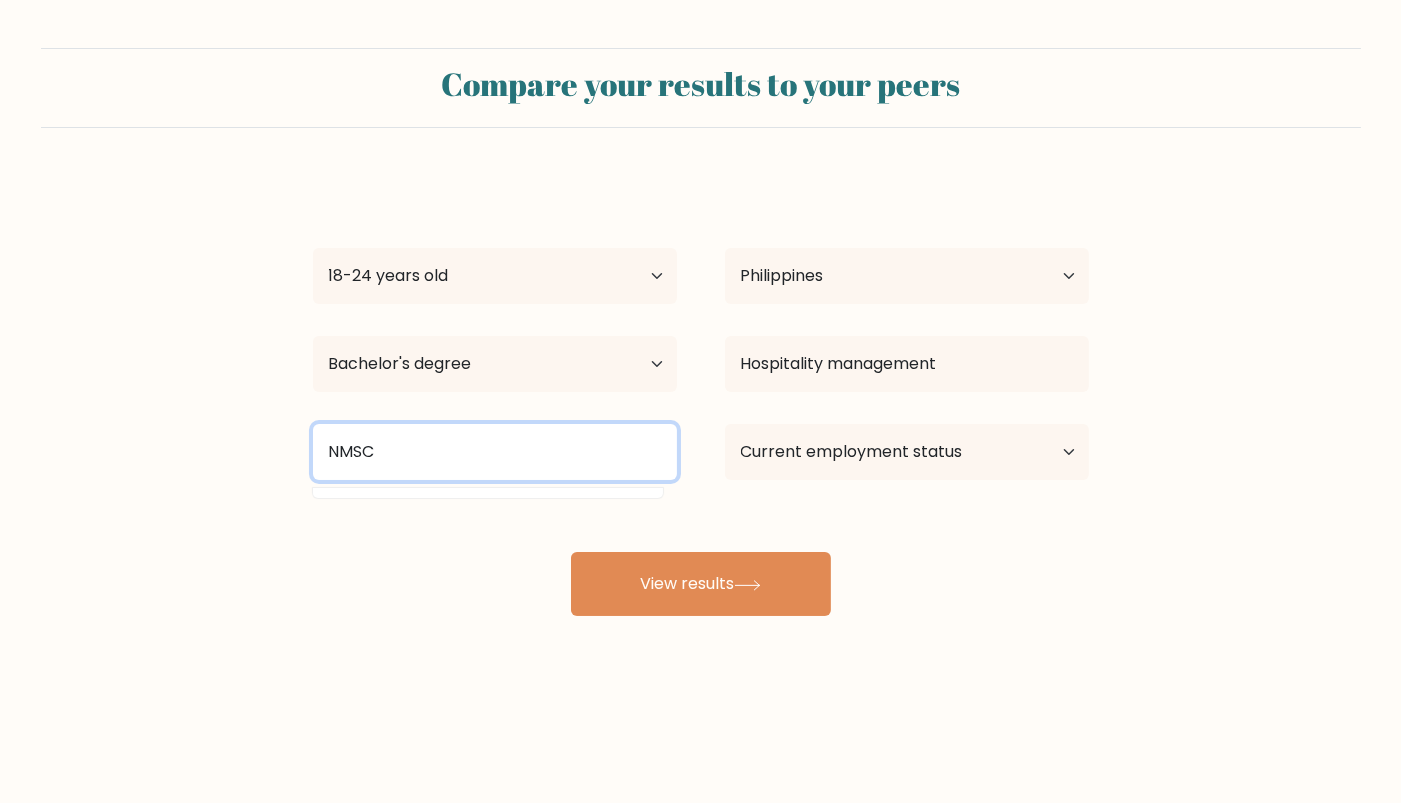 click on "NMSC" at bounding box center (495, 452) 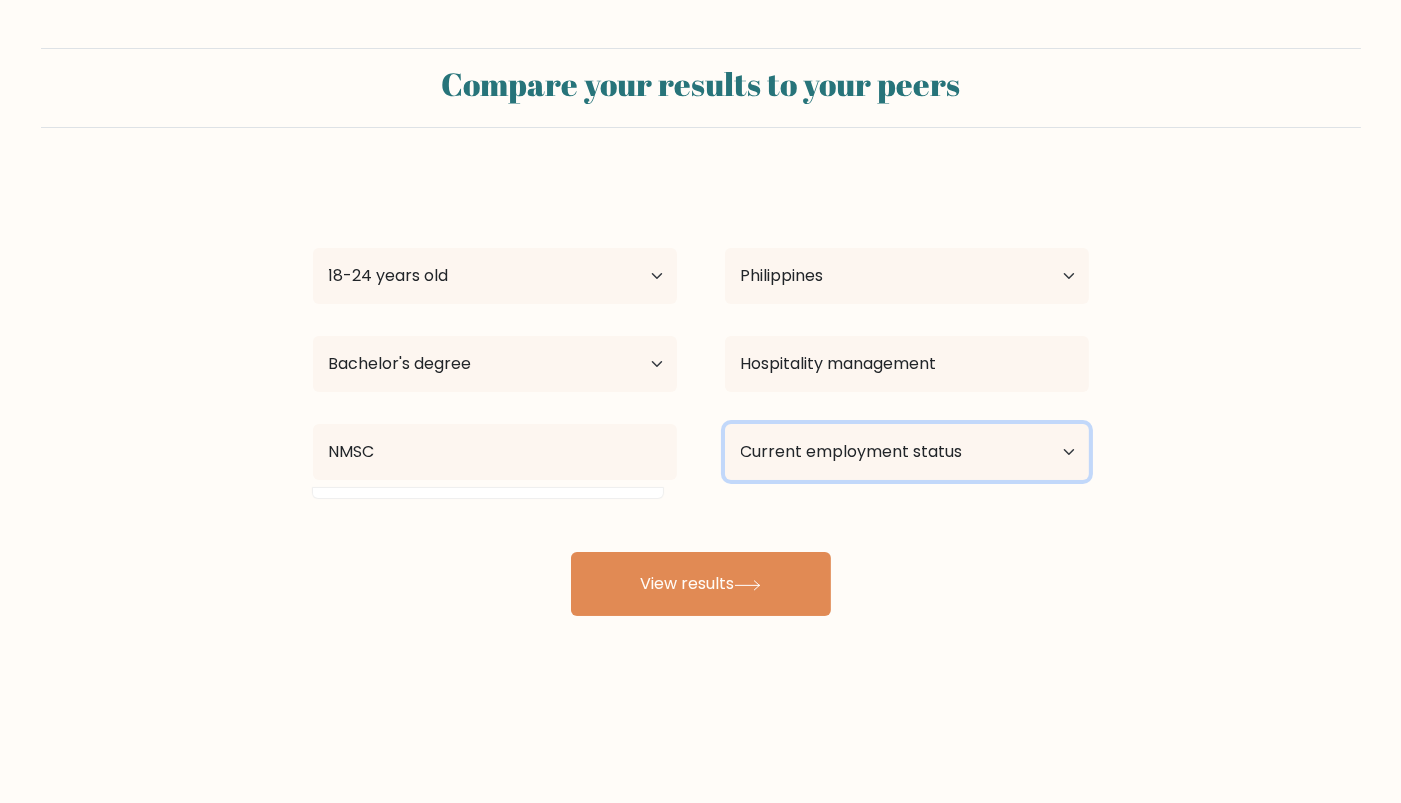 click on "Current employment status
Employed
Student
Retired
Other / prefer not to answer" at bounding box center (907, 452) 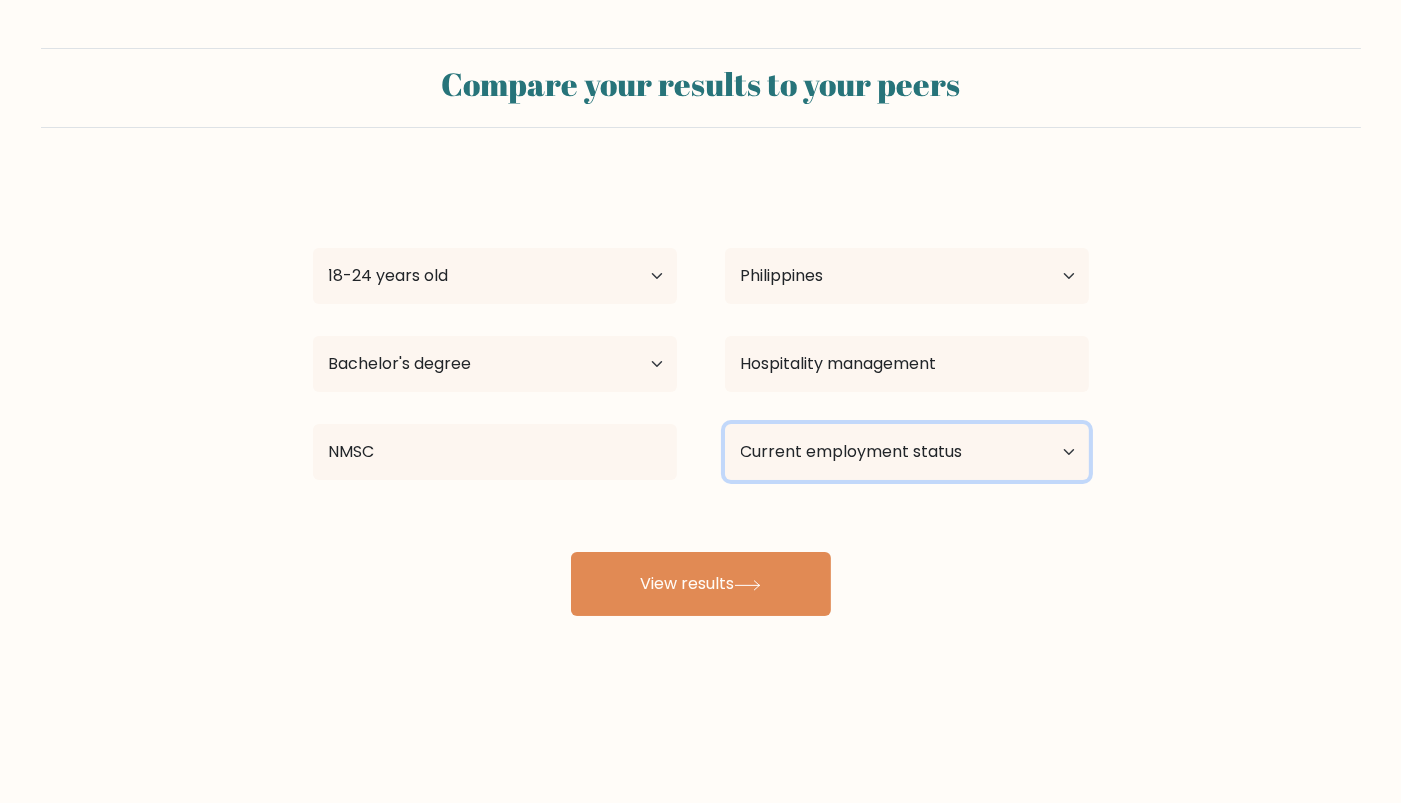 select on "retired" 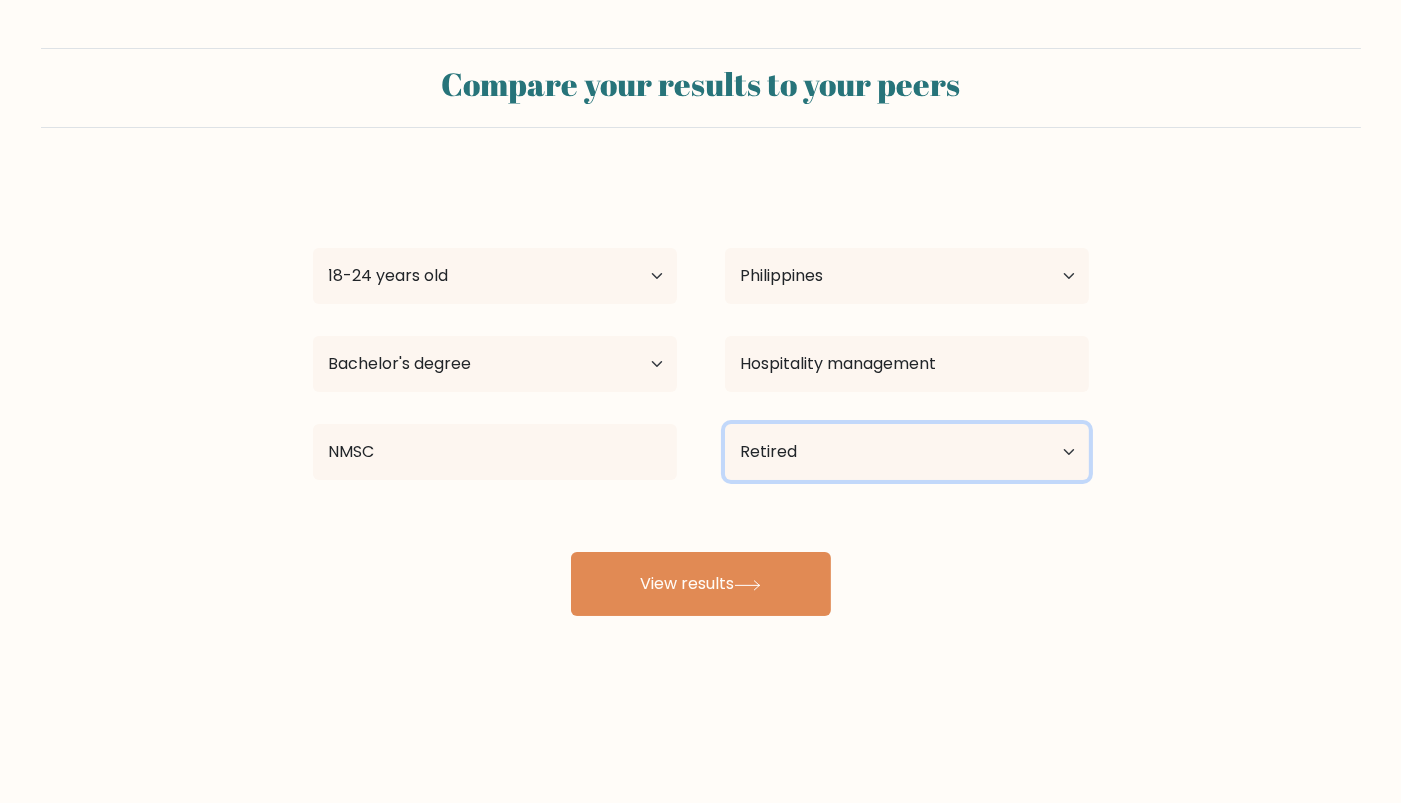 click on "Current employment status
Employed
Student
Retired
Other / prefer not to answer" at bounding box center [907, 452] 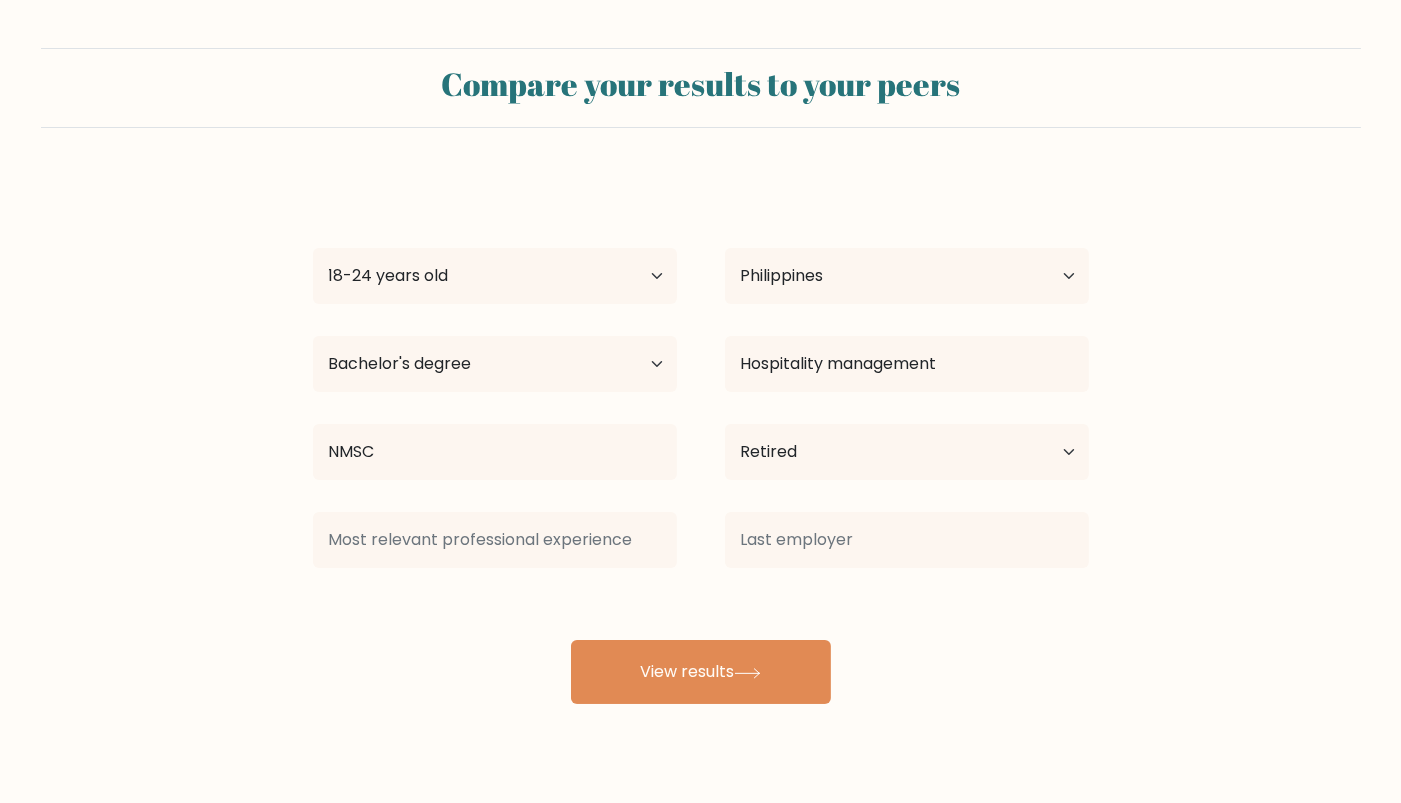 click on "IRINE
[COMPANY]
Age
Under 18 years old
18-24 years old
25-34 years old
35-44 years old
45-54 years old
55-64 years old
65 years old and above
Country
Afghanistan
Albania
Algeria
American Samoa
Andorra
Angola
Anguilla
Antarctica
Antigua and Barbuda
Argentina
Armenia
Aruba
Australia
Austria
Azerbaijan
Bahamas
Bahrain
Bangladesh
Barbados
Belarus
Belgium
Belize
Benin
Bermuda
Bhutan
Bolivia
Bonaire, Sint Eustatius and Saba
Bosnia and Herzegovina
Botswana
Bouvet Island
Brazil
Brunei" at bounding box center [701, 440] 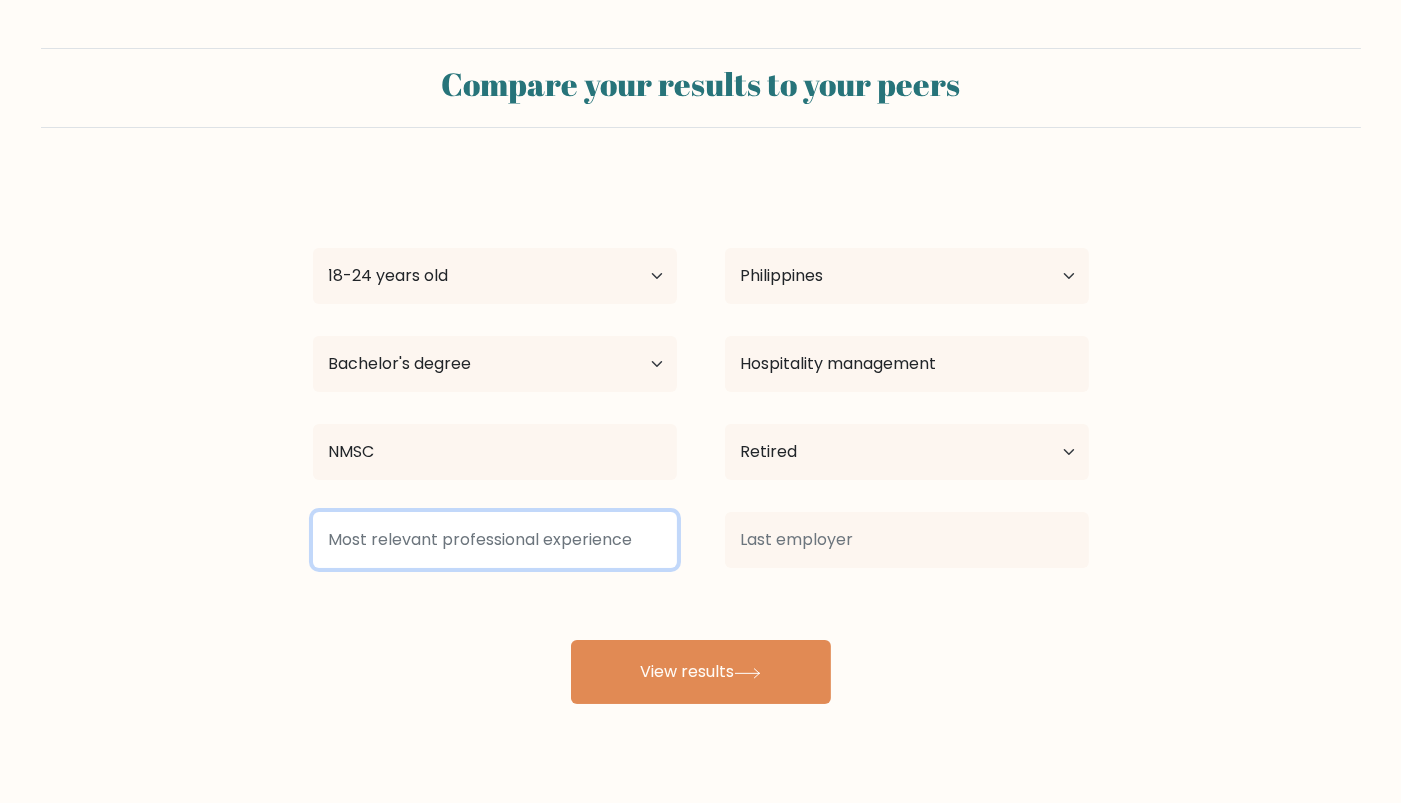 click at bounding box center [495, 540] 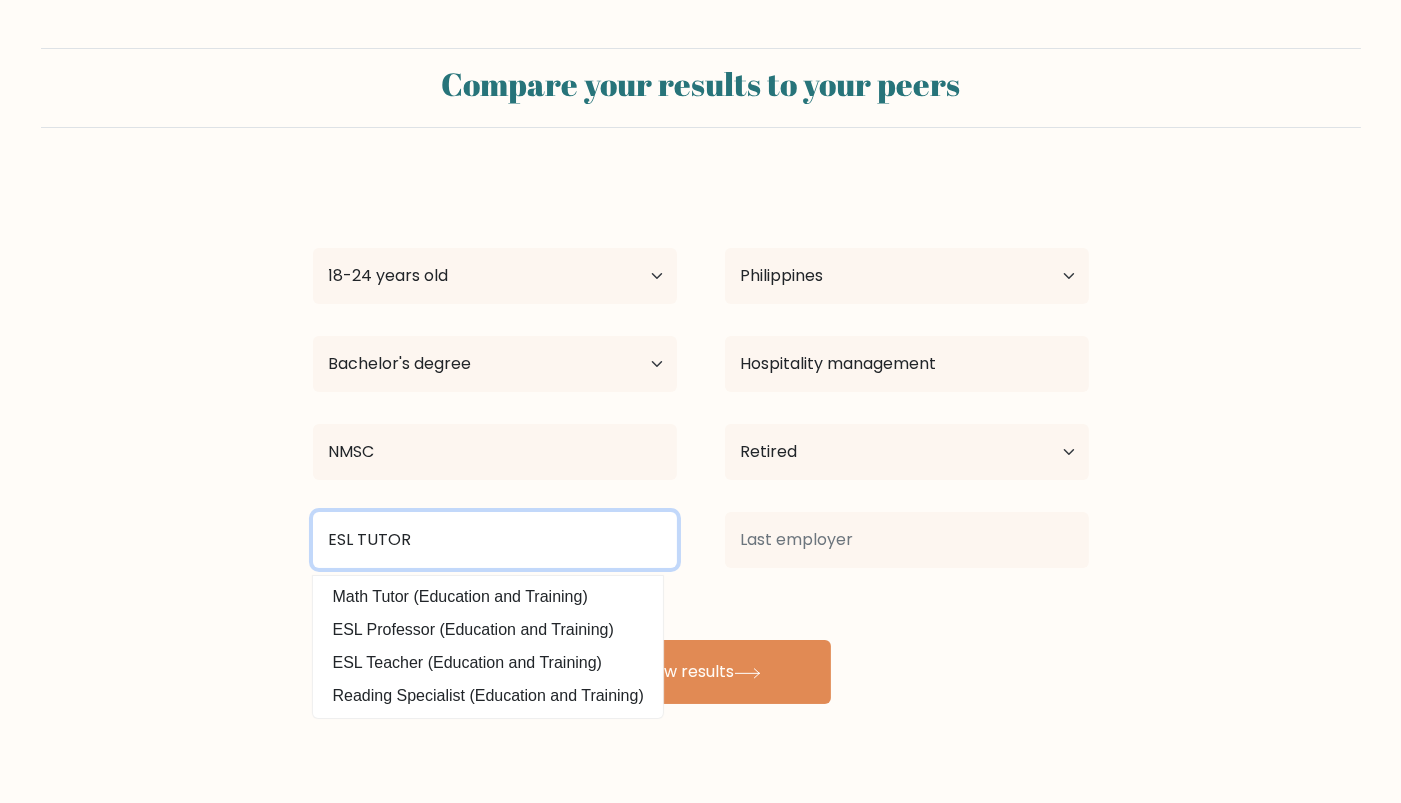 type on "ESL TUTOR" 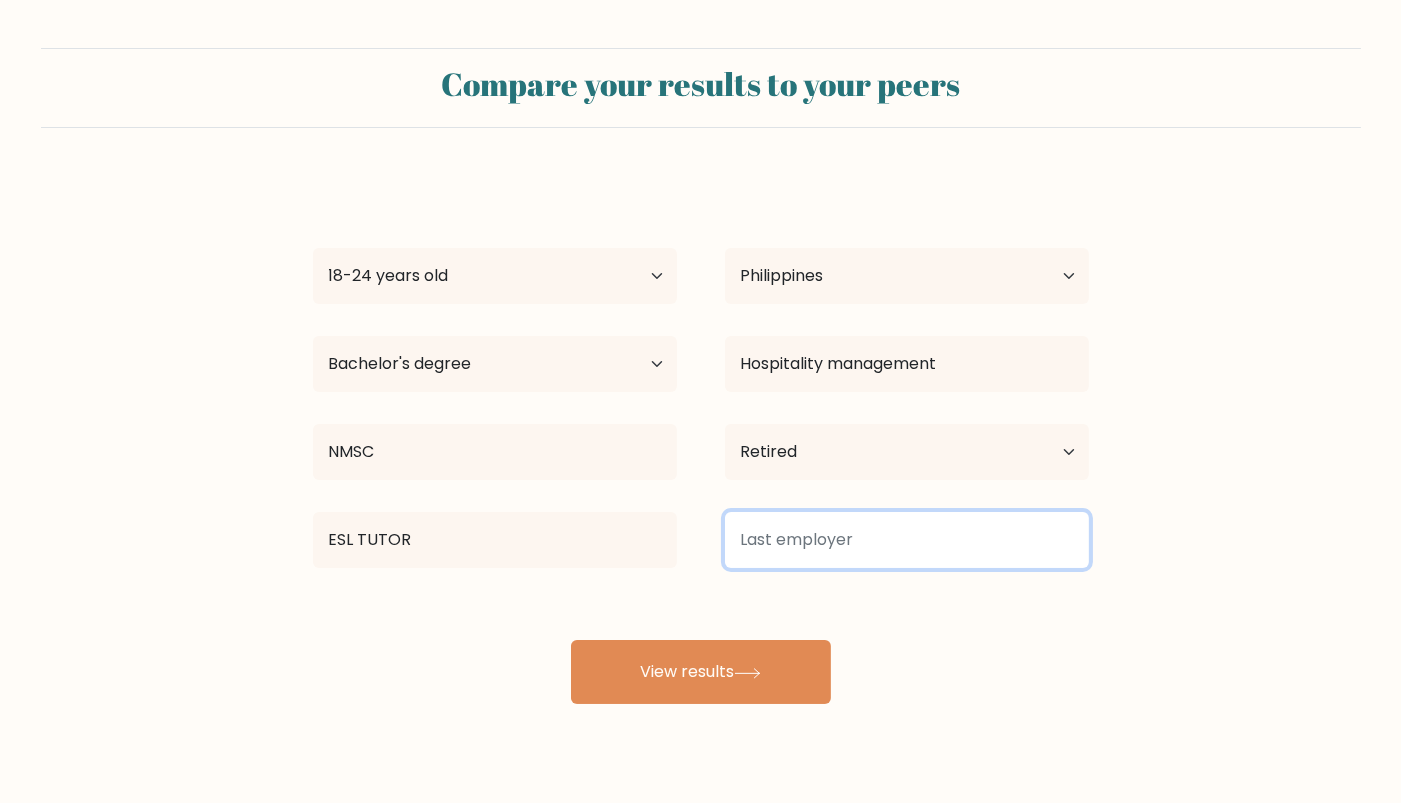 drag, startPoint x: 931, startPoint y: 515, endPoint x: 802, endPoint y: 556, distance: 135.35878 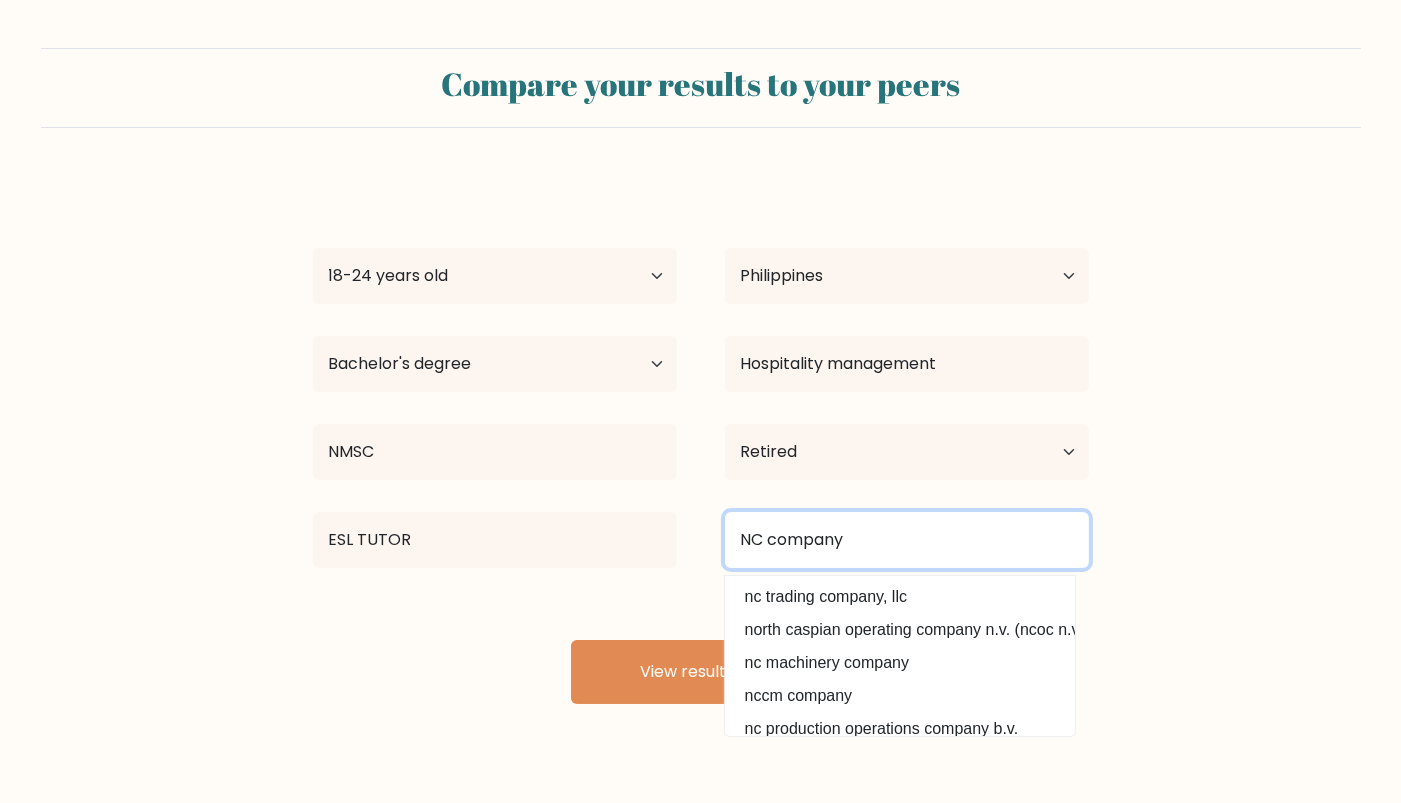 type on "NC company" 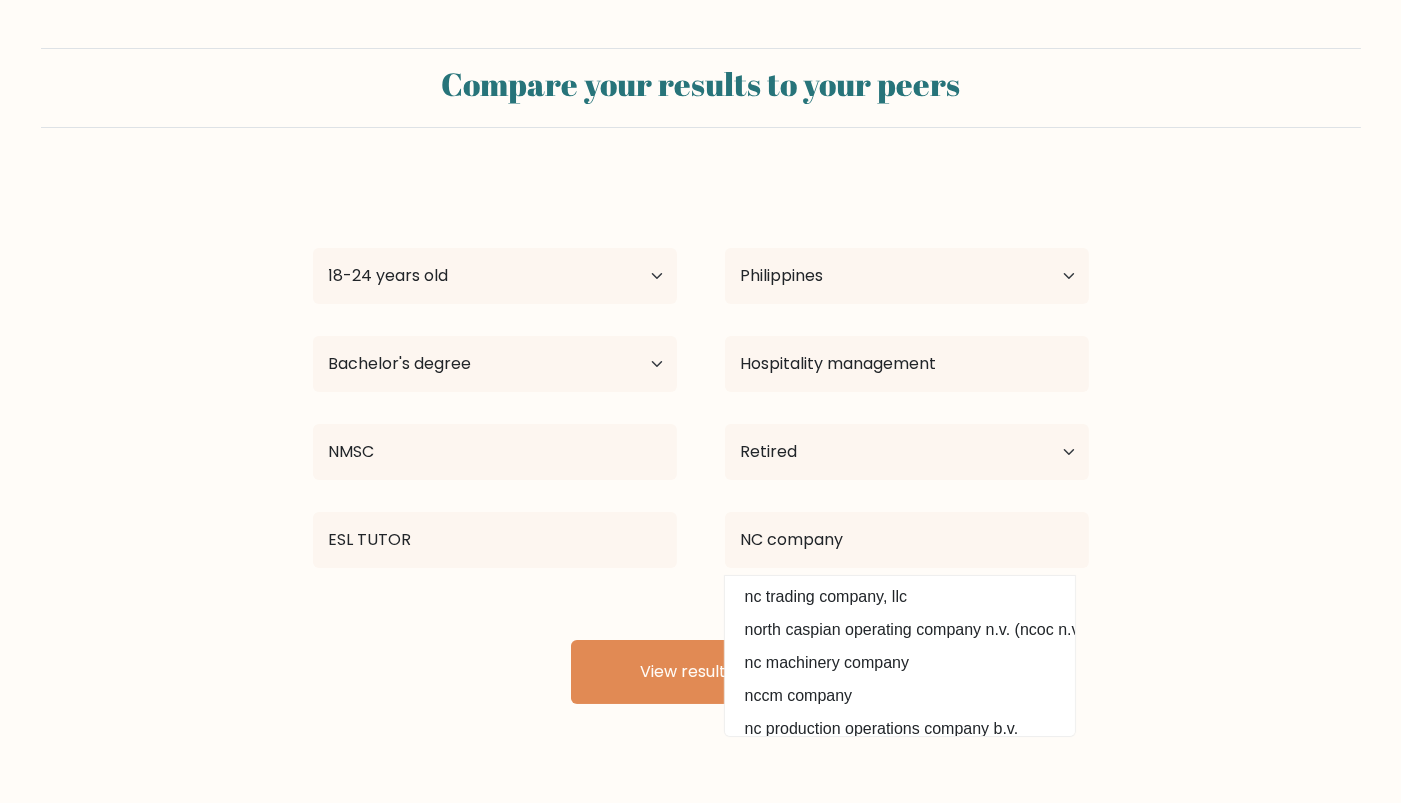 click on "IRINE
[COMPANY]
Age
Under 18 years old
18-24 years old
25-34 years old
35-44 years old
45-54 years old
55-64 years old
65 years old and above
Country
Afghanistan
Albania
Algeria
American Samoa
Andorra
Angola
Anguilla
Antarctica
Antigua and Barbuda
Argentina
Armenia
Aruba
Australia
Austria
Azerbaijan
Bahamas
Bahrain
Bangladesh
Barbados
Belarus
Belgium
Belize
Benin
Bermuda
Bhutan
Bolivia
Bonaire, Sint Eustatius and Saba
Bosnia and Herzegovina
Botswana
Bouvet Island
Brazil
Brunei" at bounding box center [701, 440] 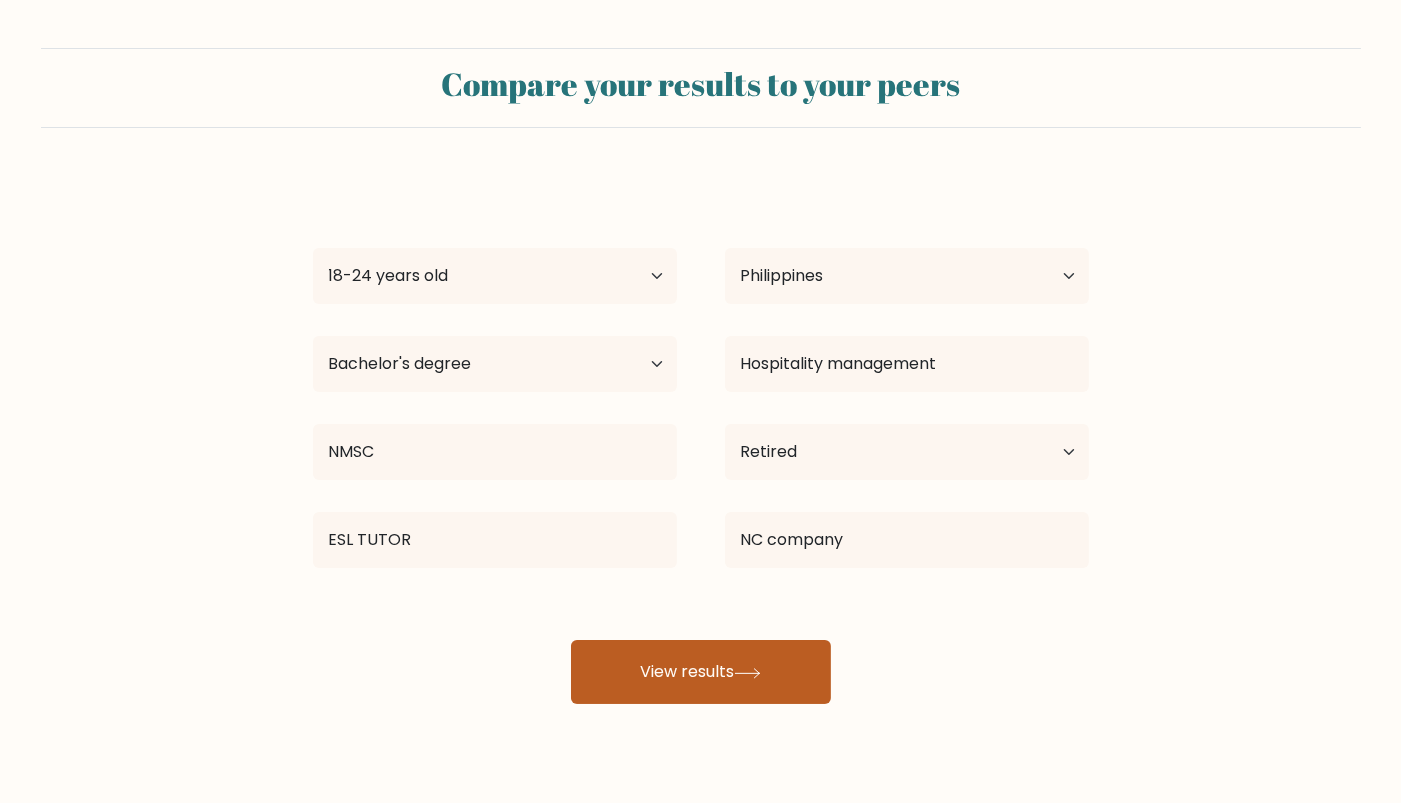 click on "View results" at bounding box center [701, 672] 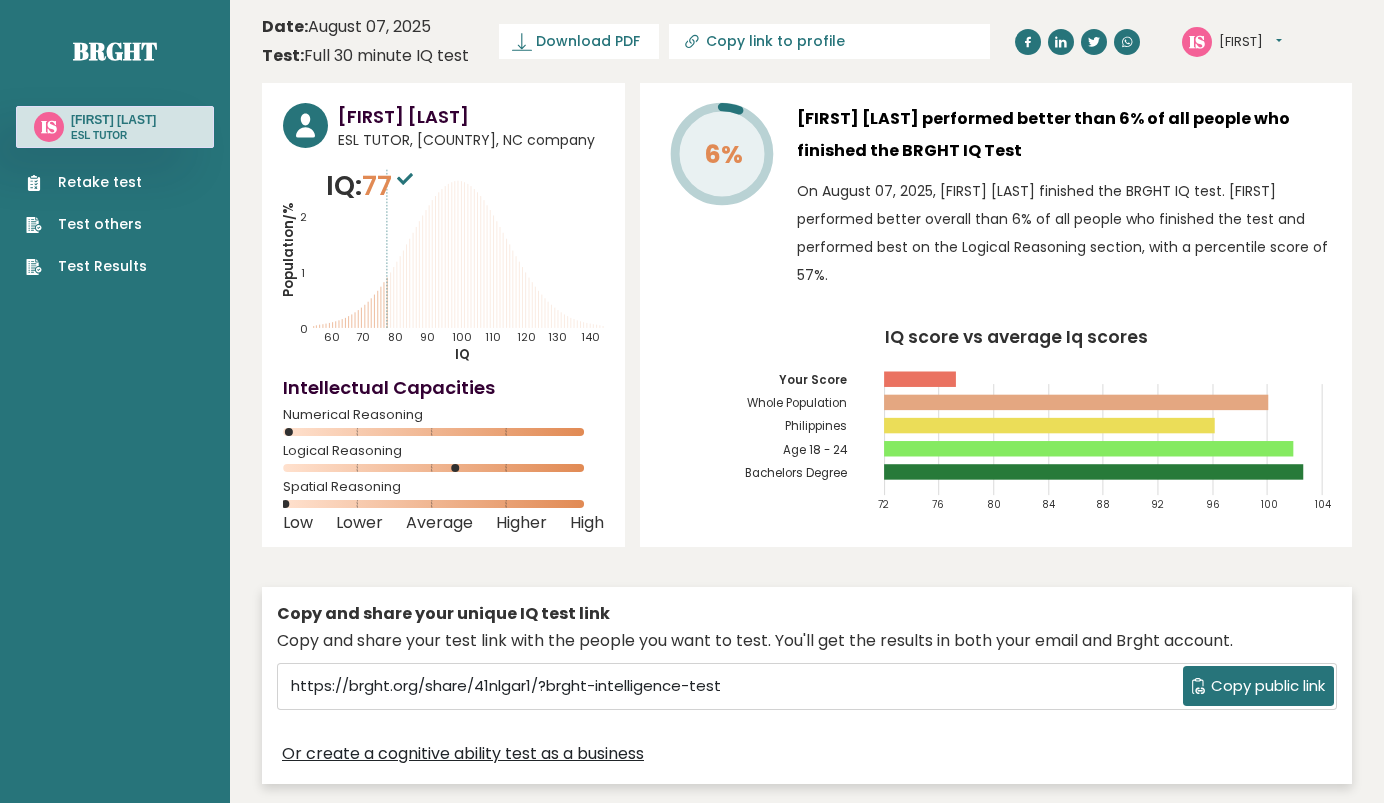 scroll, scrollTop: 0, scrollLeft: 0, axis: both 